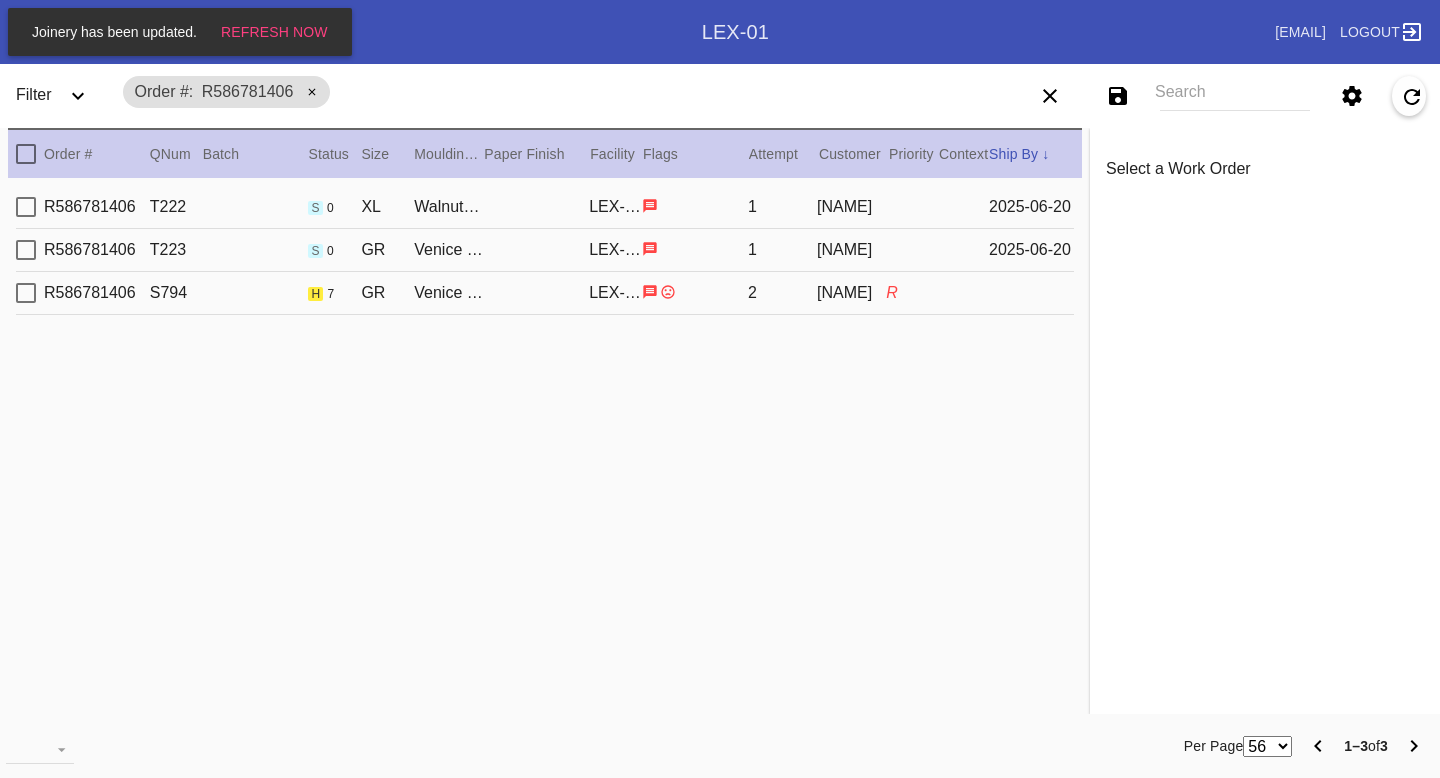 scroll, scrollTop: 0, scrollLeft: 0, axis: both 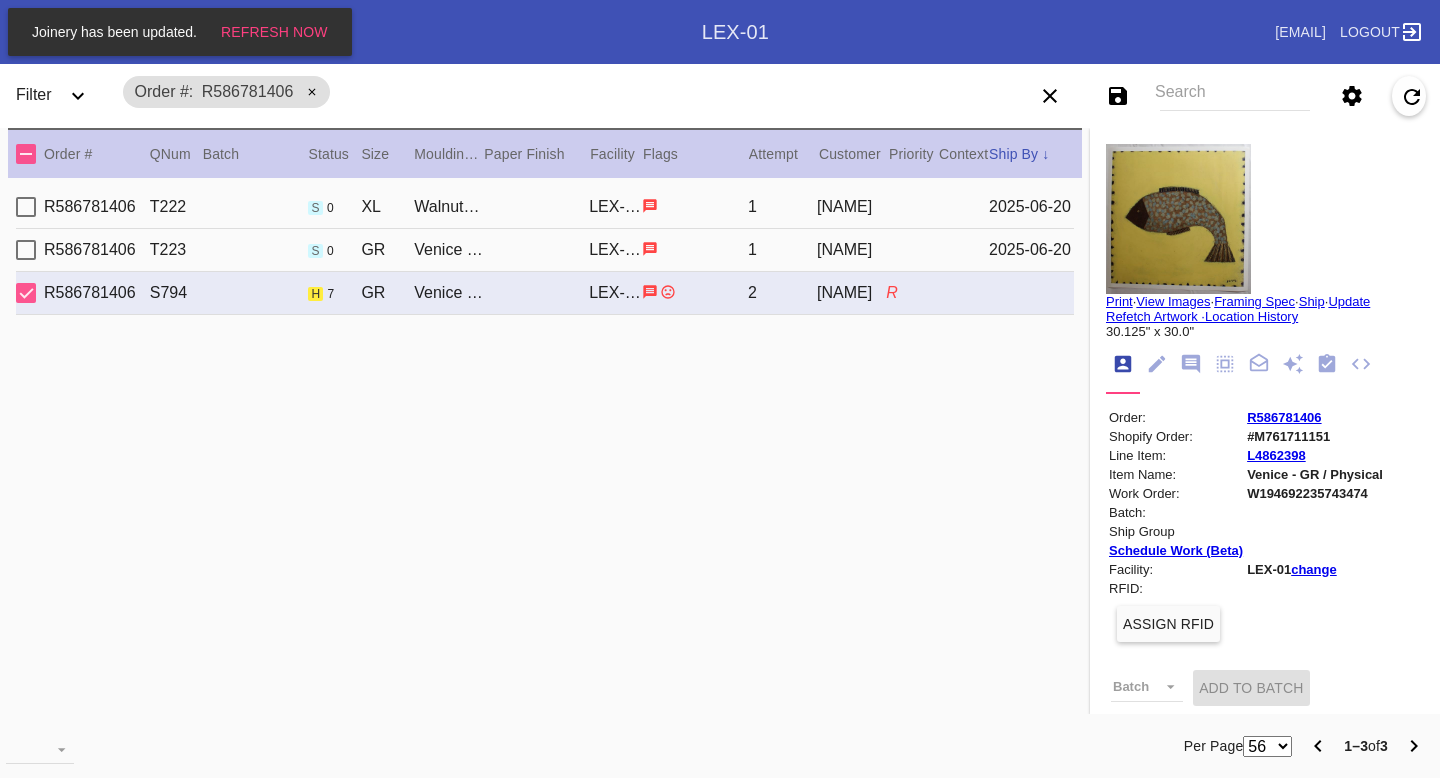 click on "Search" at bounding box center [1235, 96] 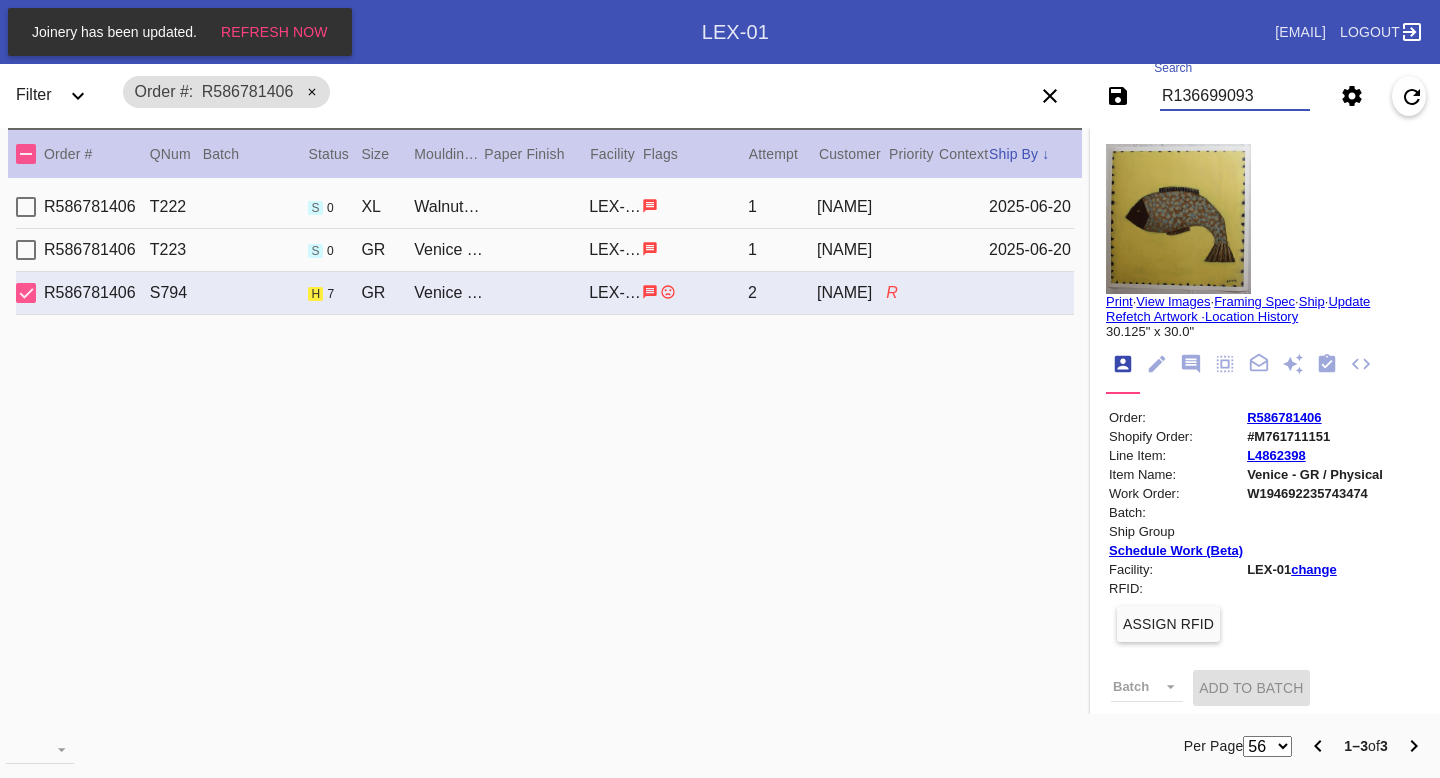 type on "R136699093" 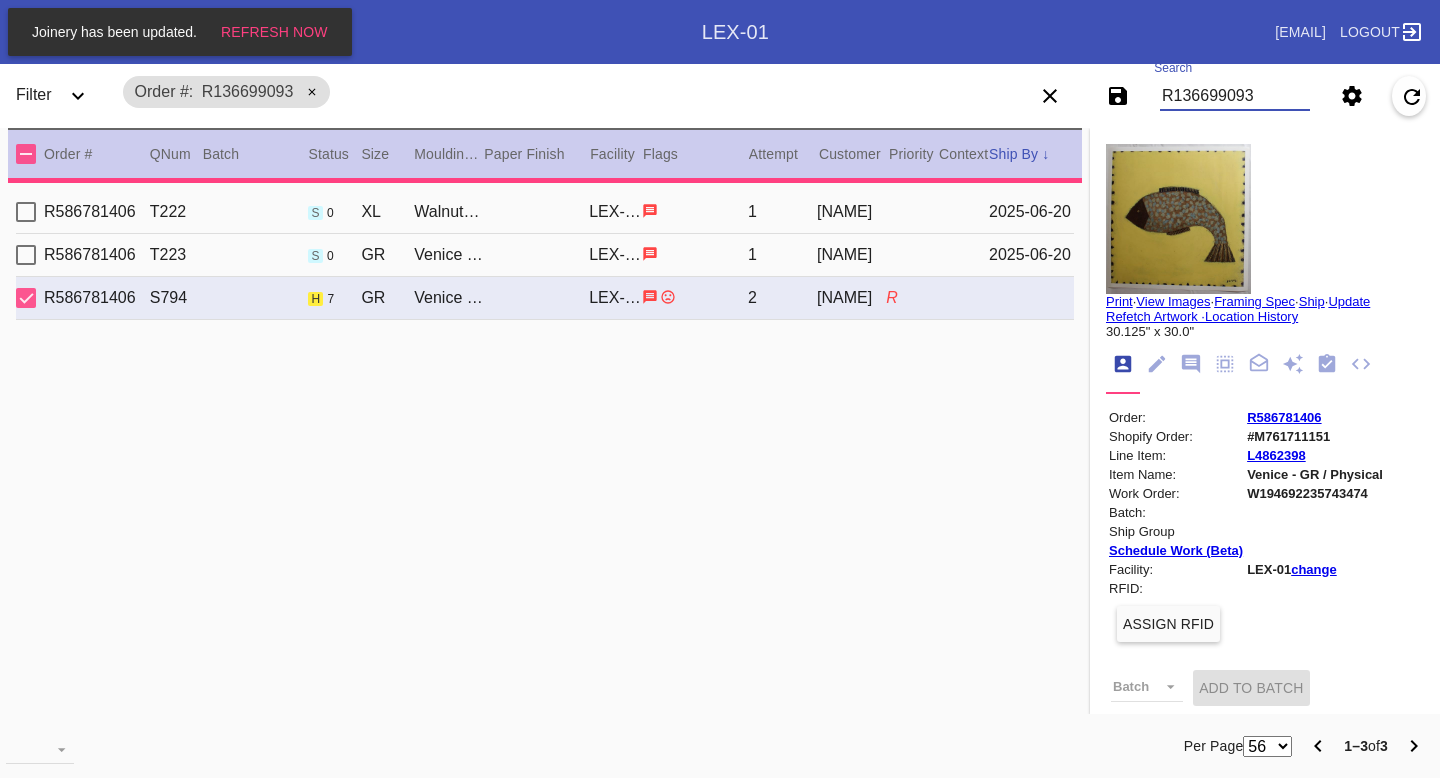 type 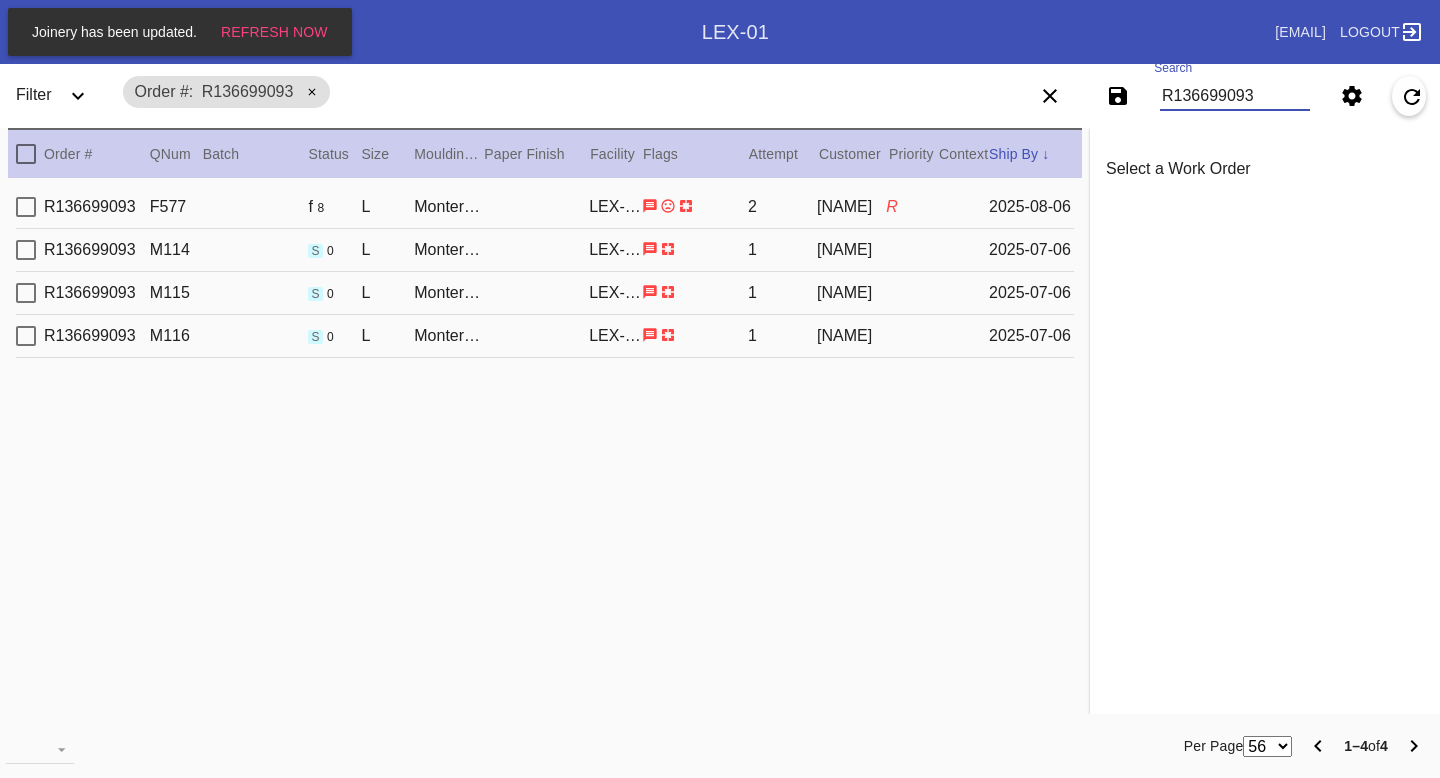 click on "R136699093 F577 f   8 L Monterey / White LEX-01 2 Daniel Frechter
R
2025-08-06" at bounding box center (545, 207) 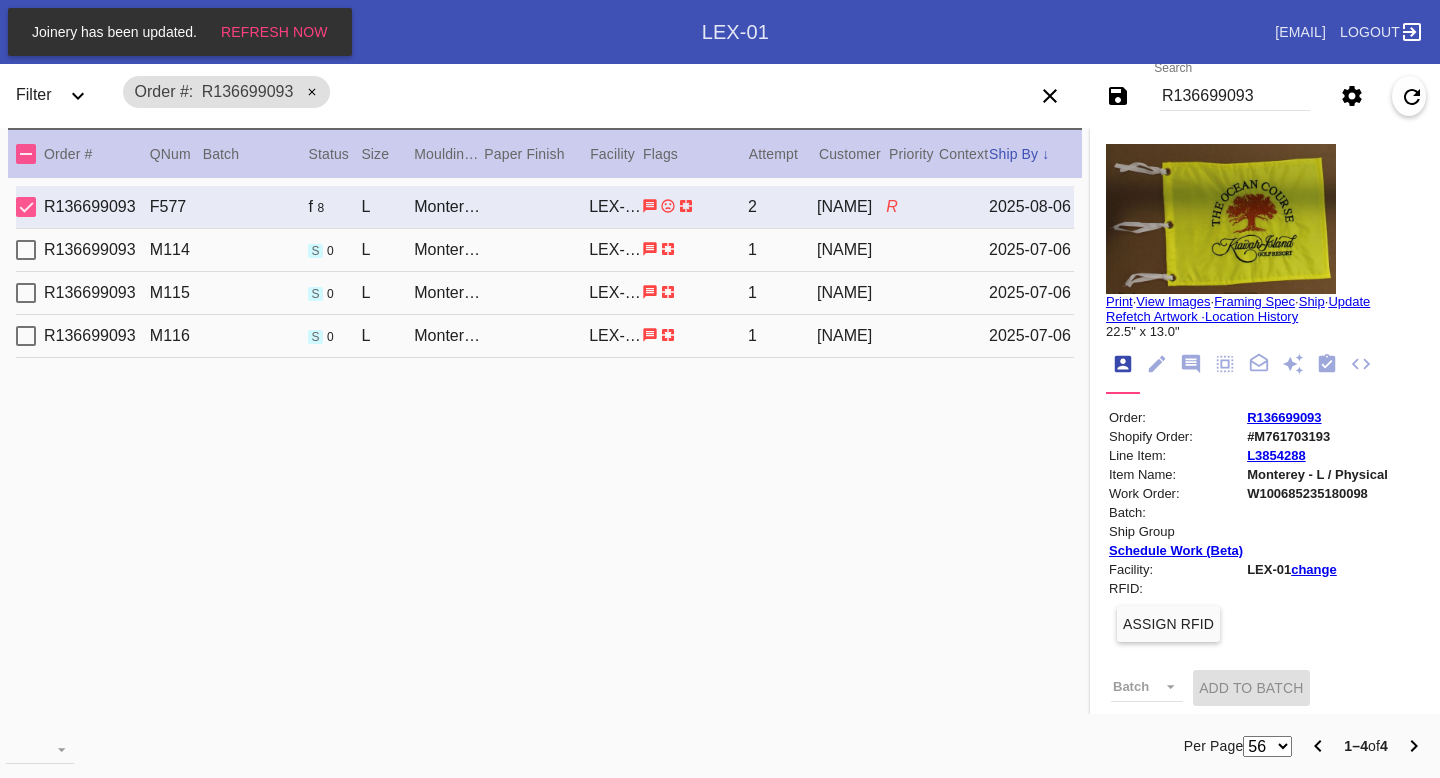 click 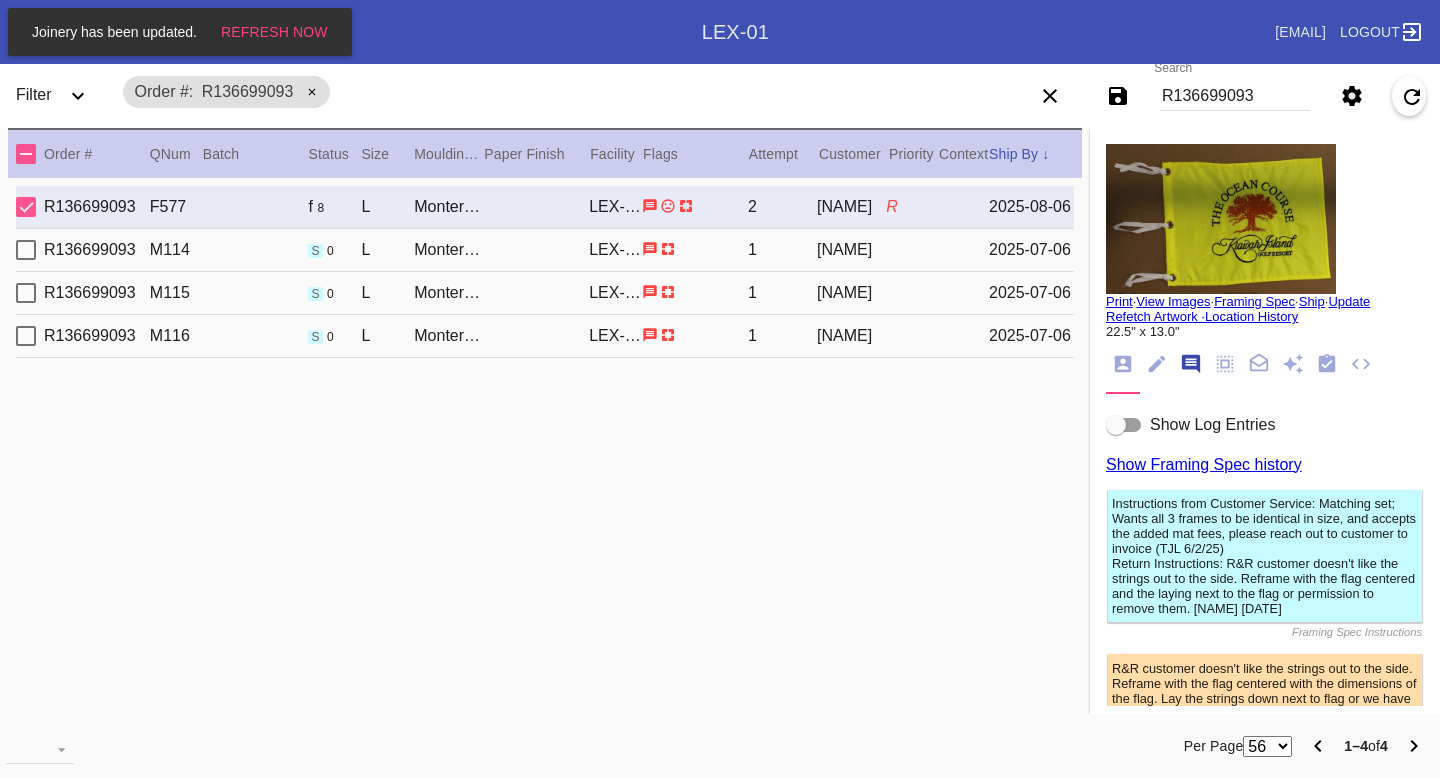scroll, scrollTop: 123, scrollLeft: 0, axis: vertical 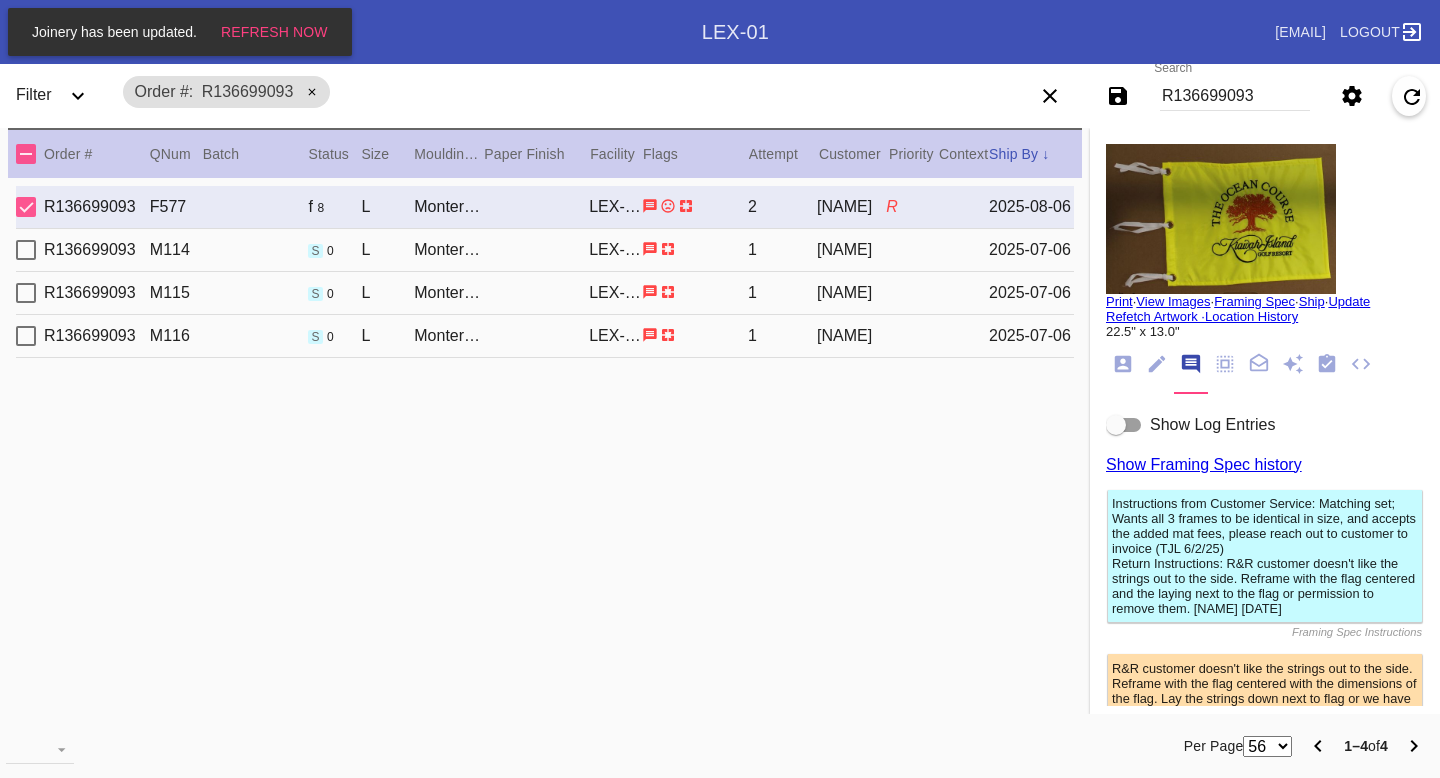 click on "R136699093 M114 s   0 L Monterey / White LEX-01 1 Daniel Frechter
2025-07-06" at bounding box center (545, 250) 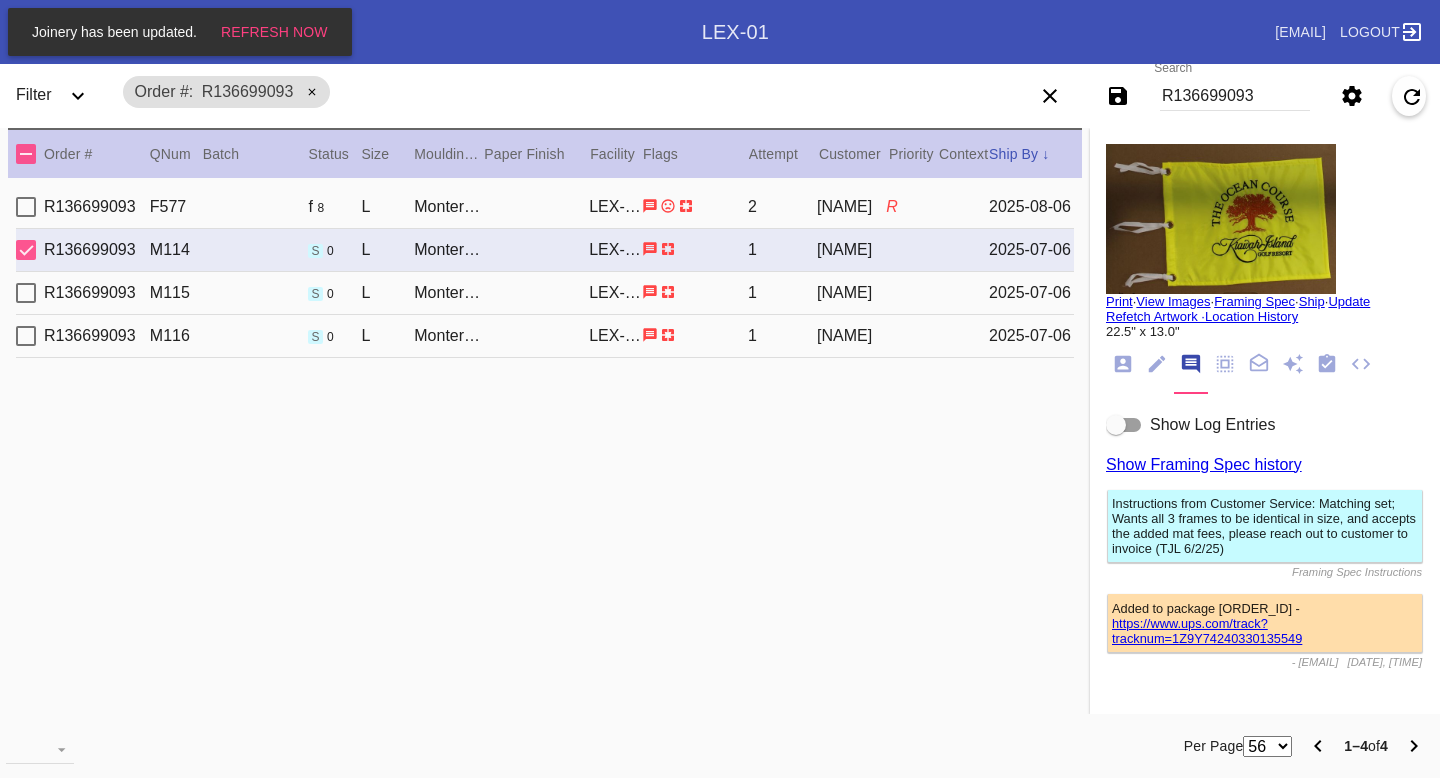 click on "2025-07-06" at bounding box center [1031, 293] 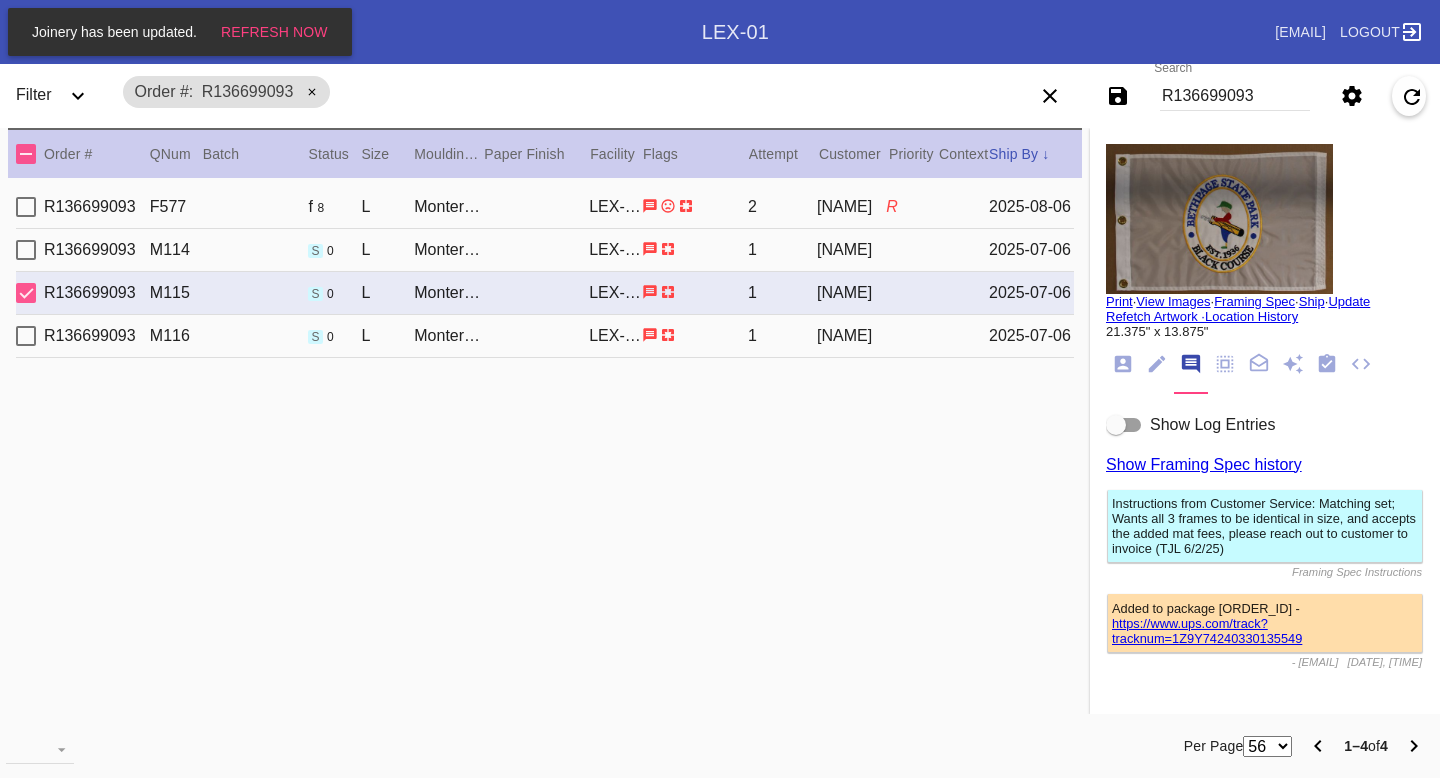 click on "2025-07-06" at bounding box center (1031, 336) 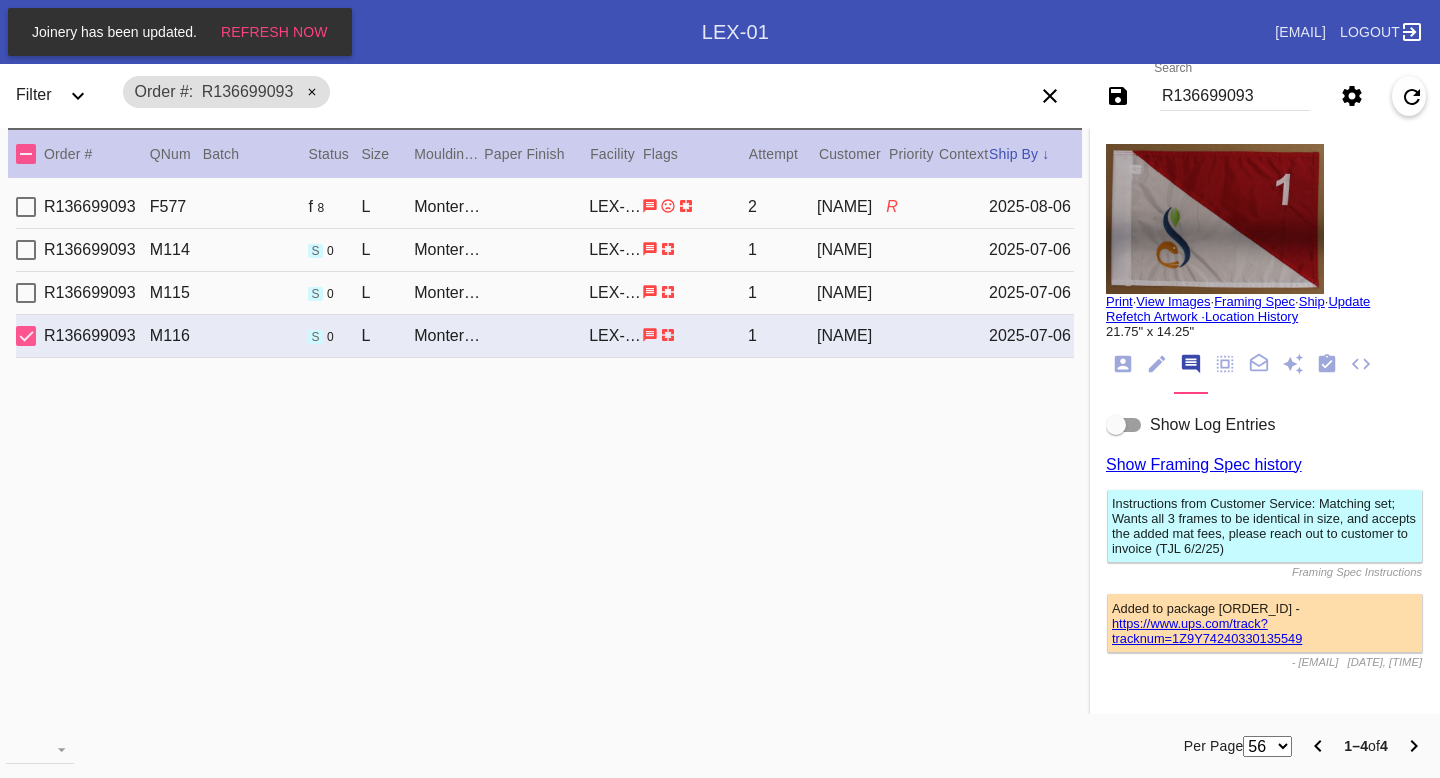 click on "2025-07-06" at bounding box center [1031, 250] 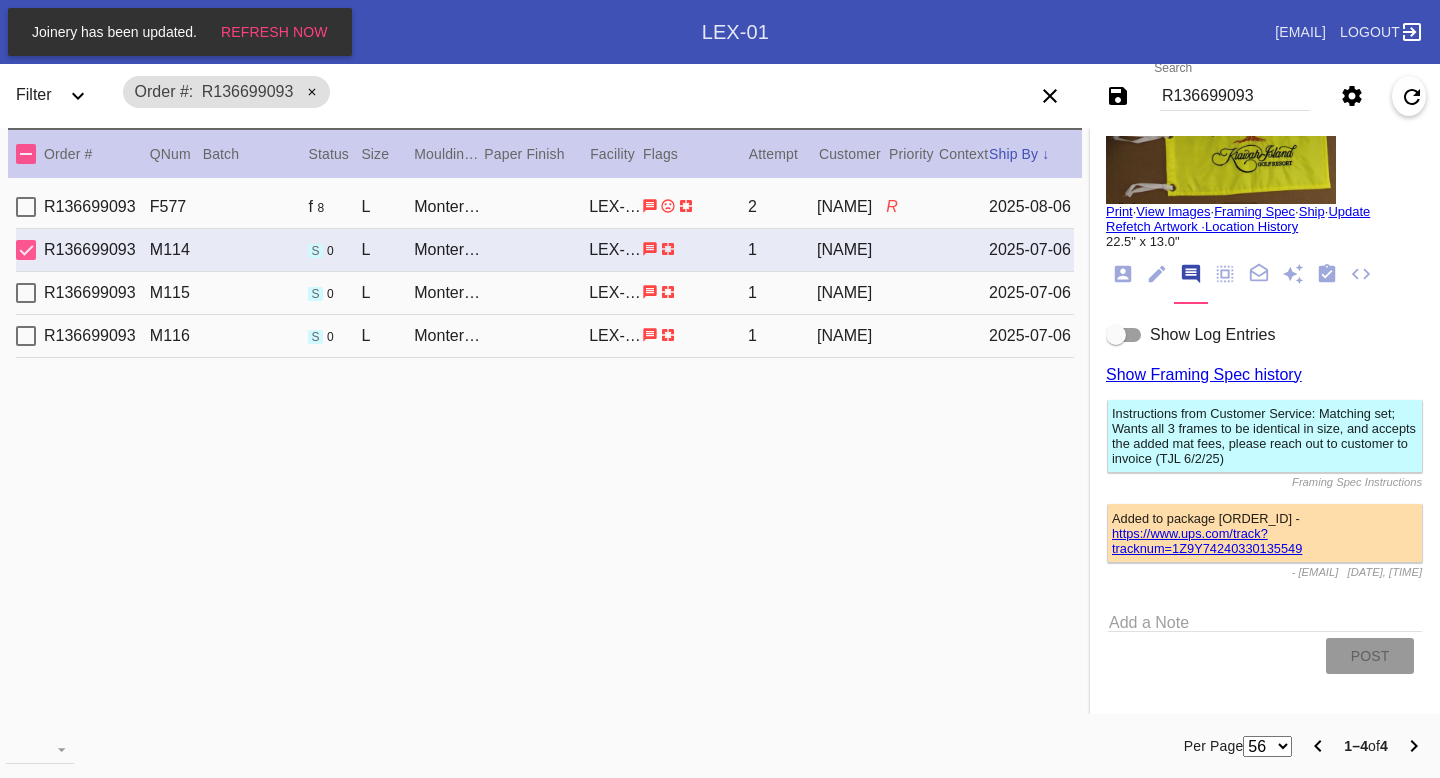 scroll, scrollTop: 96, scrollLeft: 0, axis: vertical 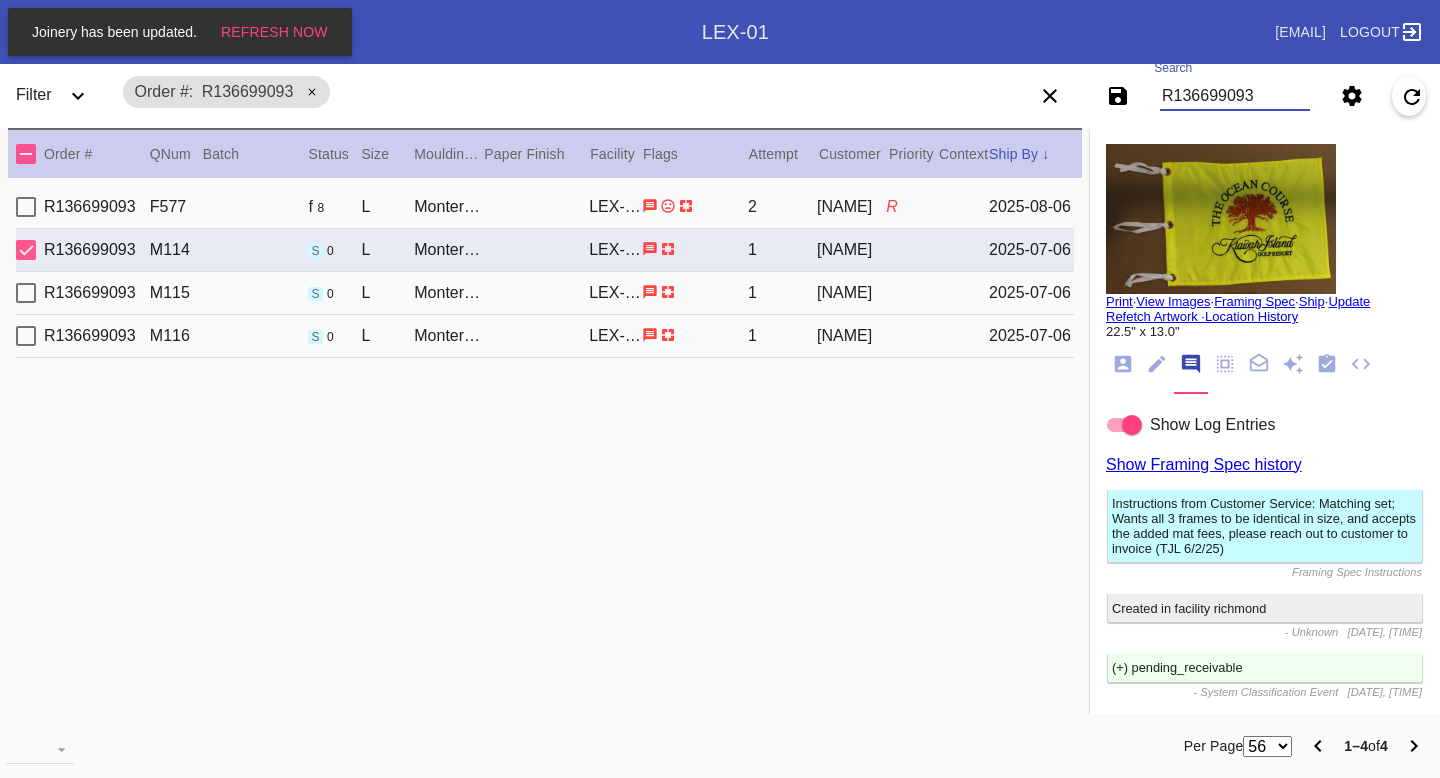 click on "R136699093" at bounding box center (1235, 96) 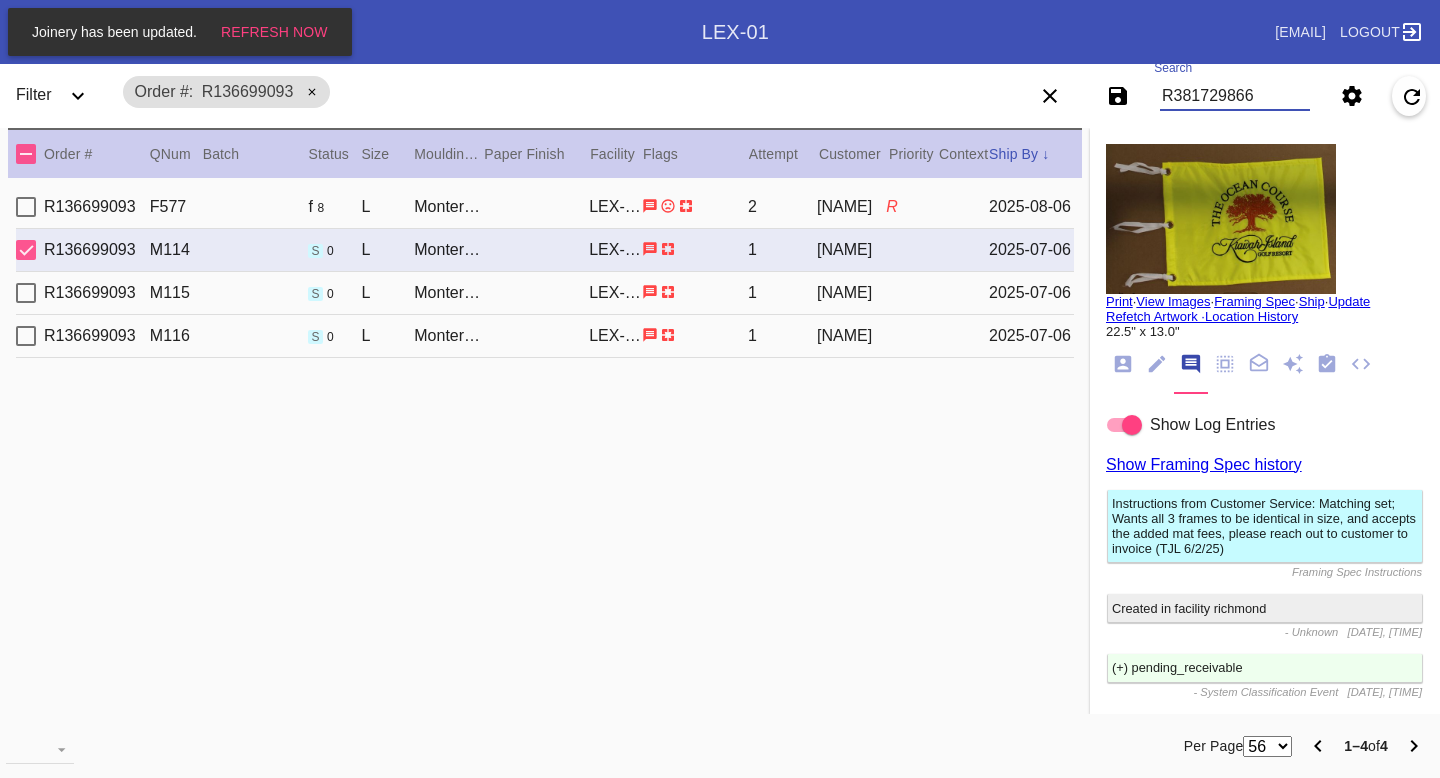 type on "R381729866" 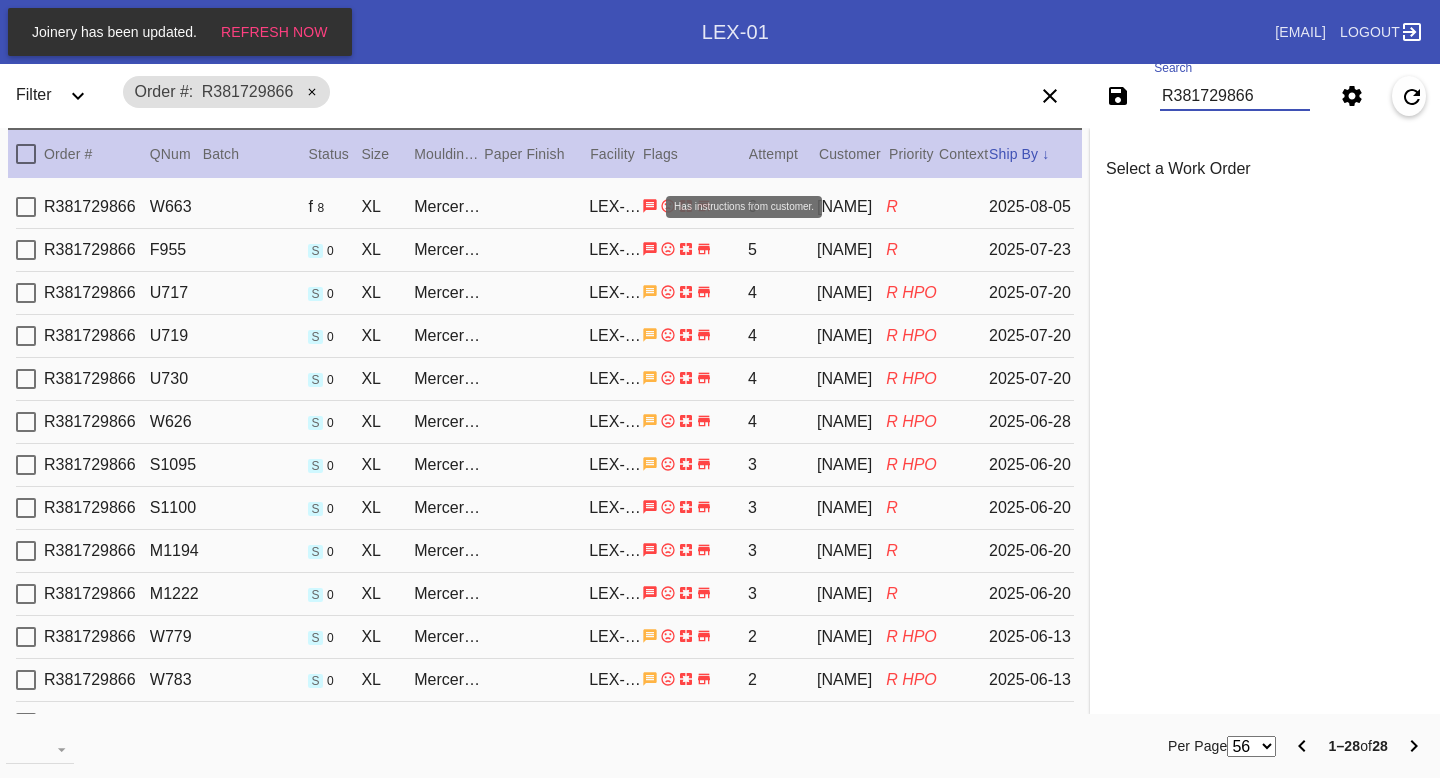 click at bounding box center (650, 207) 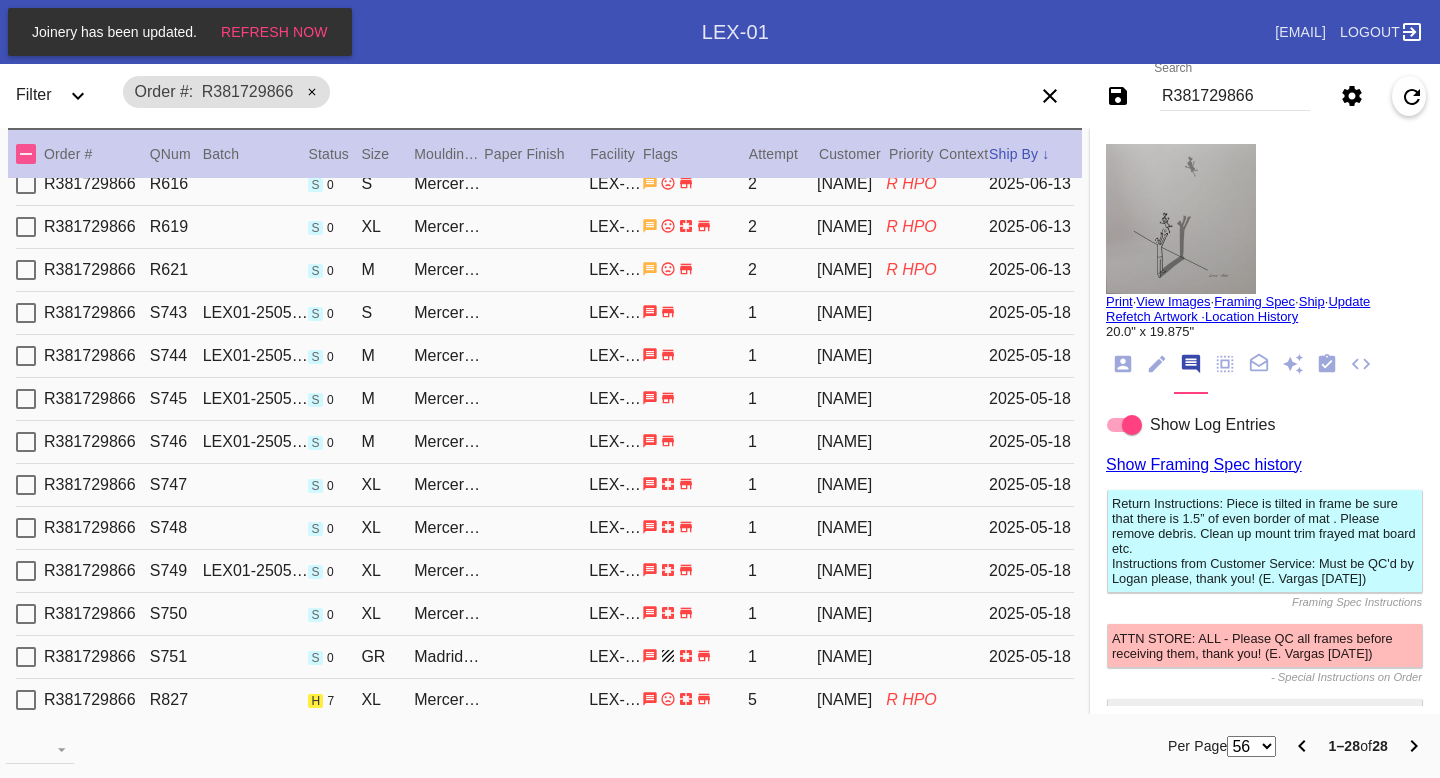 scroll, scrollTop: 704, scrollLeft: 0, axis: vertical 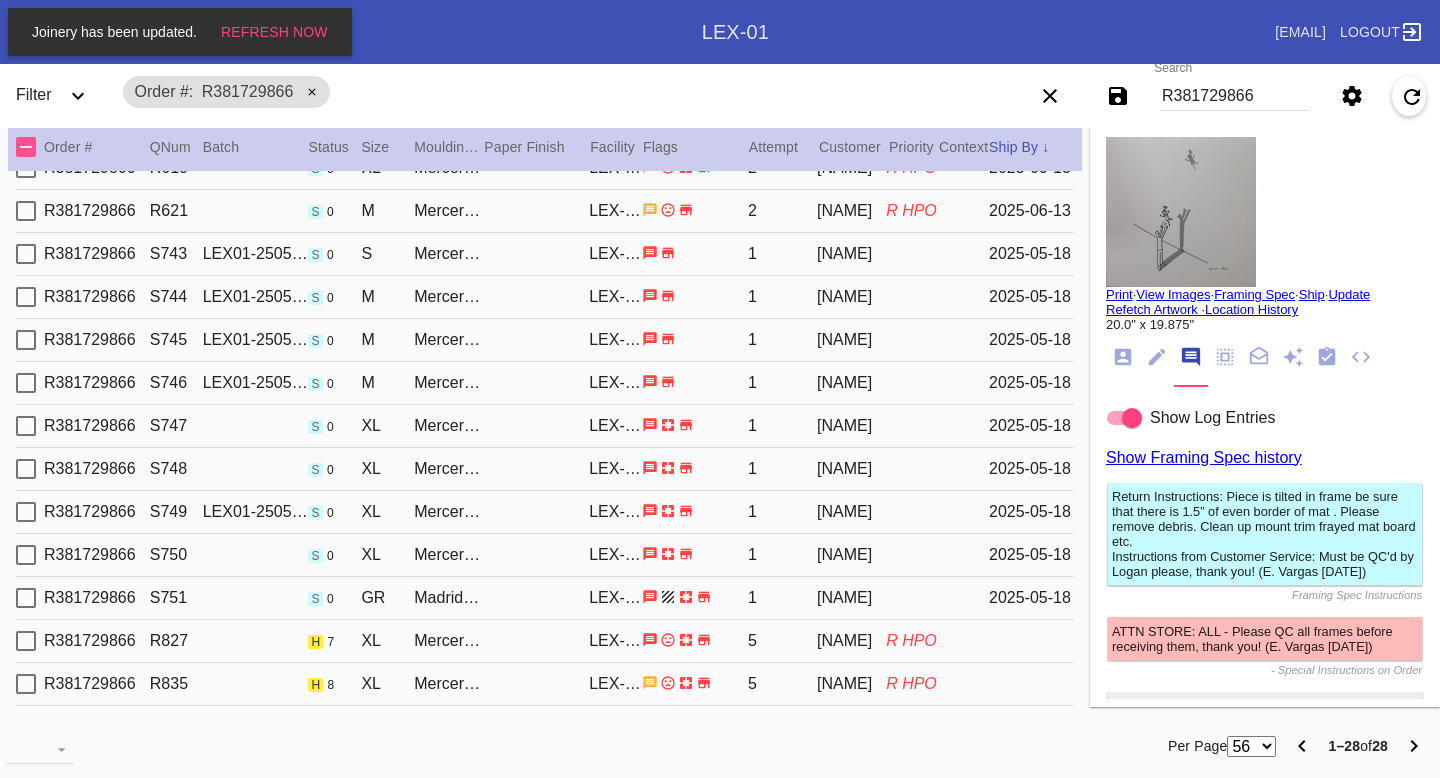 click on "R381729866 R827 h   7 XL Mercer Slim / White LEX-01 5 Ariel Frankel
R
HPO" at bounding box center [545, 641] 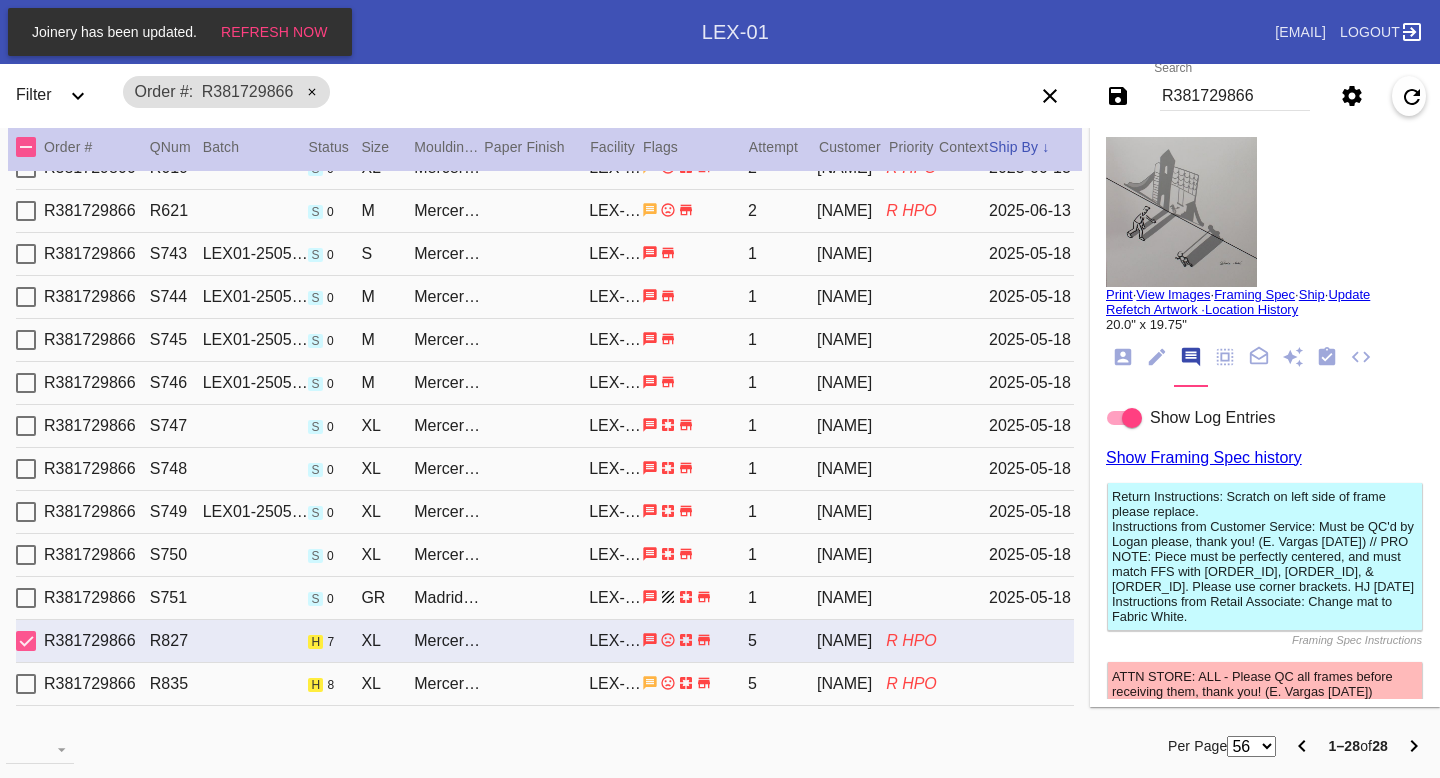 click 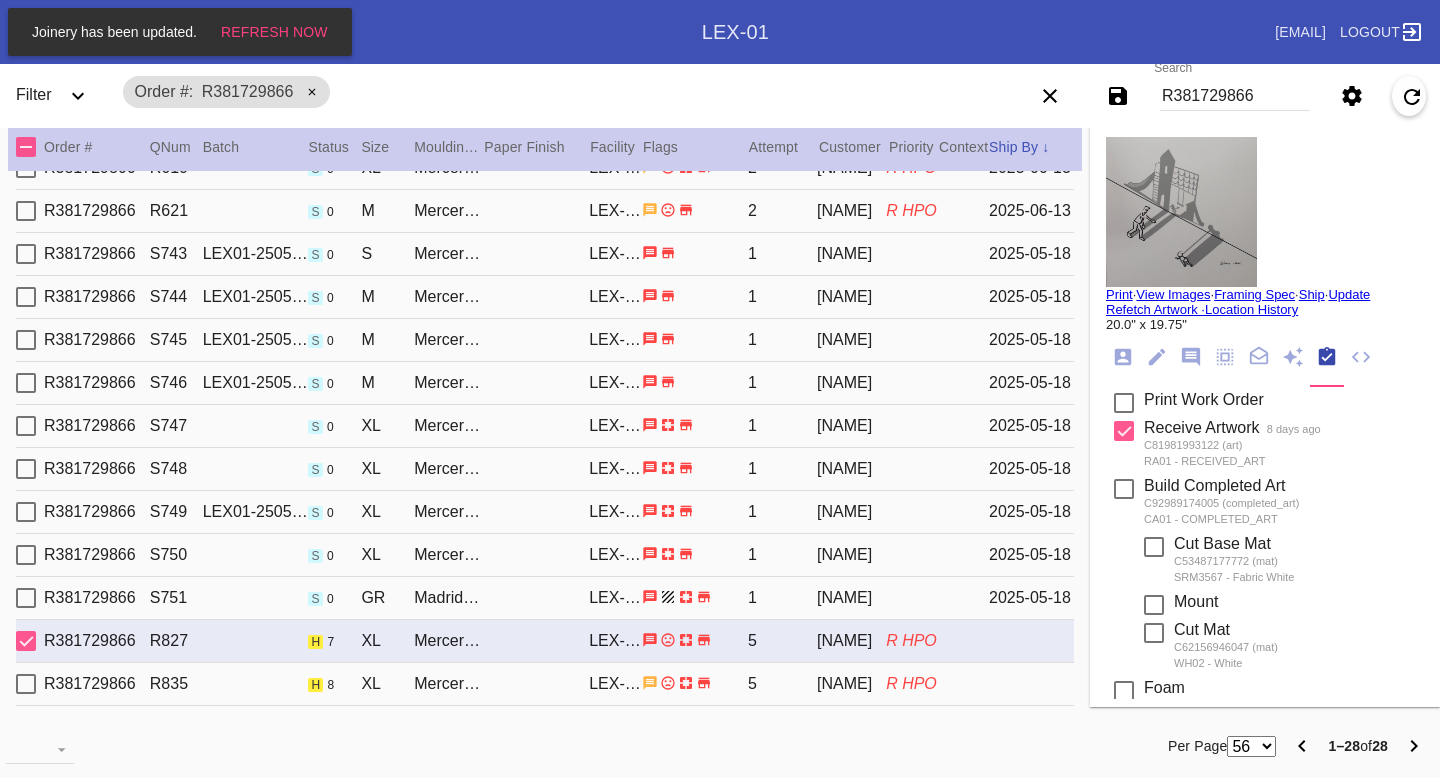 scroll, scrollTop: 341, scrollLeft: 0, axis: vertical 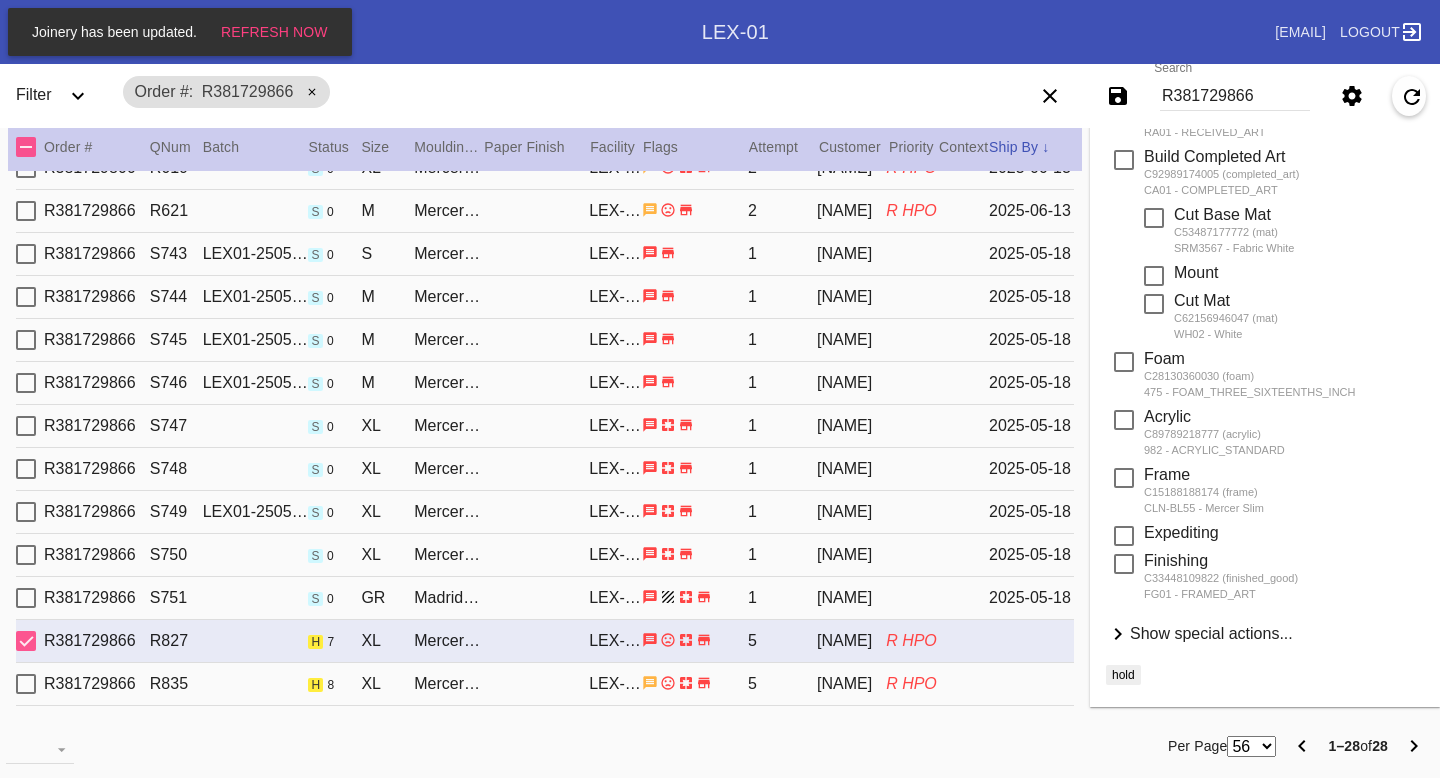 click on "Show special actions..." at bounding box center (1211, 633) 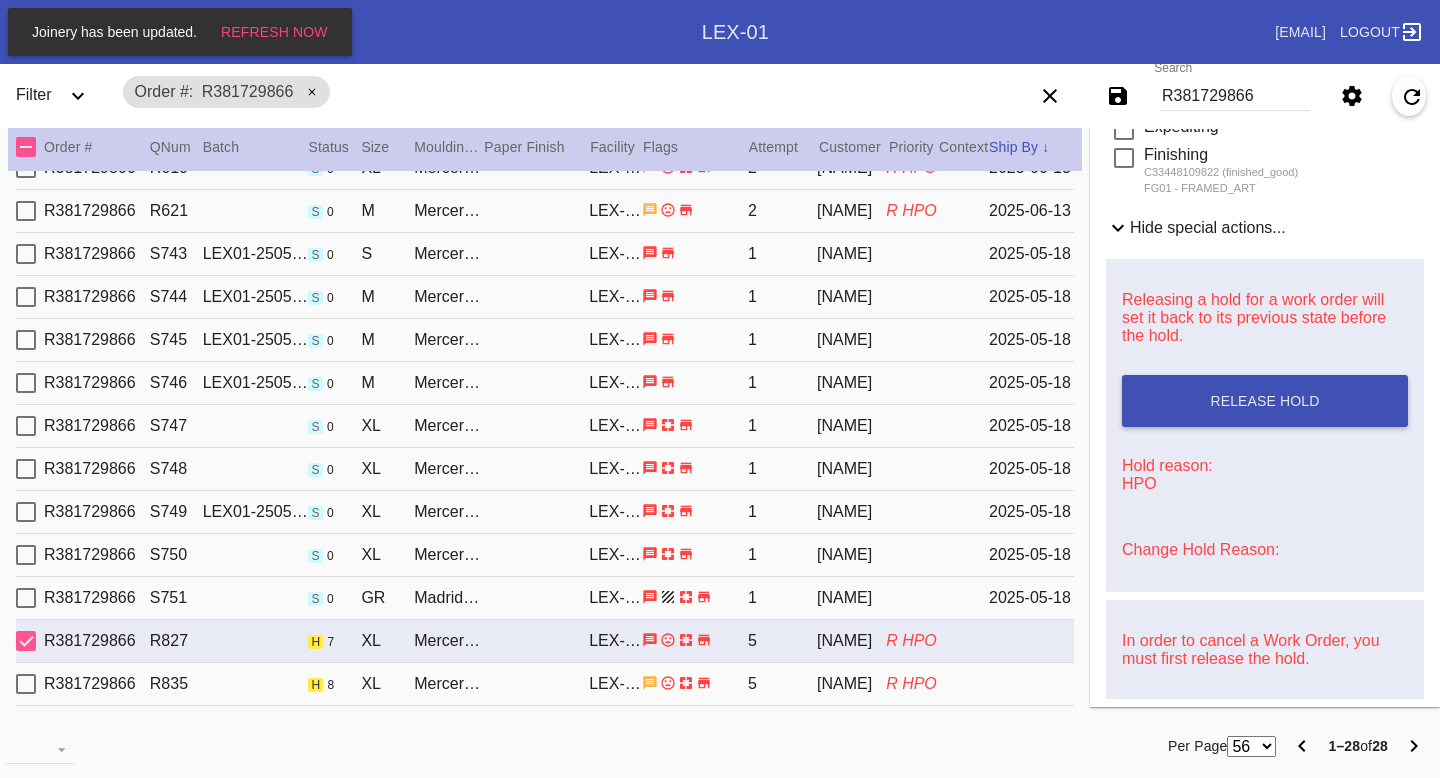 scroll, scrollTop: 799, scrollLeft: 0, axis: vertical 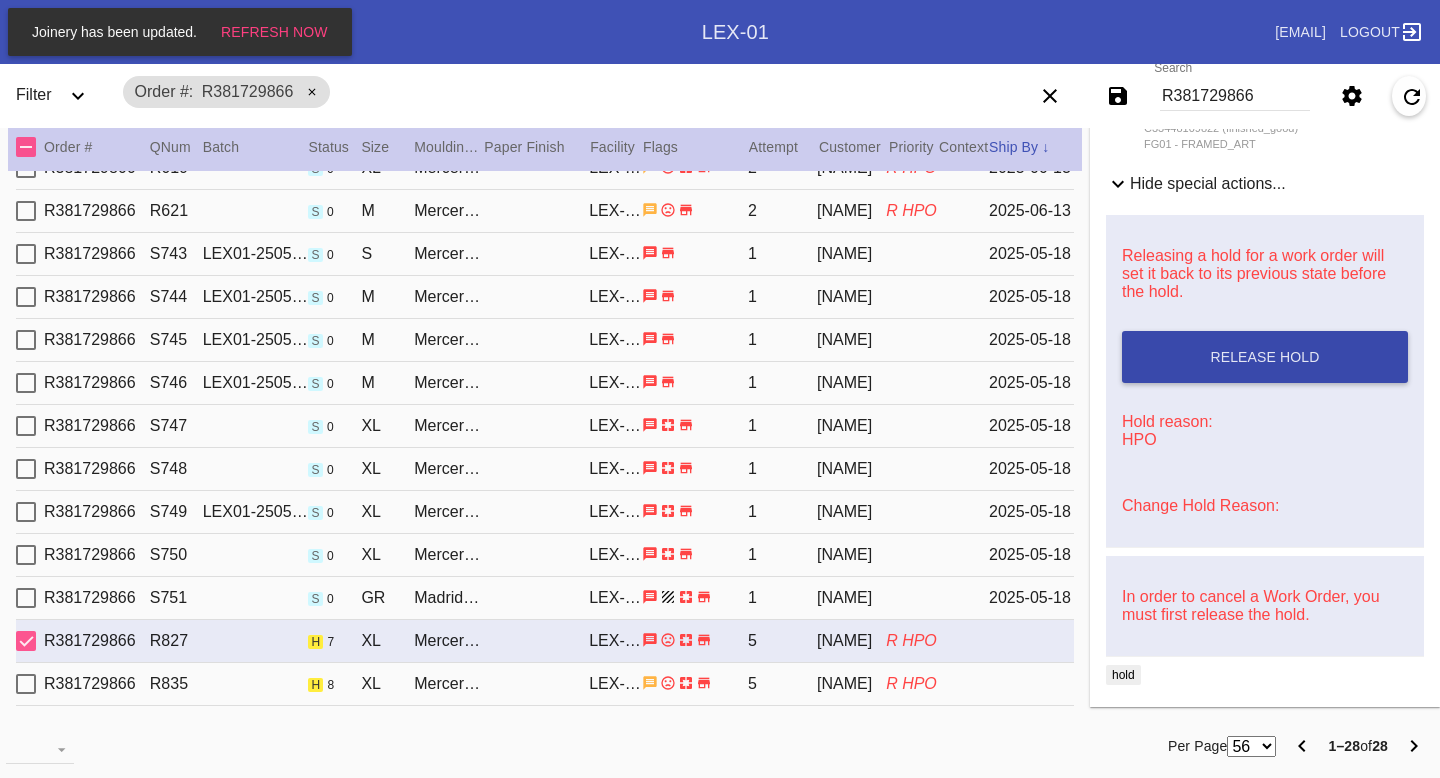 click on "Release Hold" at bounding box center (1264, 357) 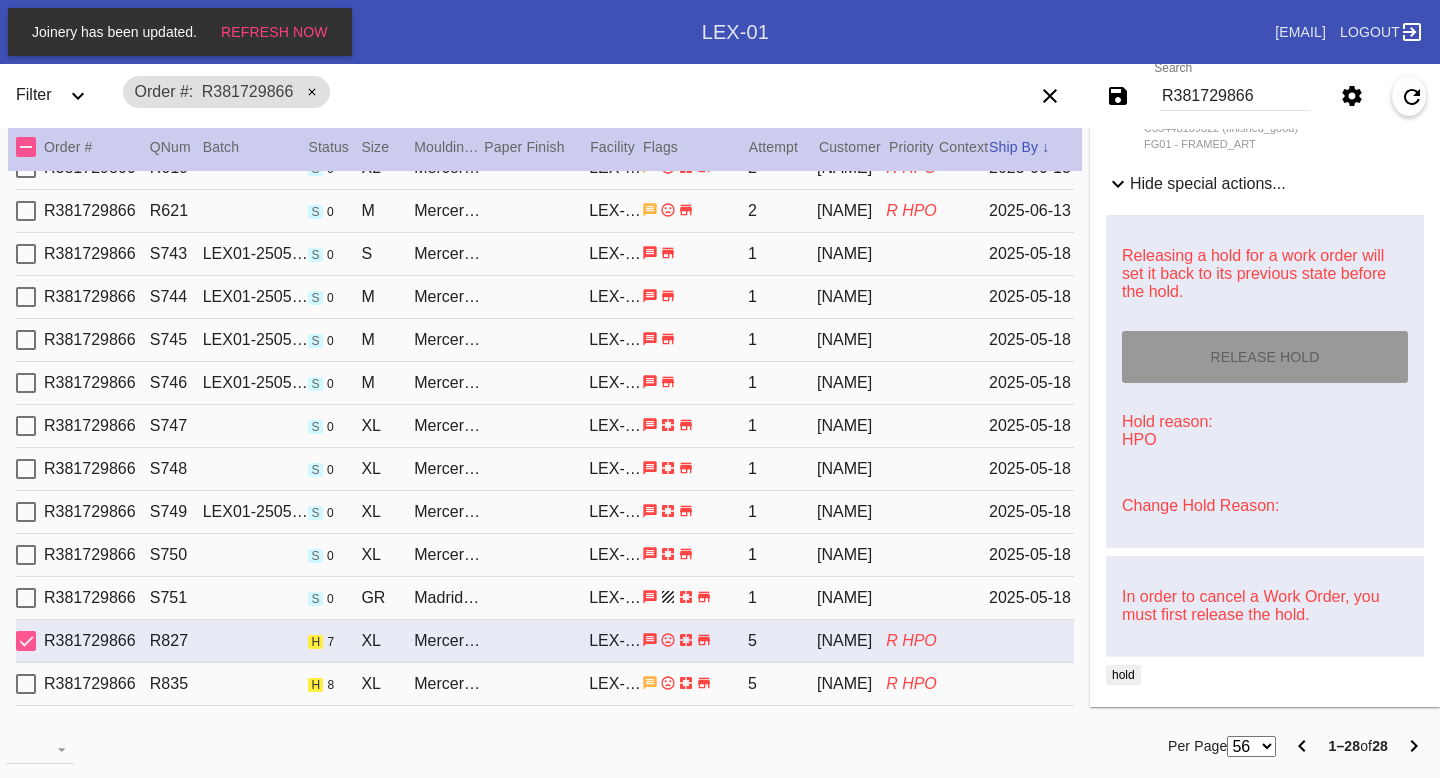 click on "R381729866 R835 h   8 XL Mercer Slim / White LEX-01 5 Ariel Frankel
R
HPO" at bounding box center (545, 684) 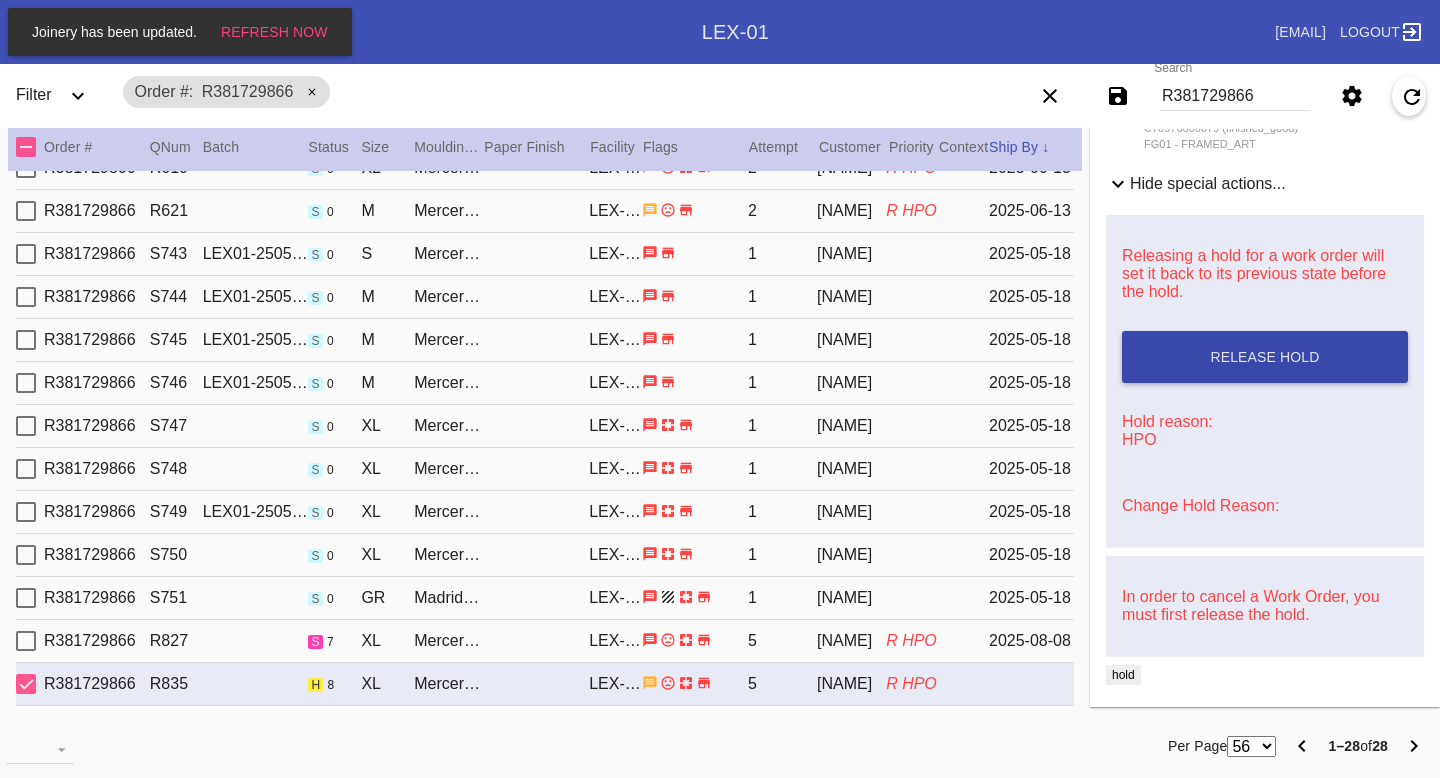 click on "Release Hold" at bounding box center [1264, 357] 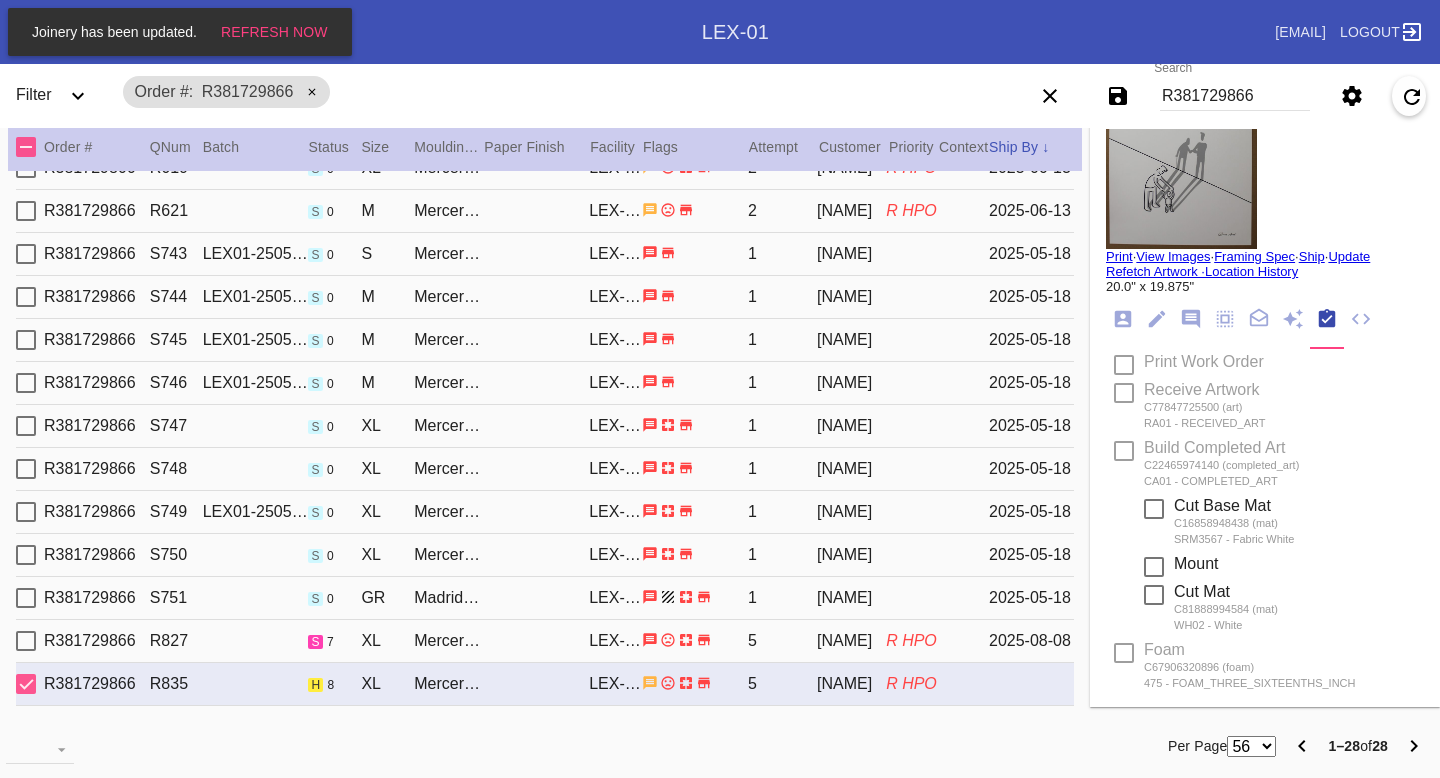 scroll, scrollTop: 0, scrollLeft: 0, axis: both 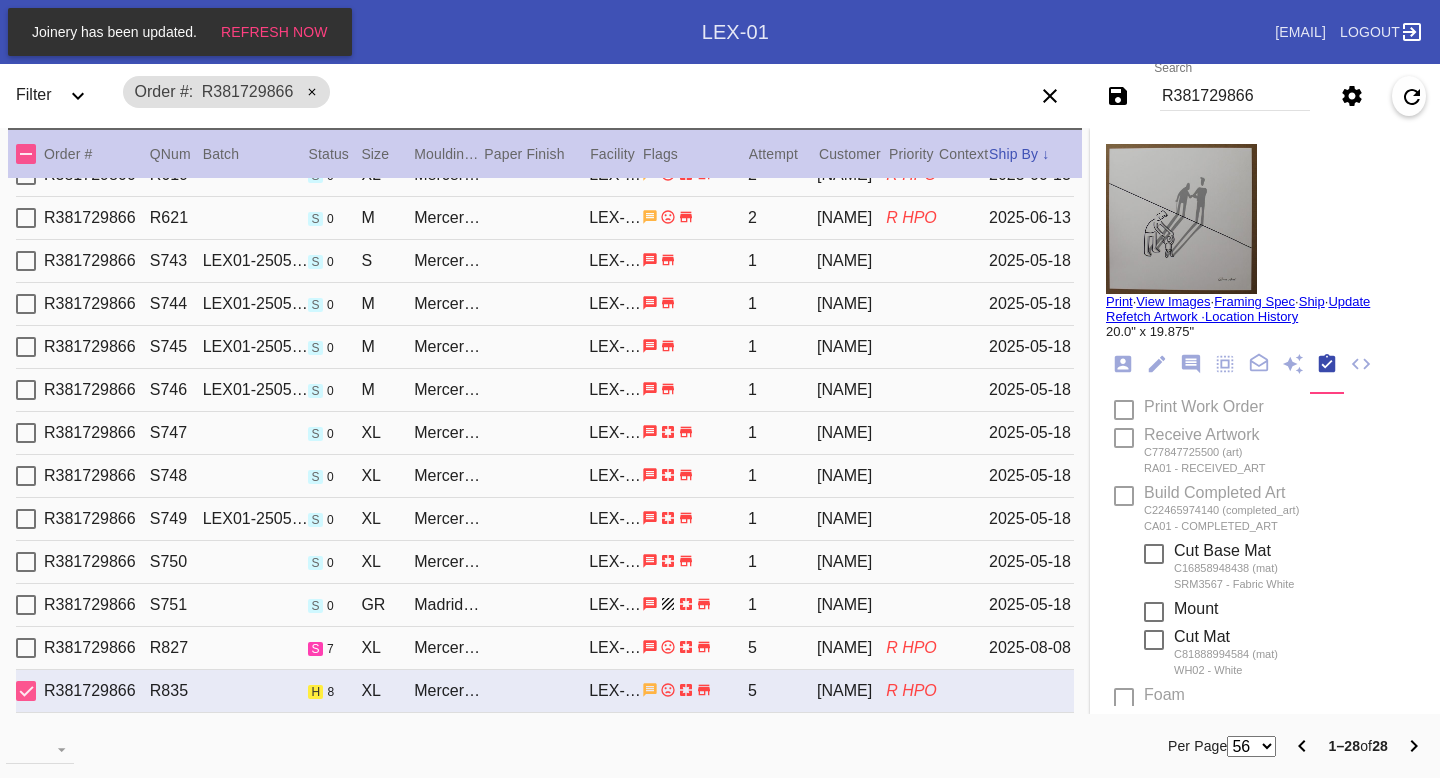 type on "8/8/2025" 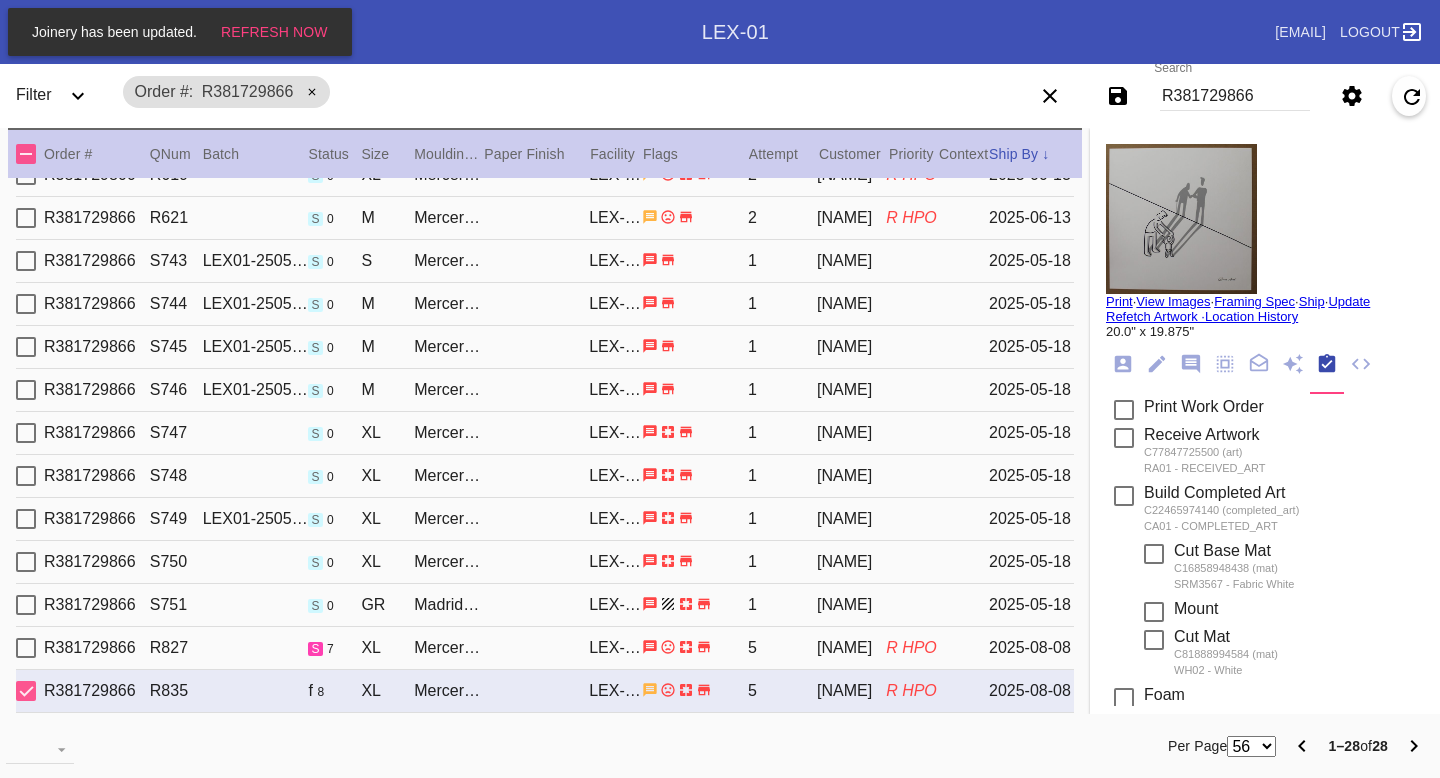 click at bounding box center (26, 648) 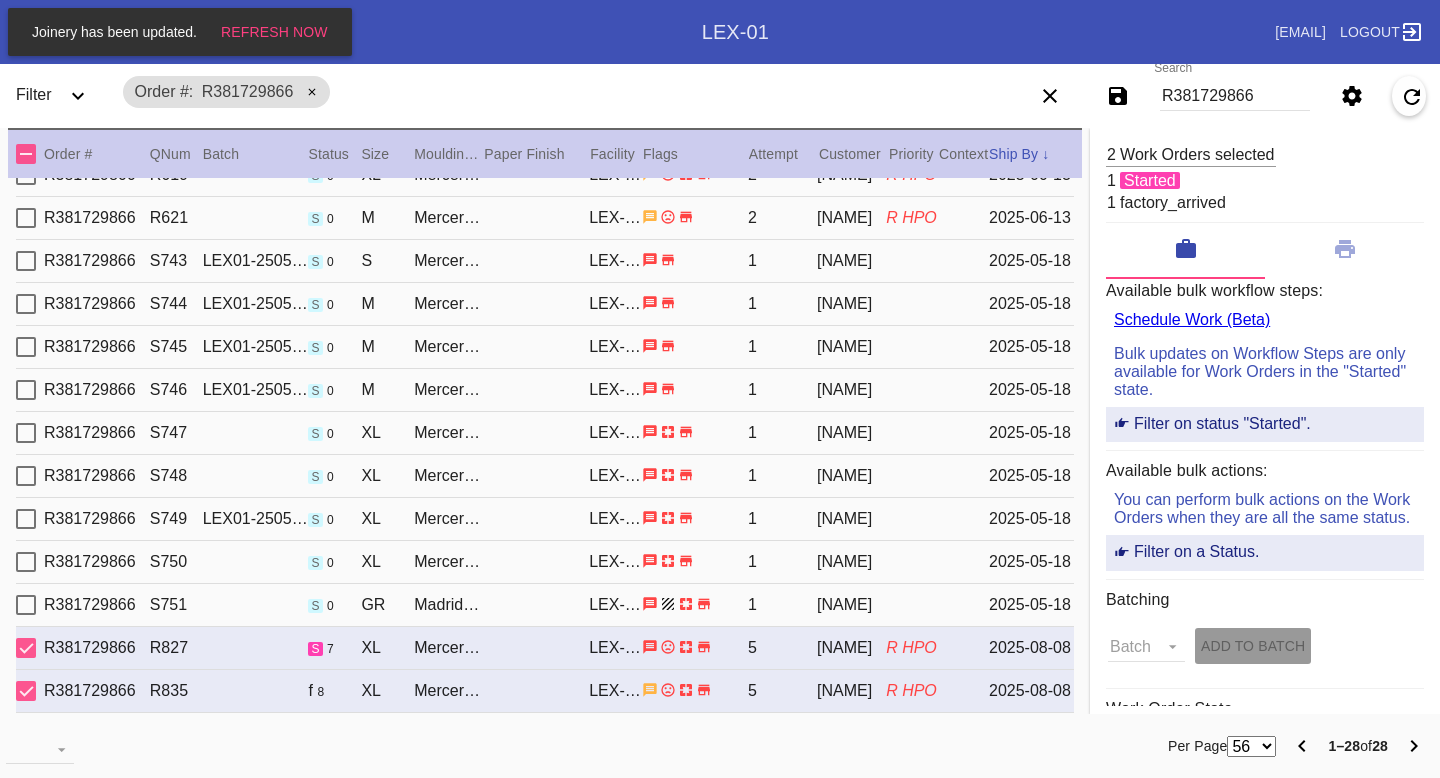 scroll, scrollTop: 0, scrollLeft: 0, axis: both 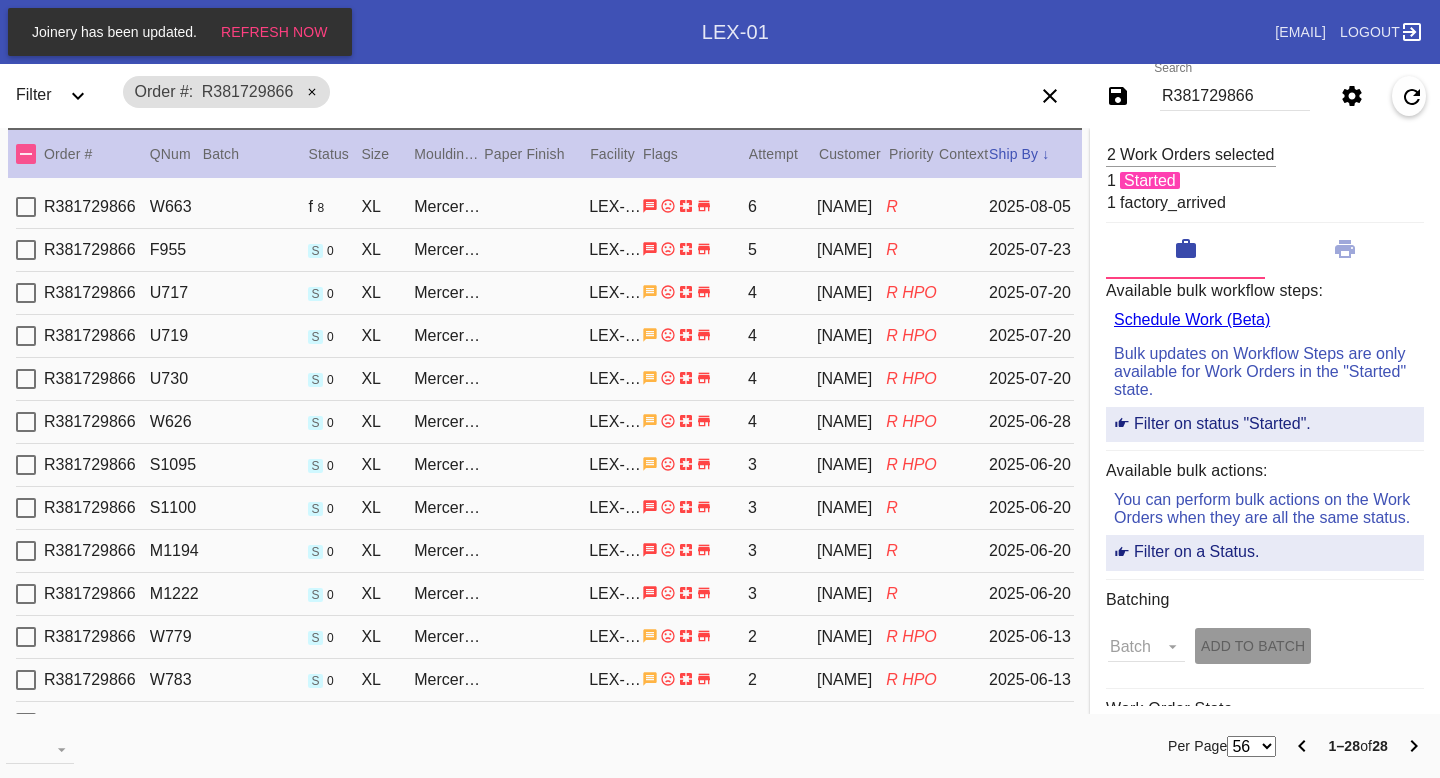 click at bounding box center (26, 207) 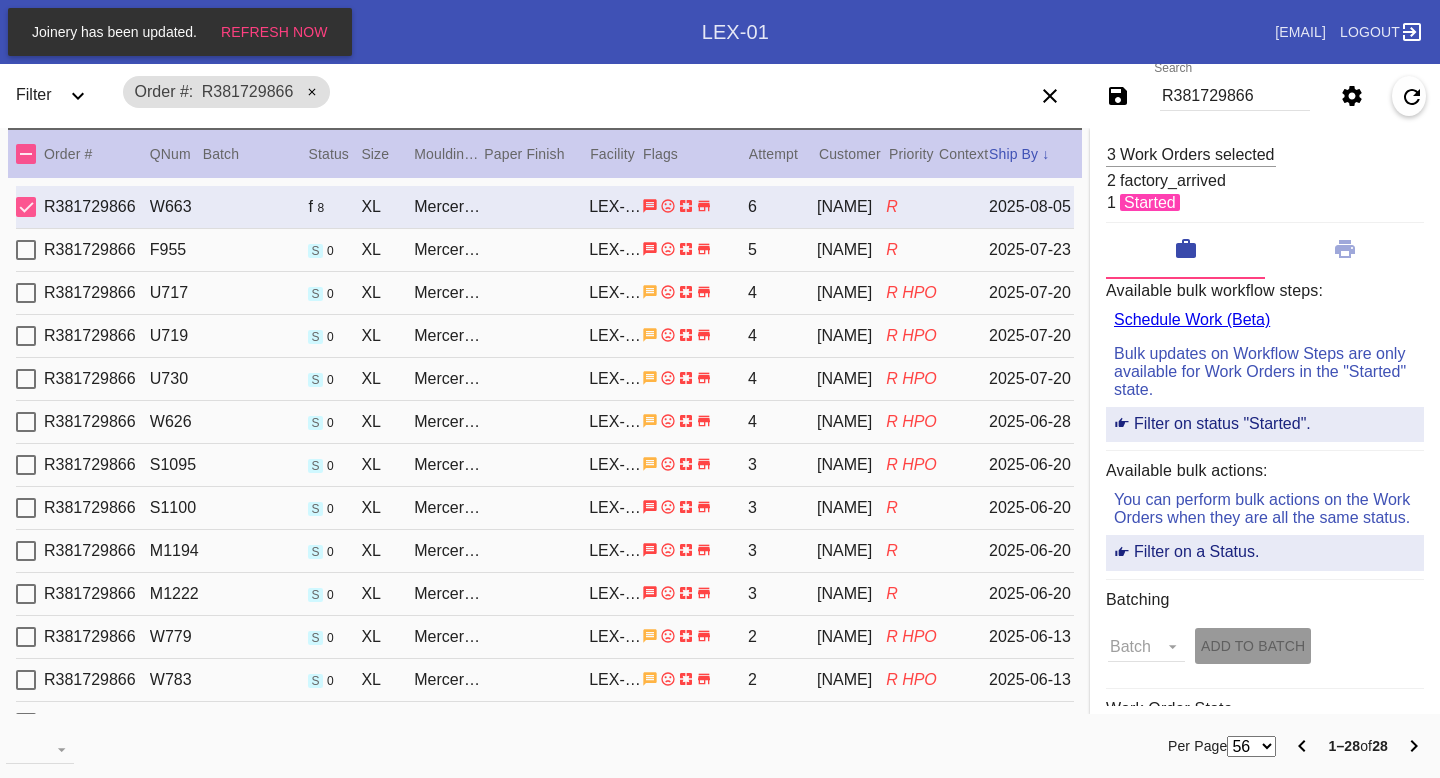 click on "W663" at bounding box center (176, 207) 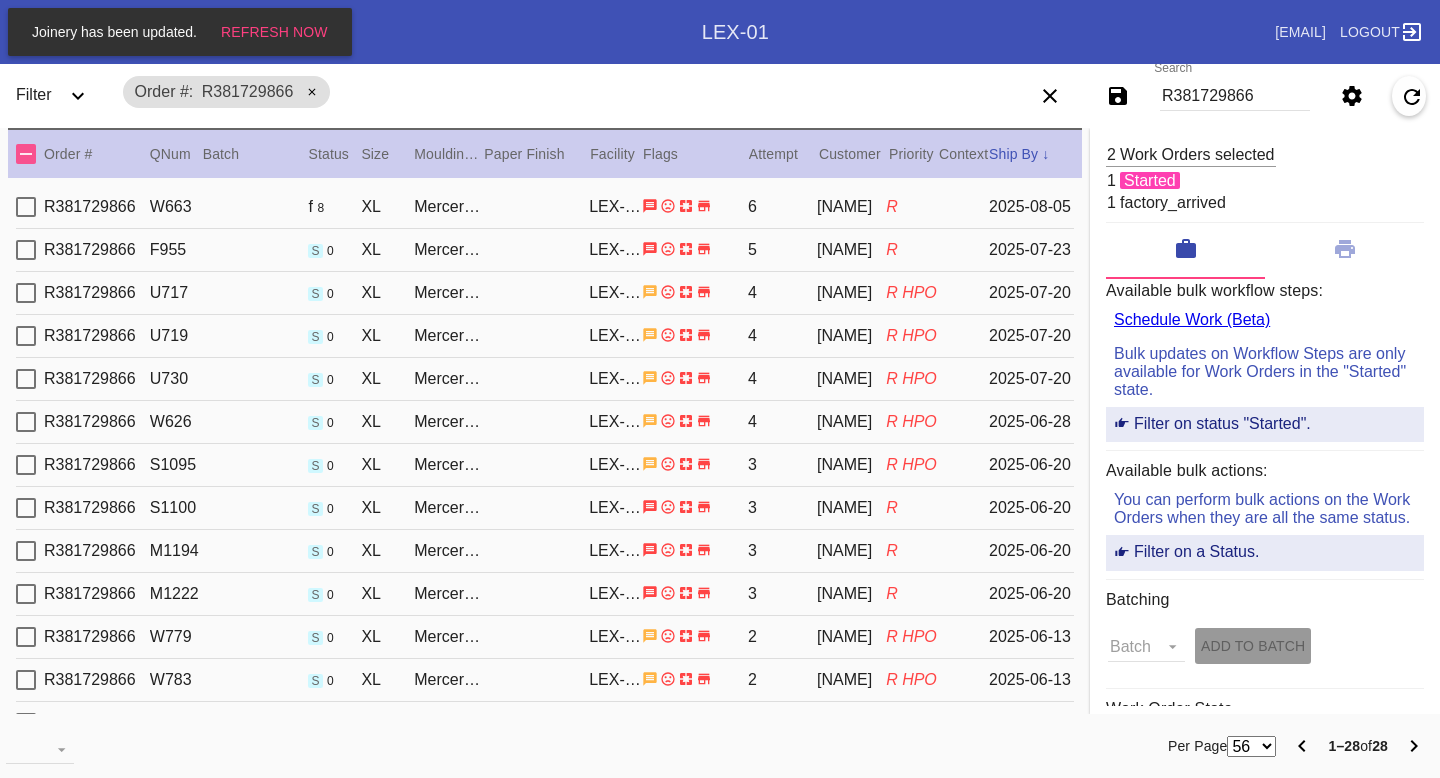 click on "W663" at bounding box center [176, 207] 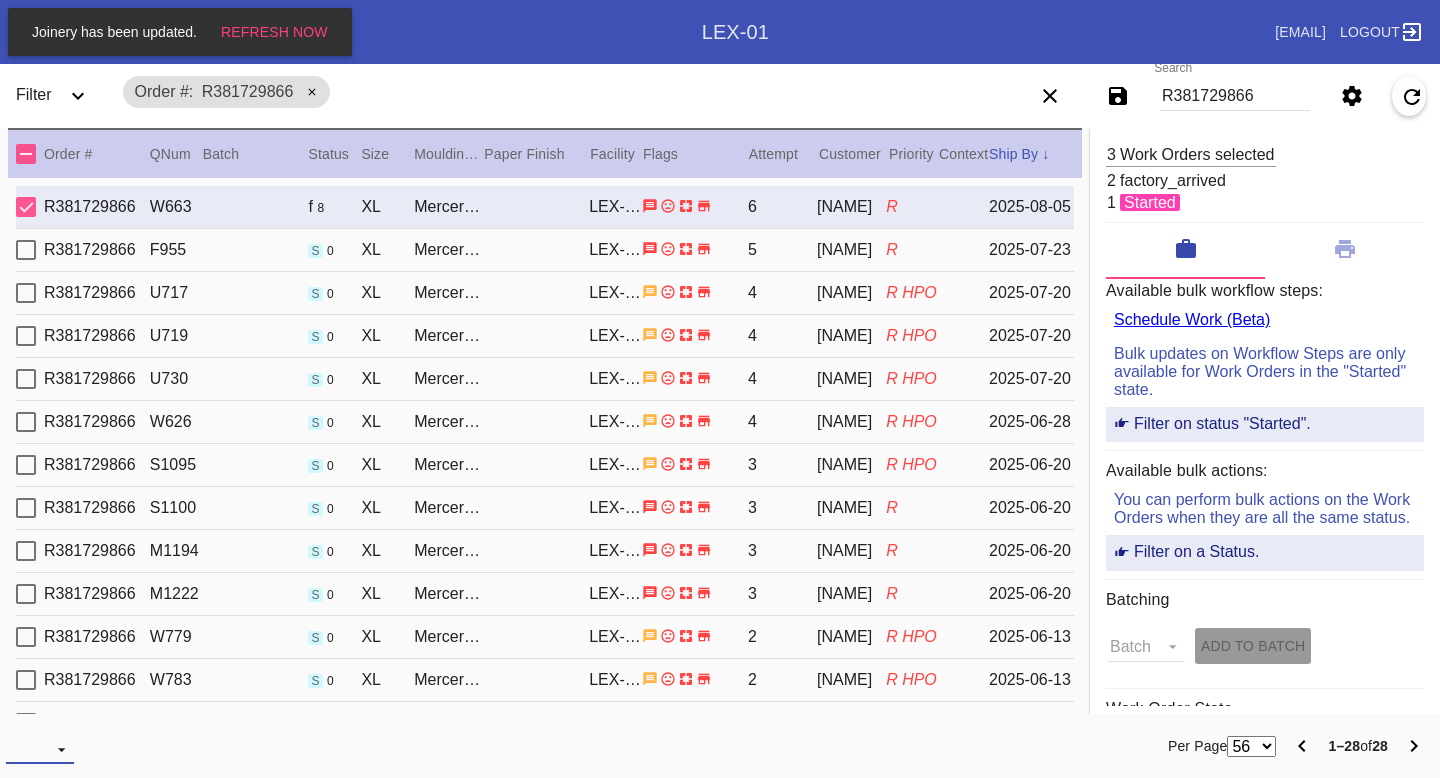 click on "Download... Export Selected Items Print Work Orders Frame Labels Frame Labels v2 Mat Labels Moulding Plate Labels Acrylic Labels Foam Labels Foam Data Story Pockets Mini Story Pockets OMGA Data GUNNAR Data FastCAM Data" at bounding box center (40, 749) 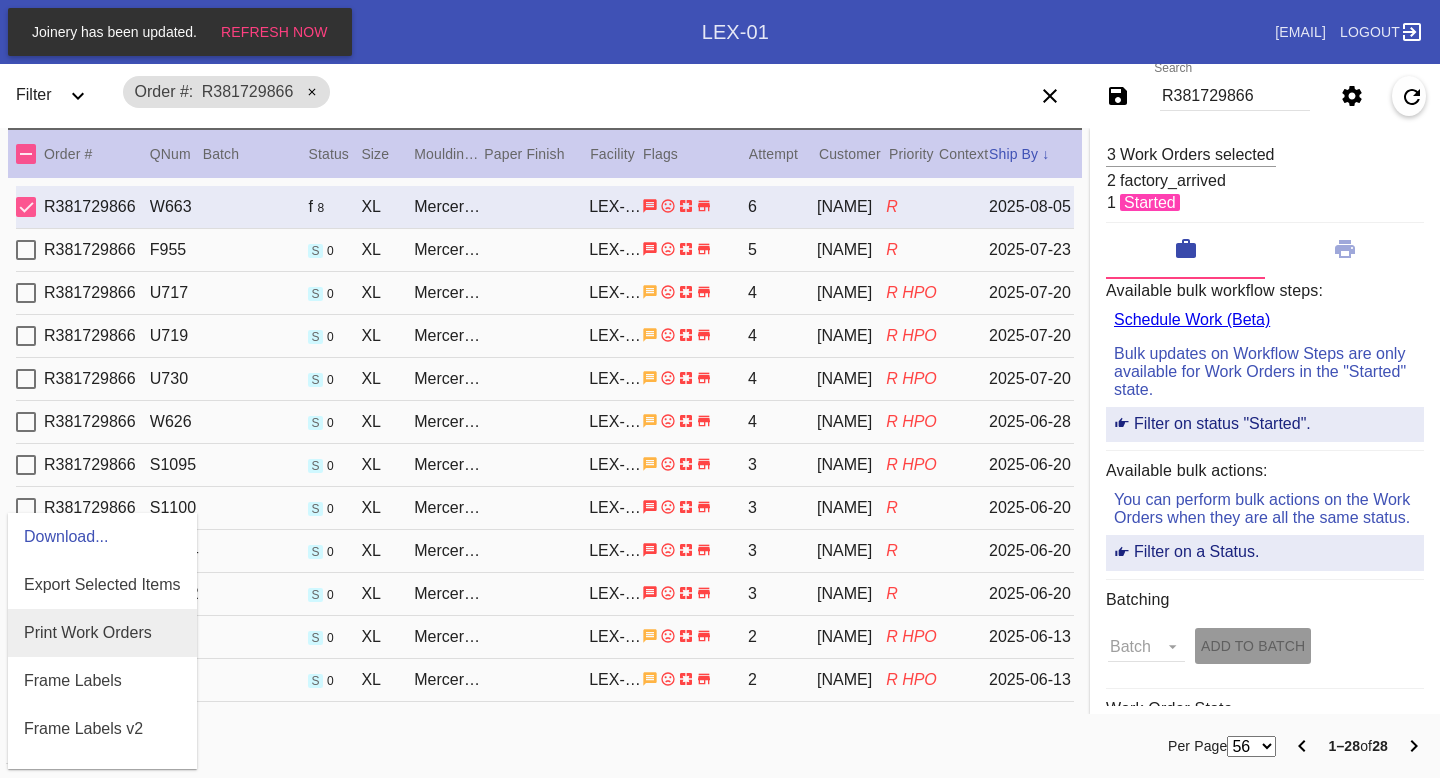 click on "Print Work Orders" at bounding box center (88, 633) 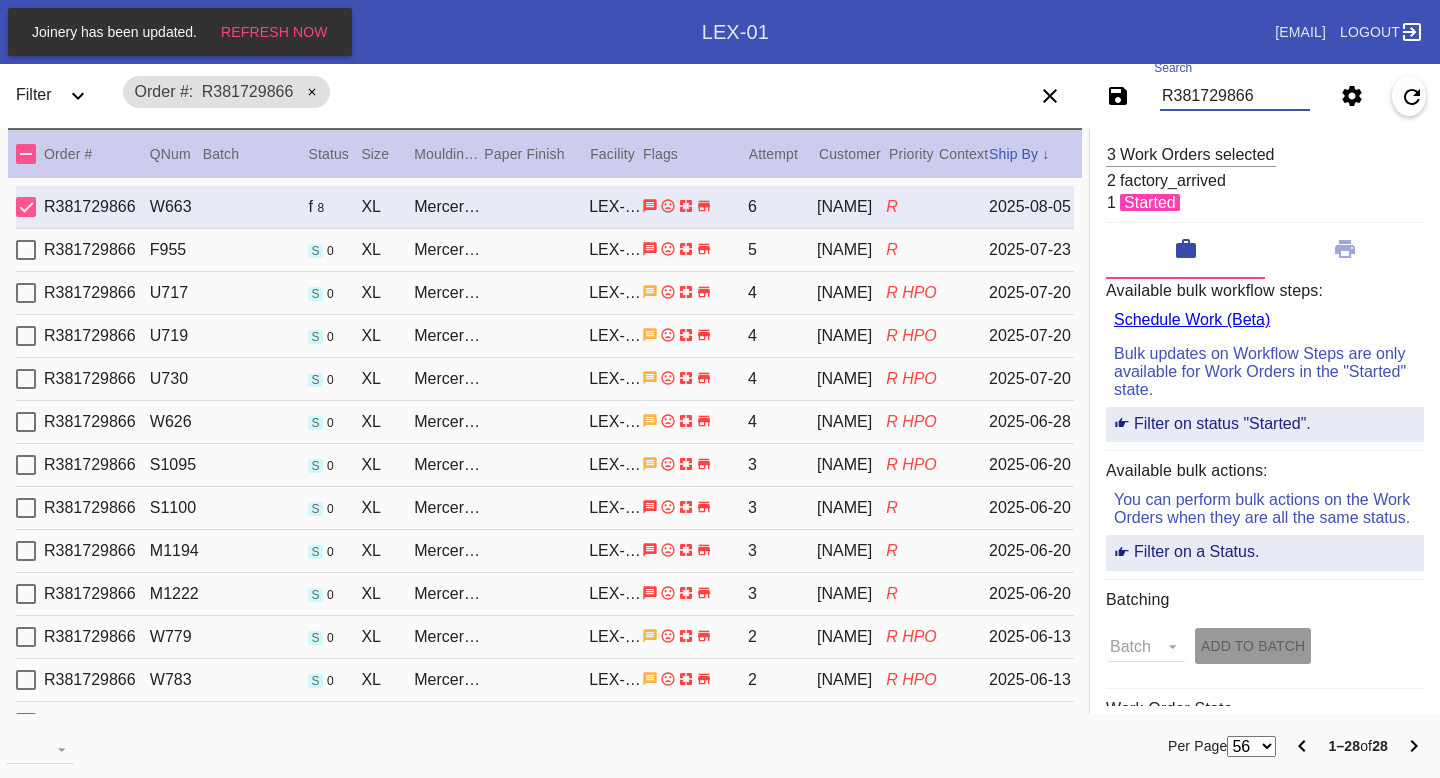 click on "R381729866" at bounding box center [1235, 96] 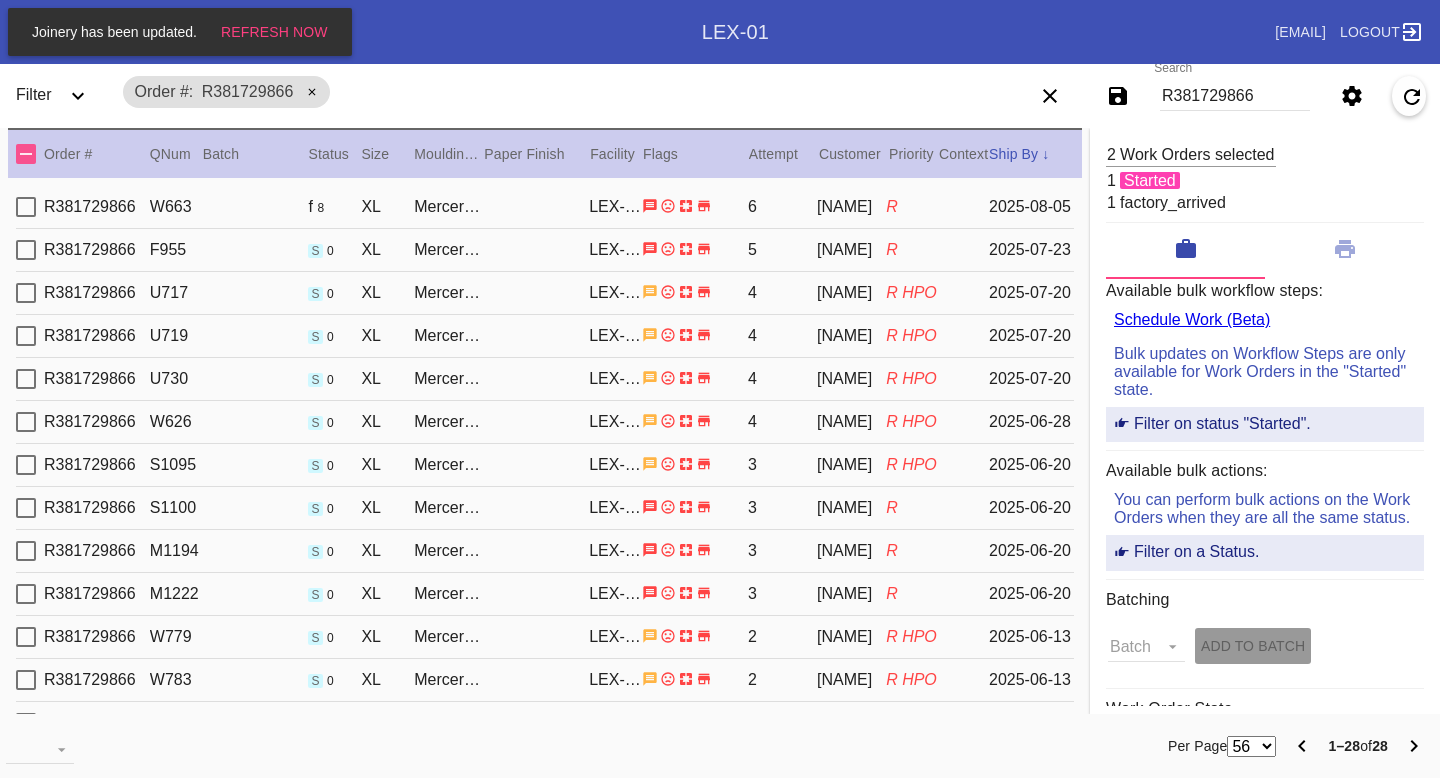 click on "2025-08-05" at bounding box center (1031, 207) 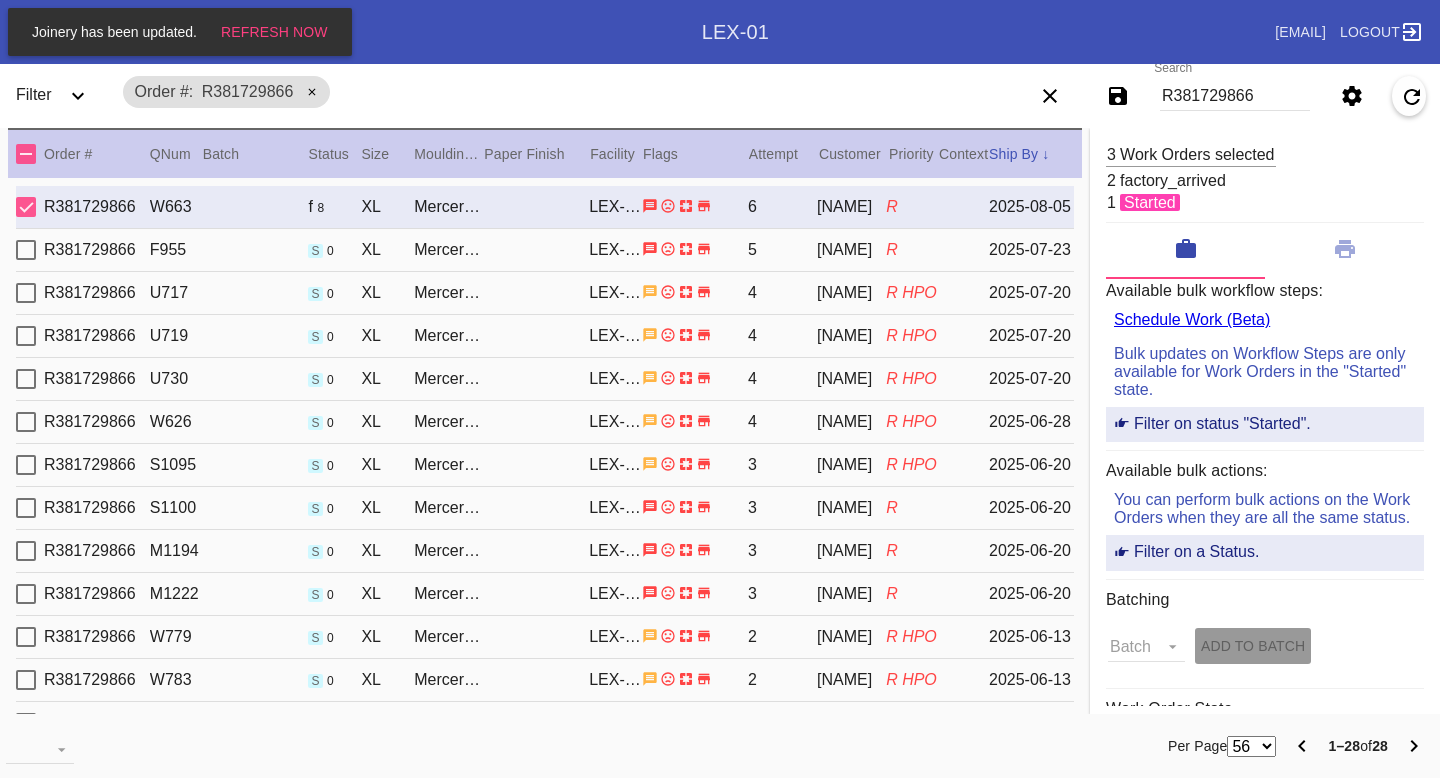 scroll, scrollTop: 704, scrollLeft: 0, axis: vertical 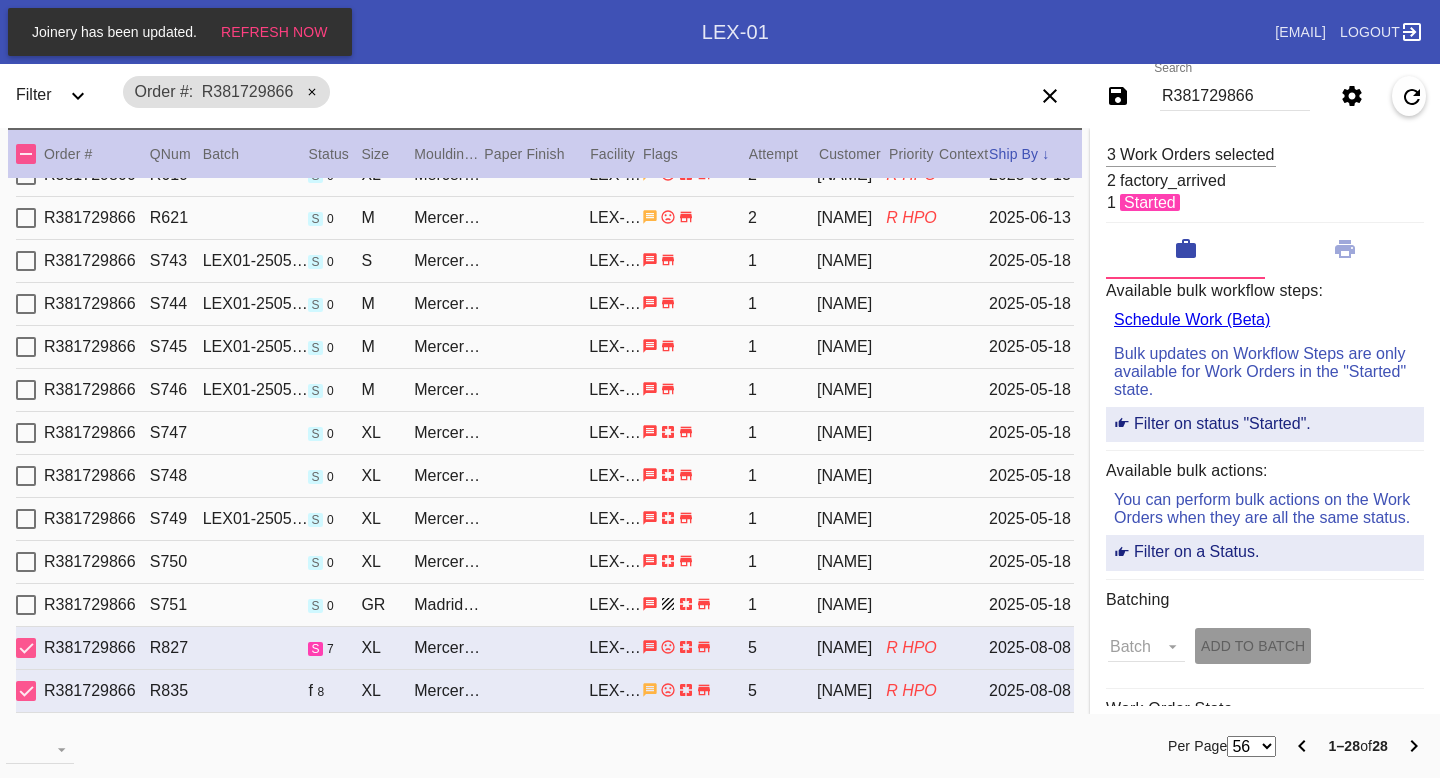 click on "R381729866 R827 s   7 XL Mercer Slim / White LEX-01 5 Ariel Frankel
R
HPO
2025-08-08" at bounding box center (545, 648) 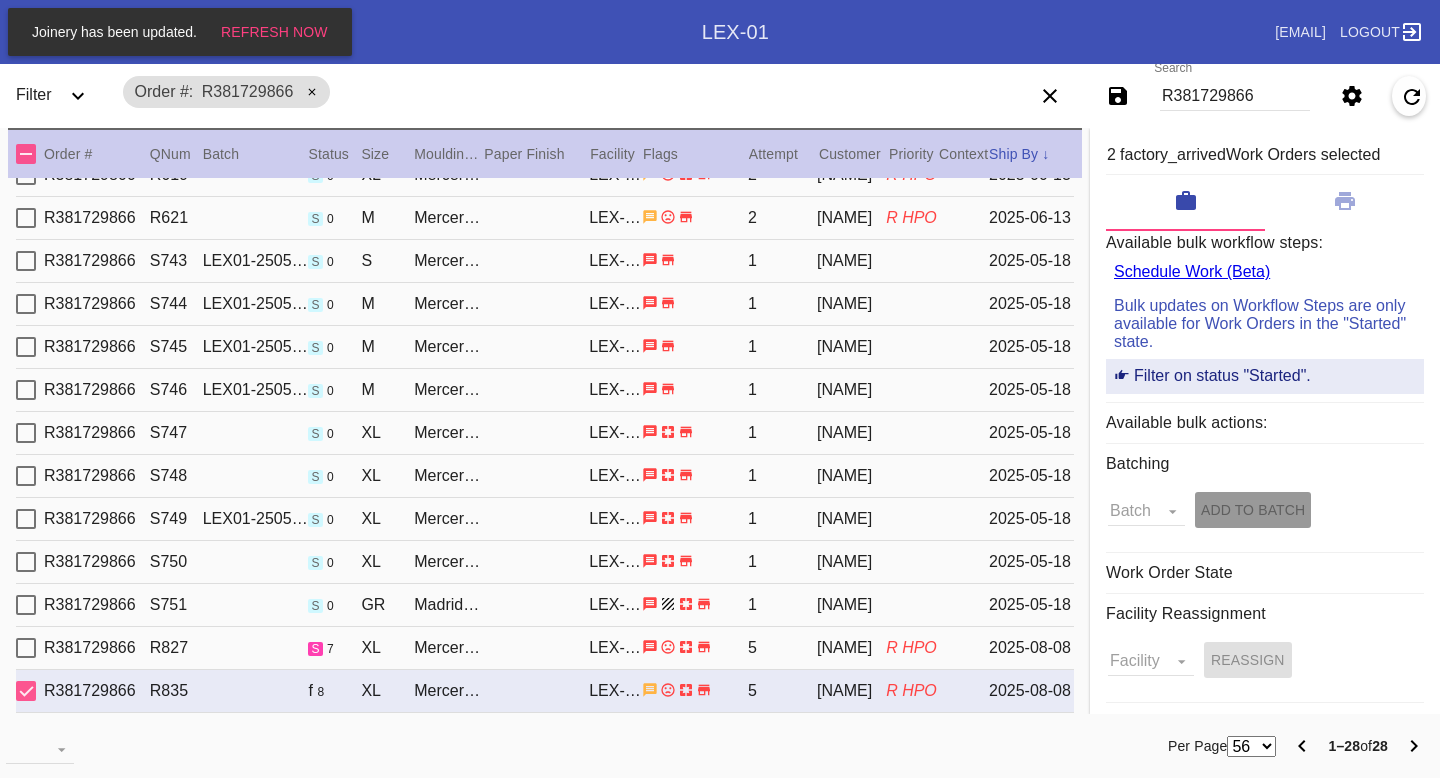 click on "R381729866 R835 f   8 XL Mercer Slim / White LEX-01 5 Ariel Frankel
R
HPO
2025-08-08" at bounding box center (545, 691) 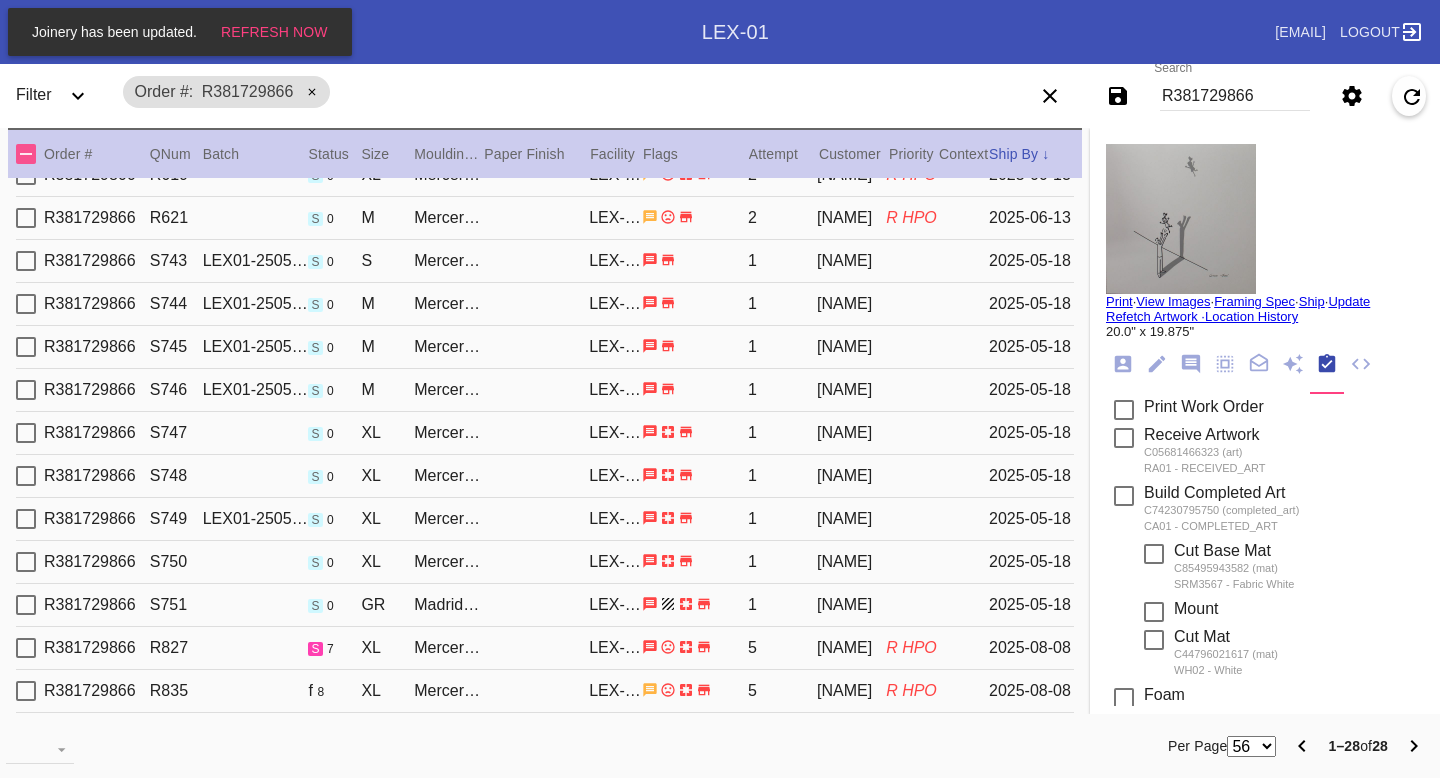 click on "Print" at bounding box center (1119, 301) 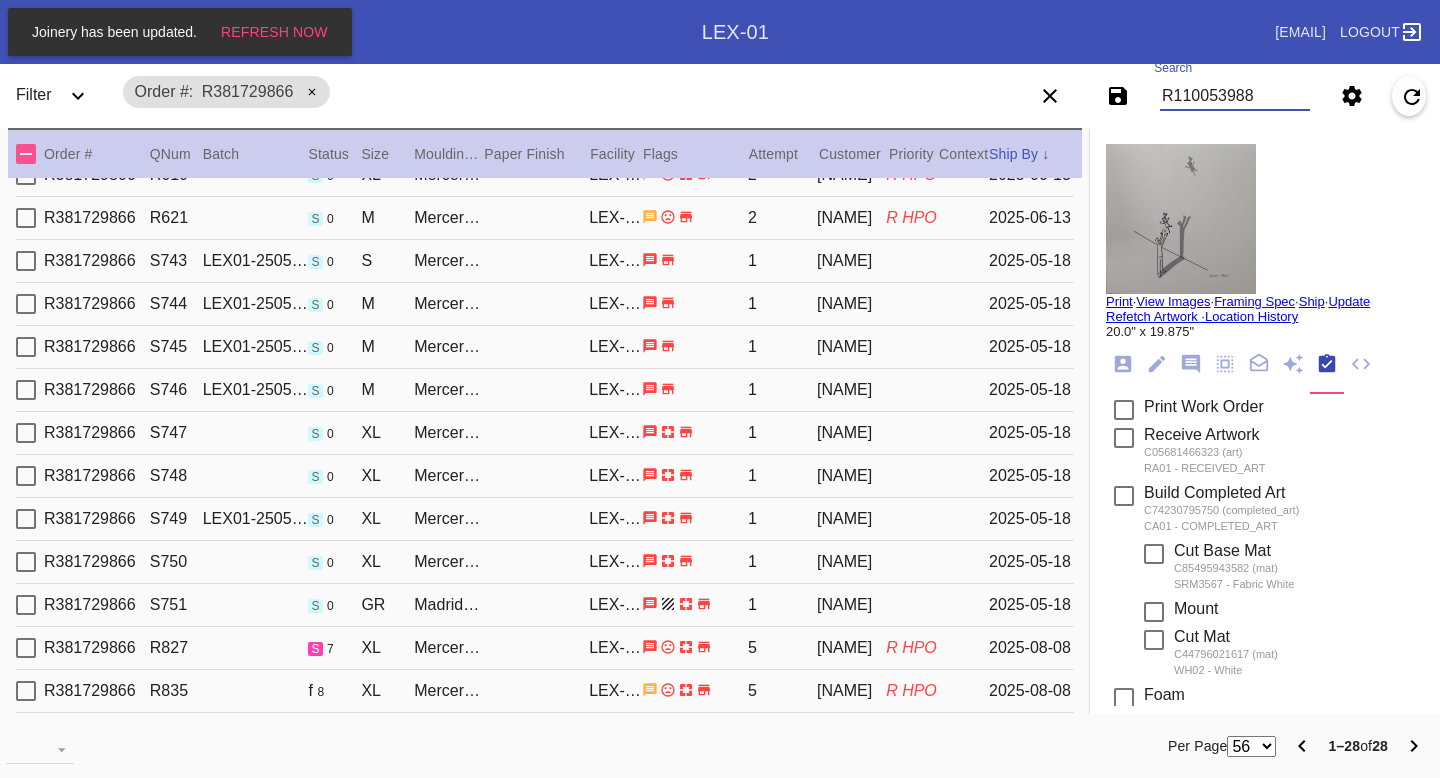 type on "R110053988" 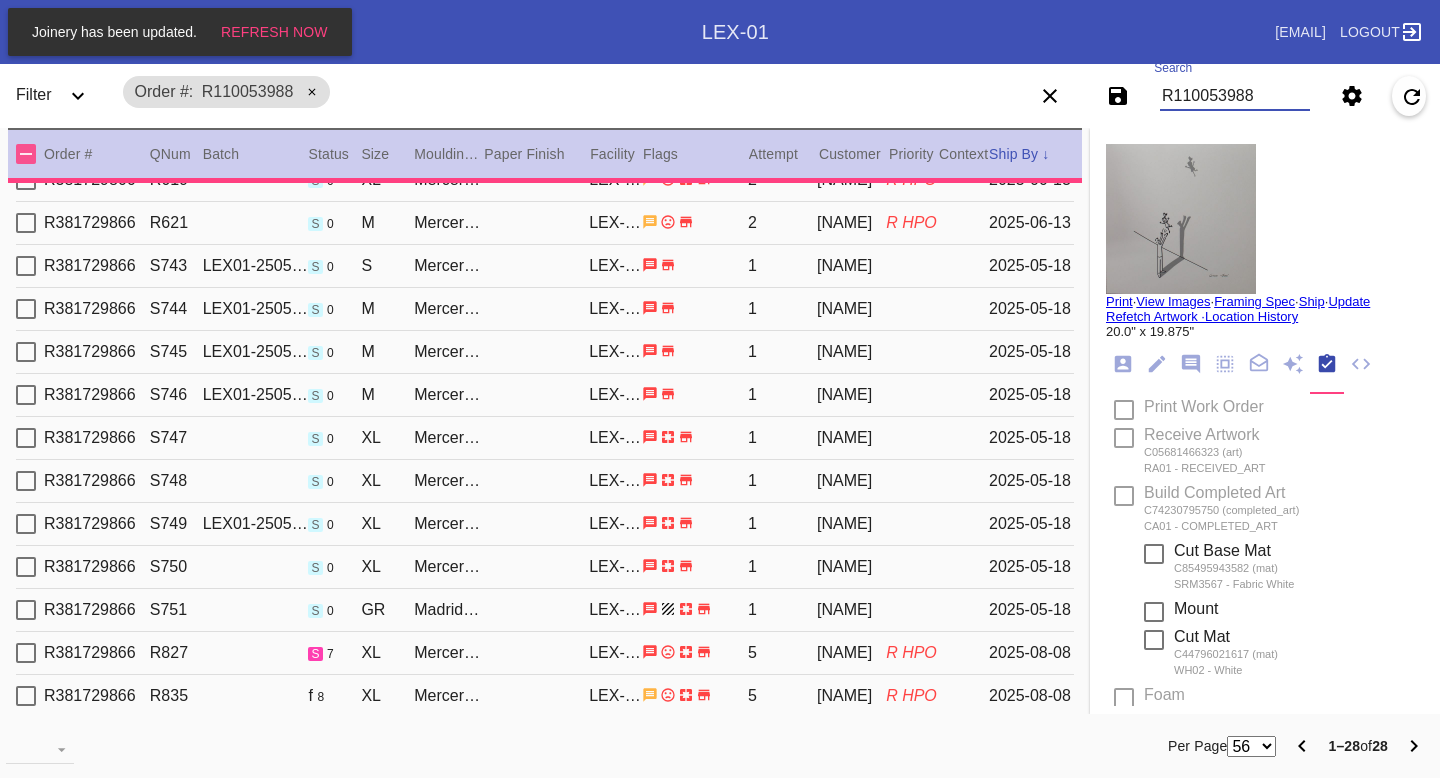 type 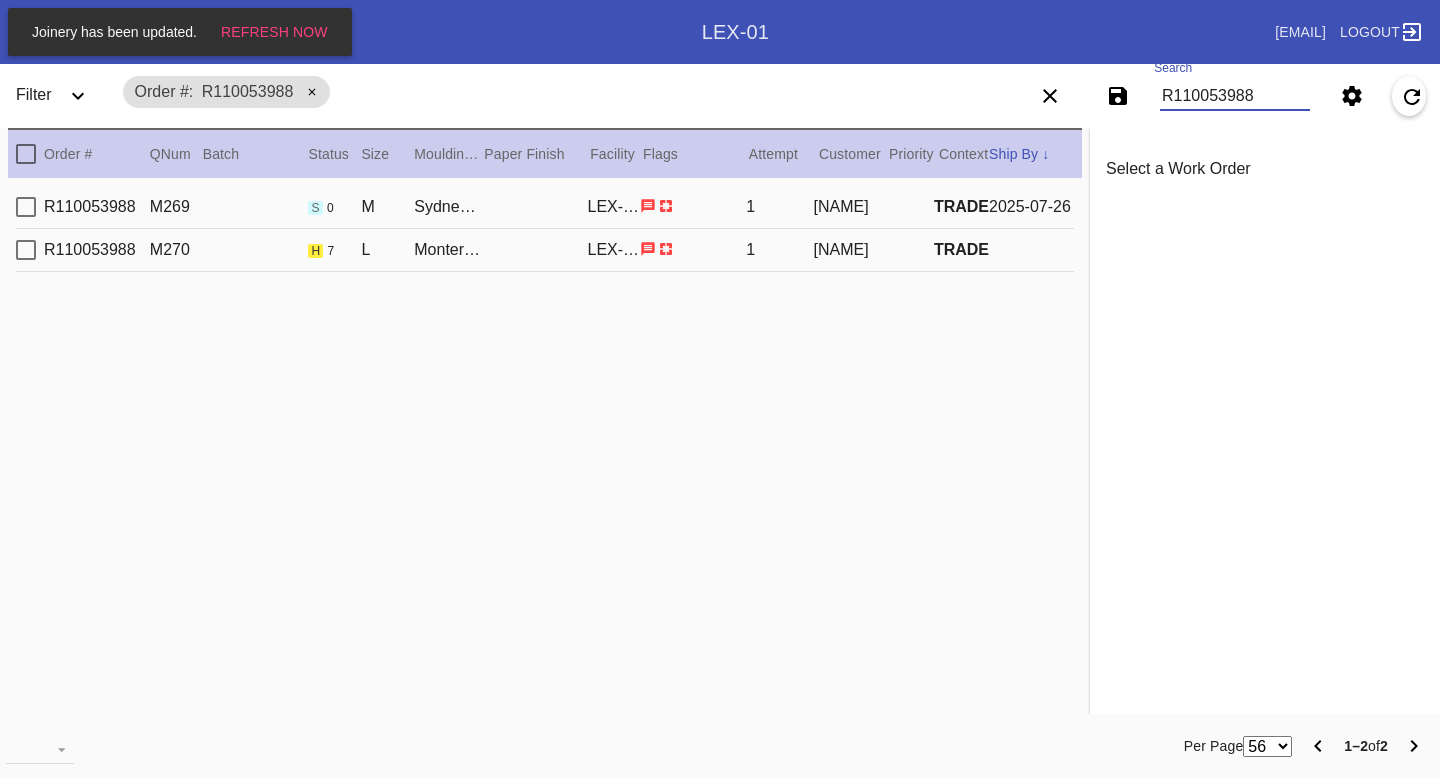 scroll, scrollTop: 0, scrollLeft: 0, axis: both 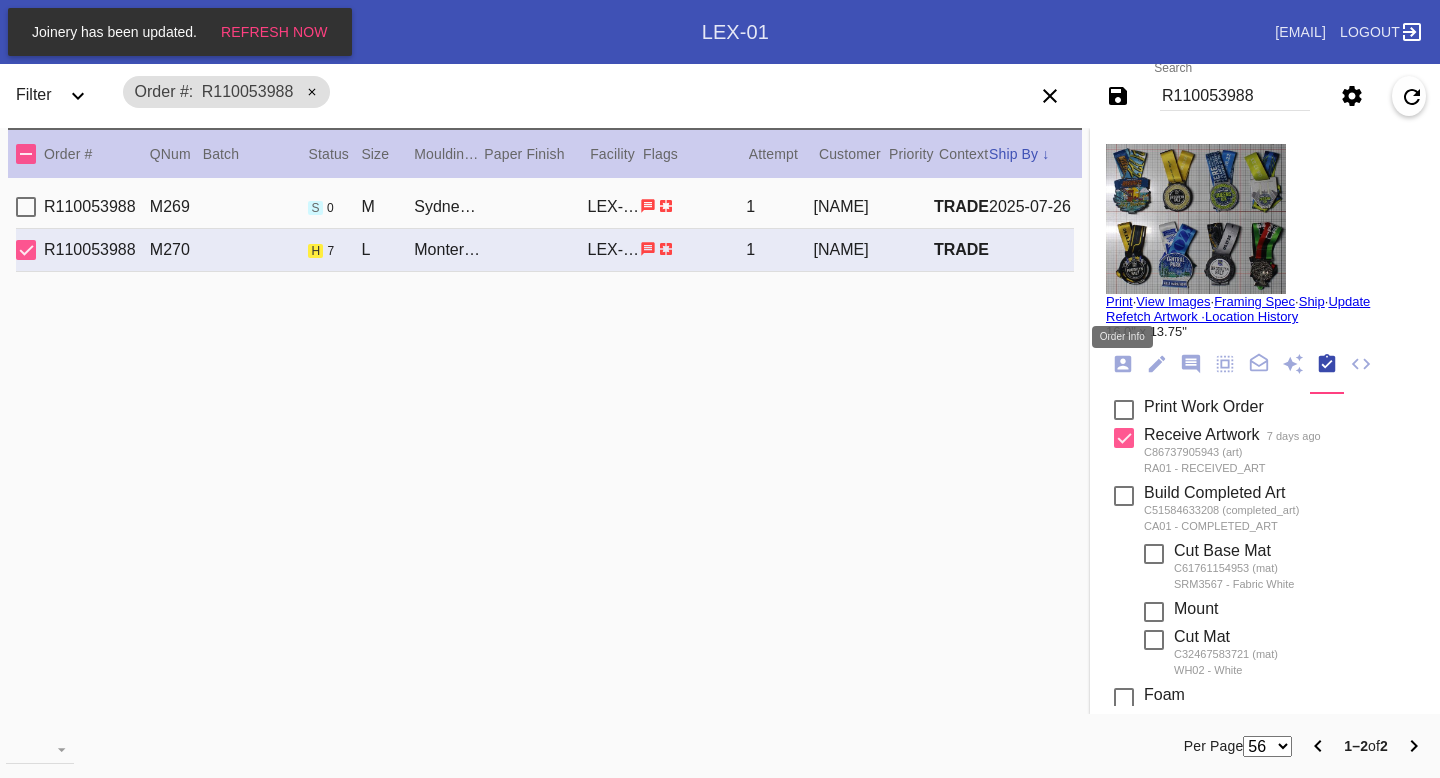 click 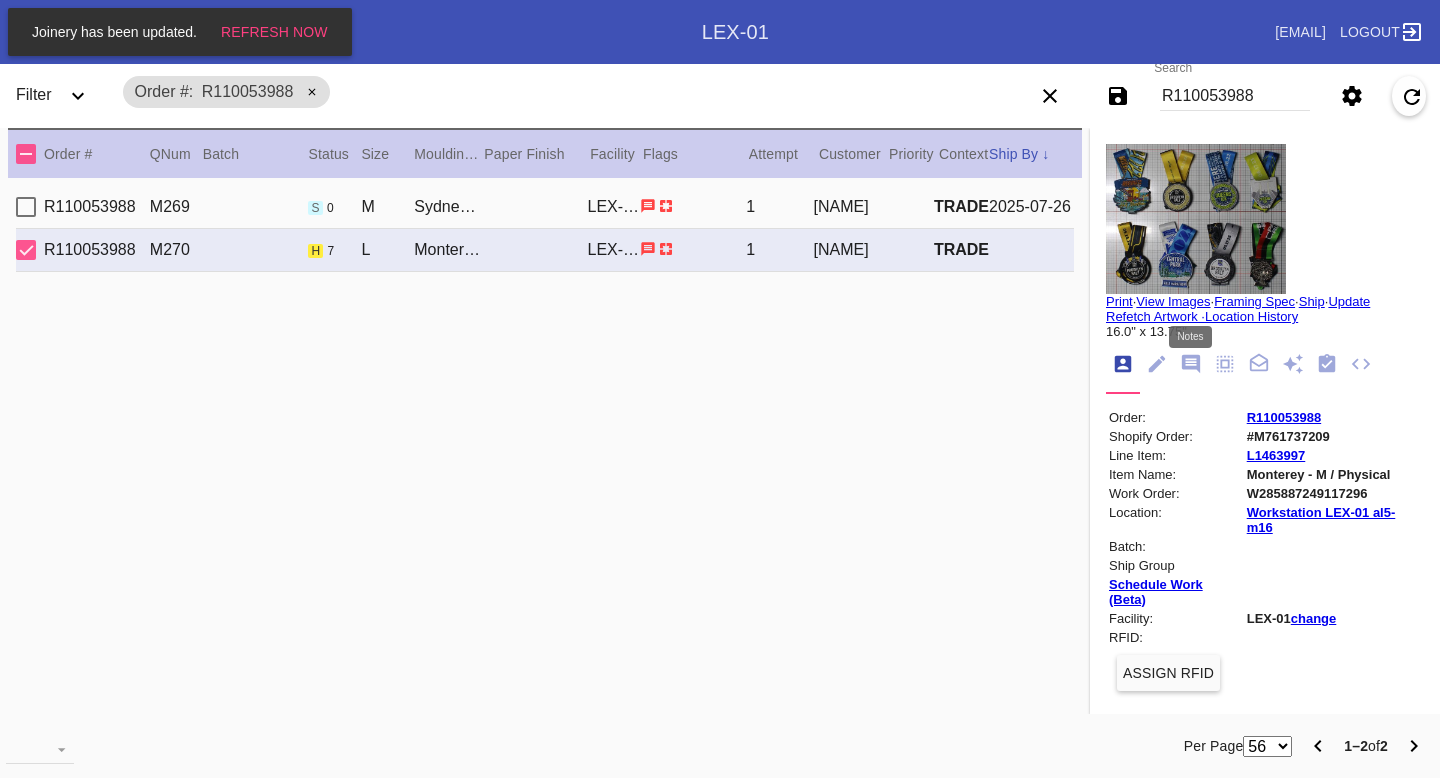 click 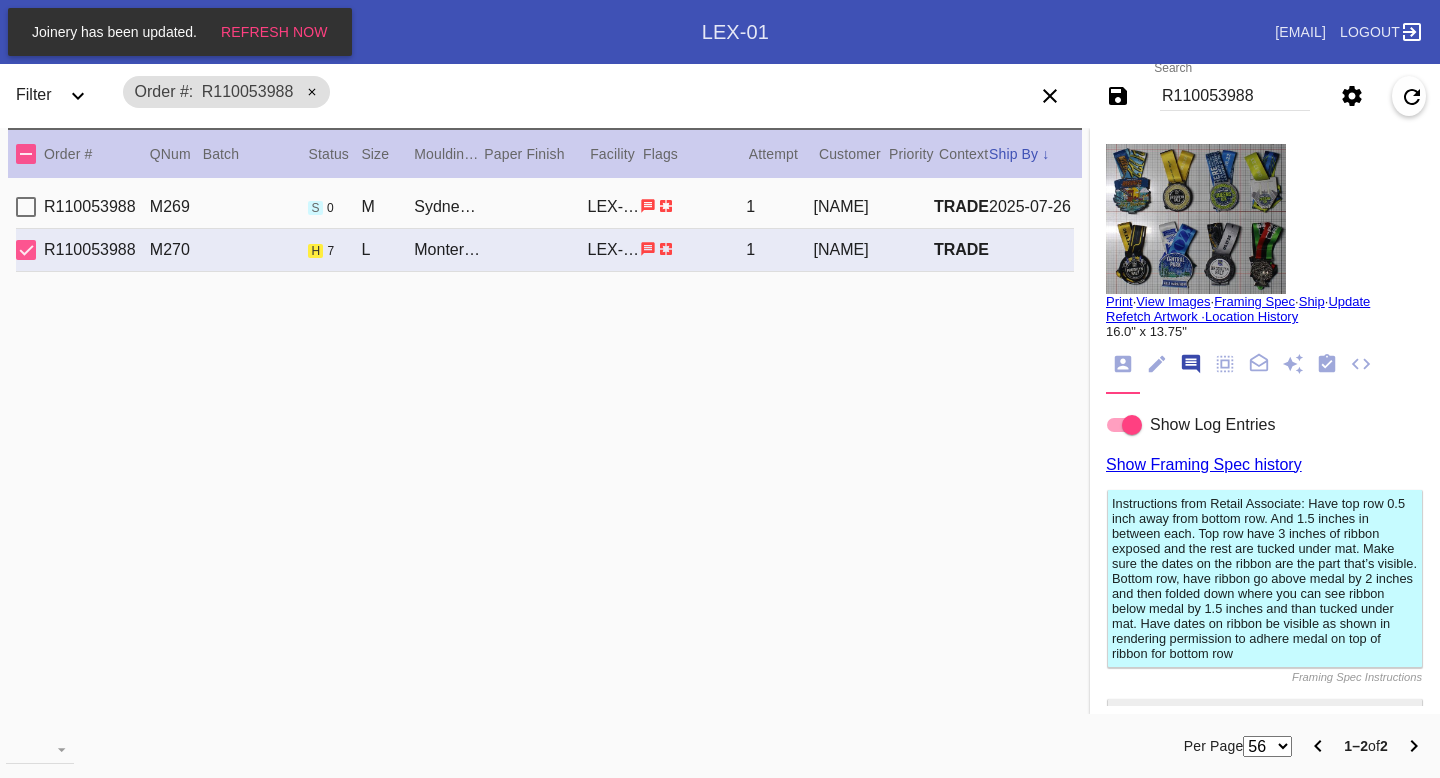 scroll, scrollTop: 123, scrollLeft: 0, axis: vertical 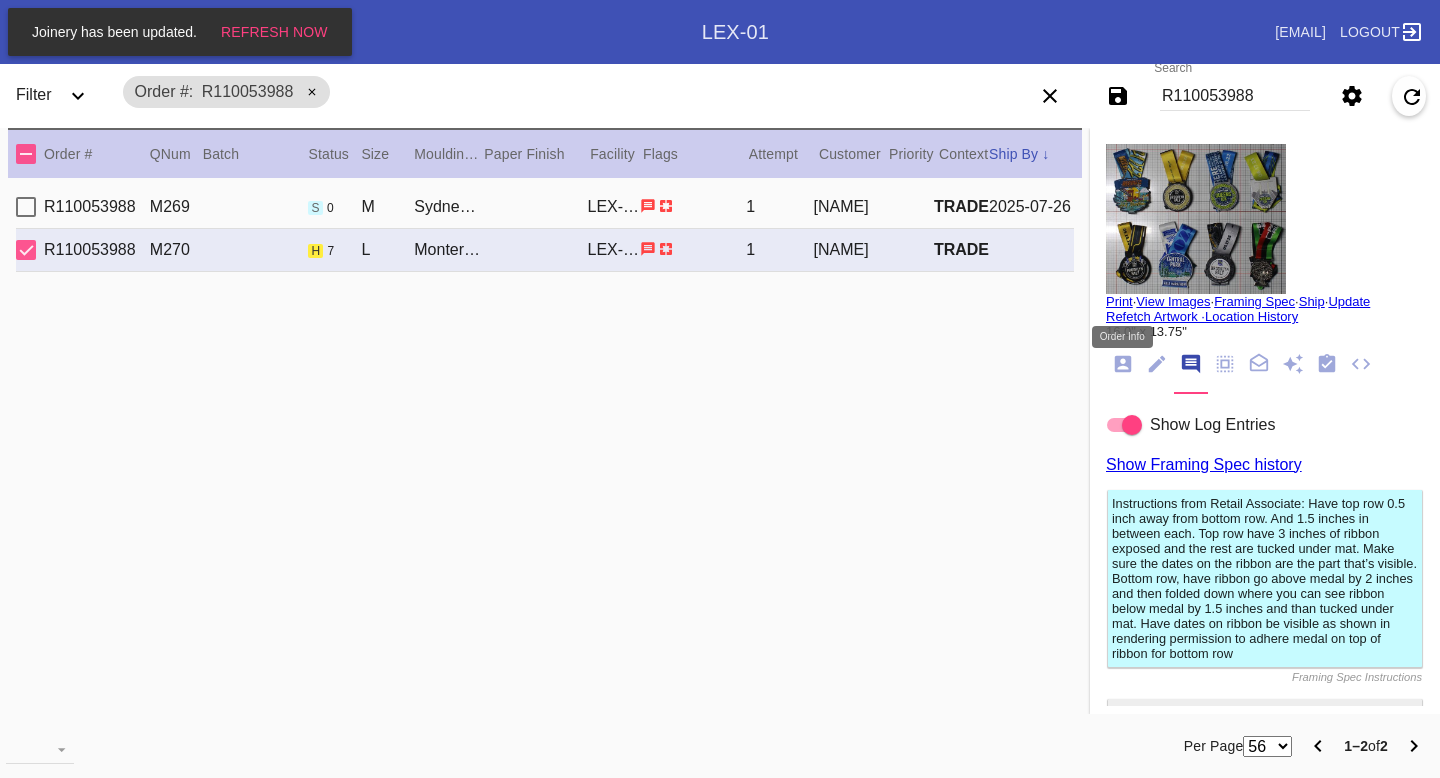 click 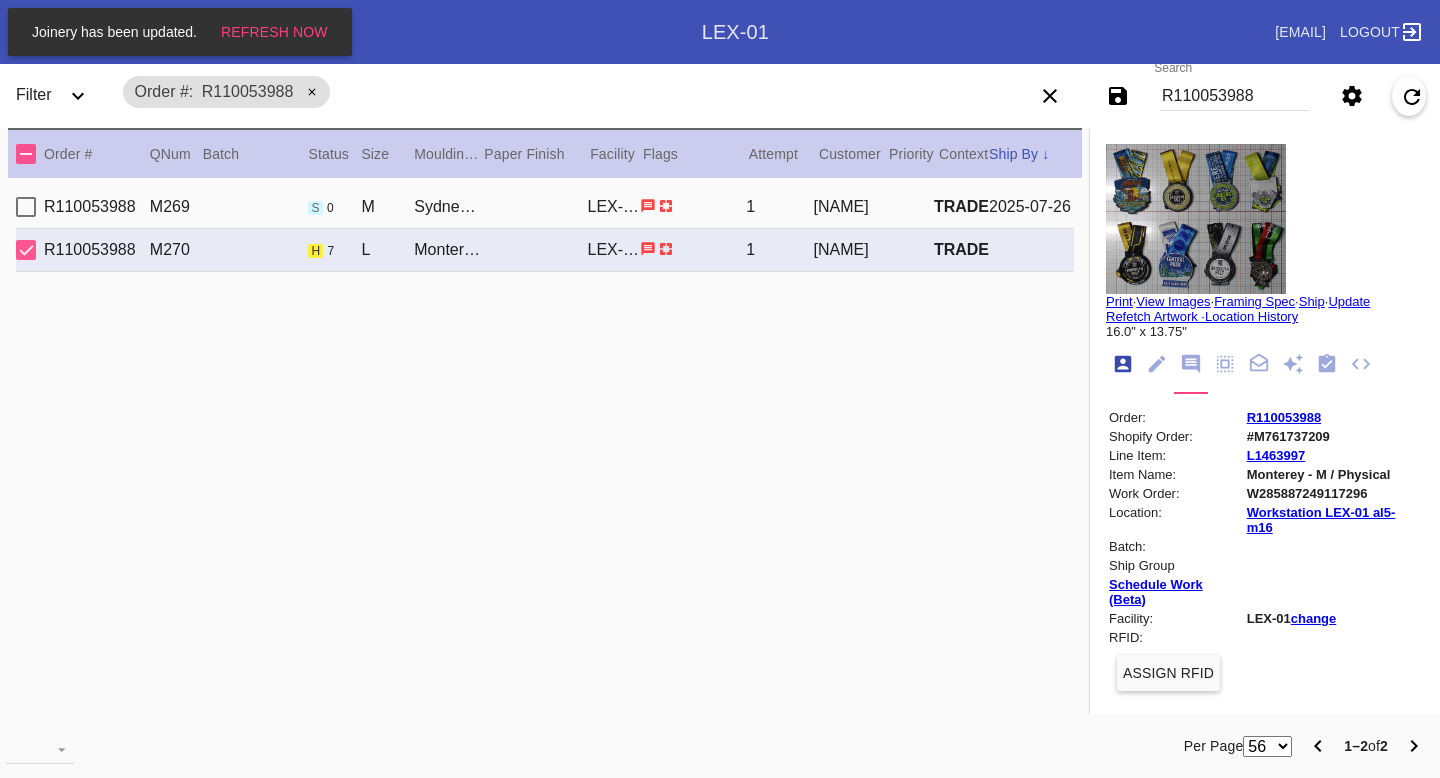scroll, scrollTop: 24, scrollLeft: 0, axis: vertical 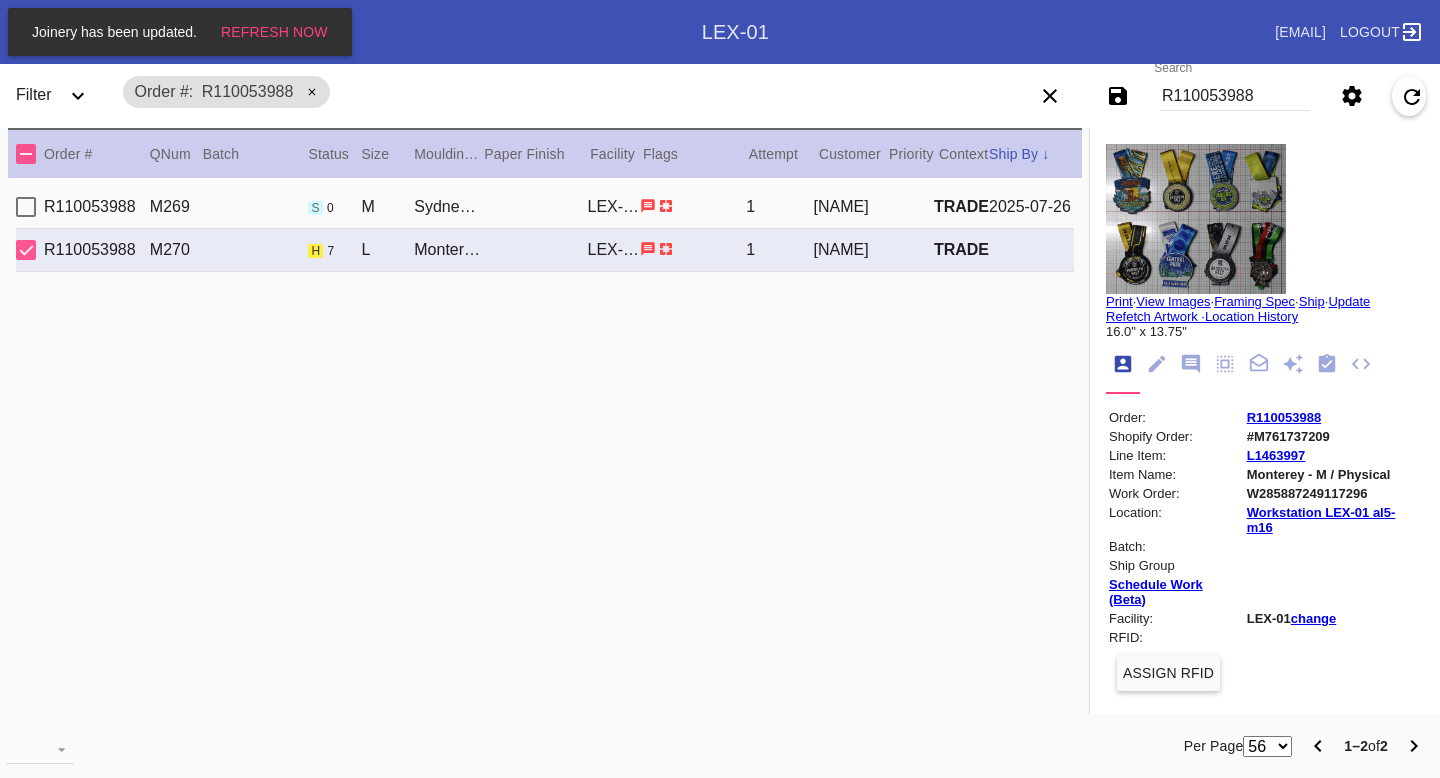 click on "W285887249117296" at bounding box center [1334, 493] 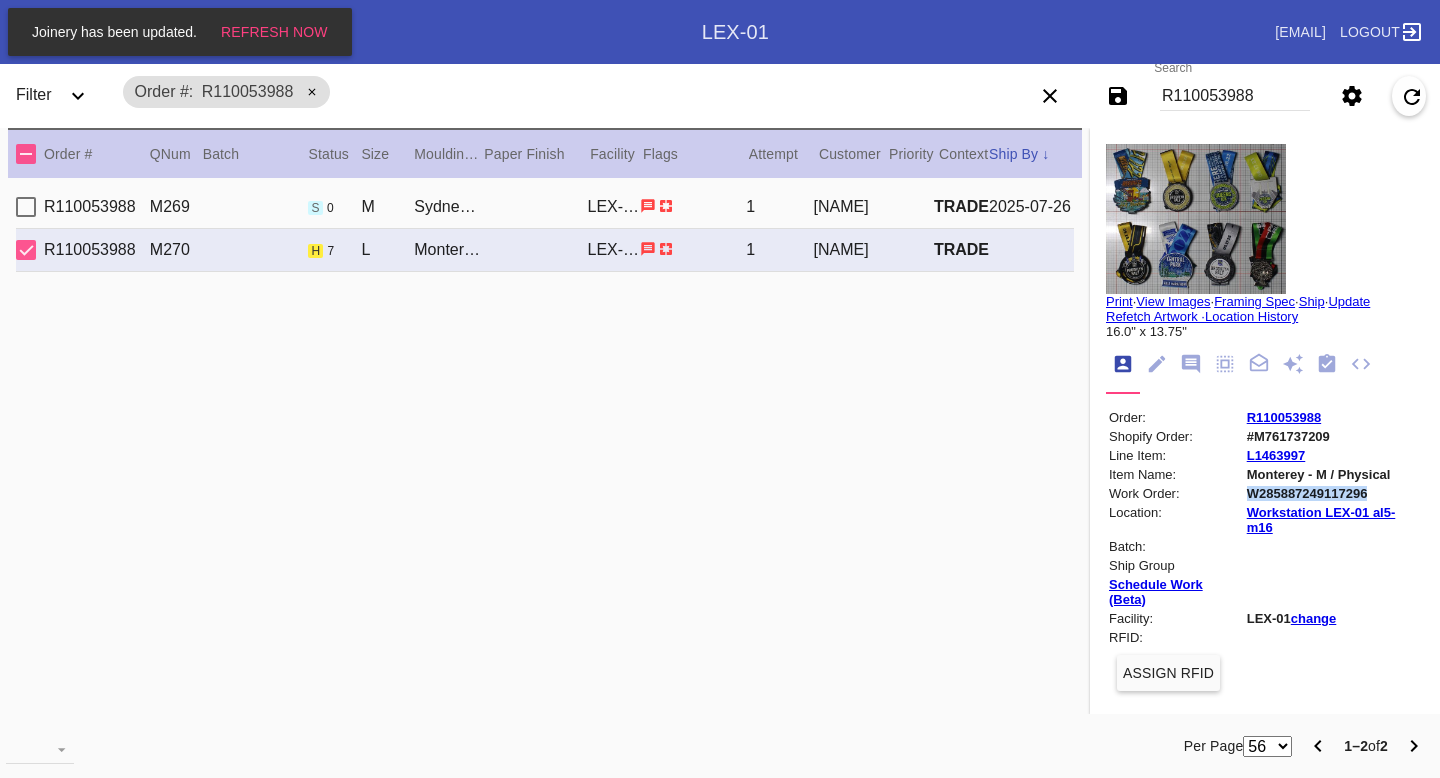 click on "W285887249117296" at bounding box center (1334, 493) 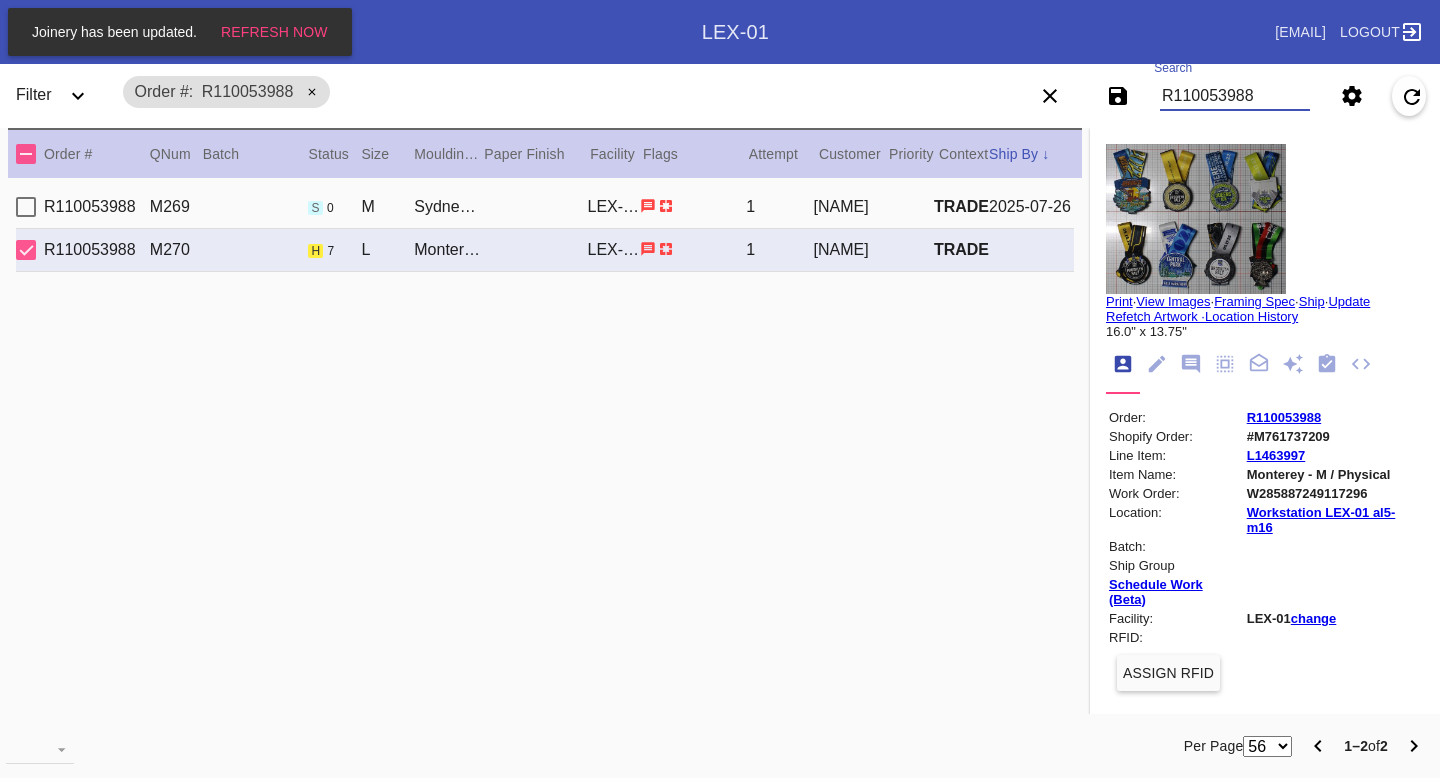 click on "R110053988" at bounding box center (1235, 96) 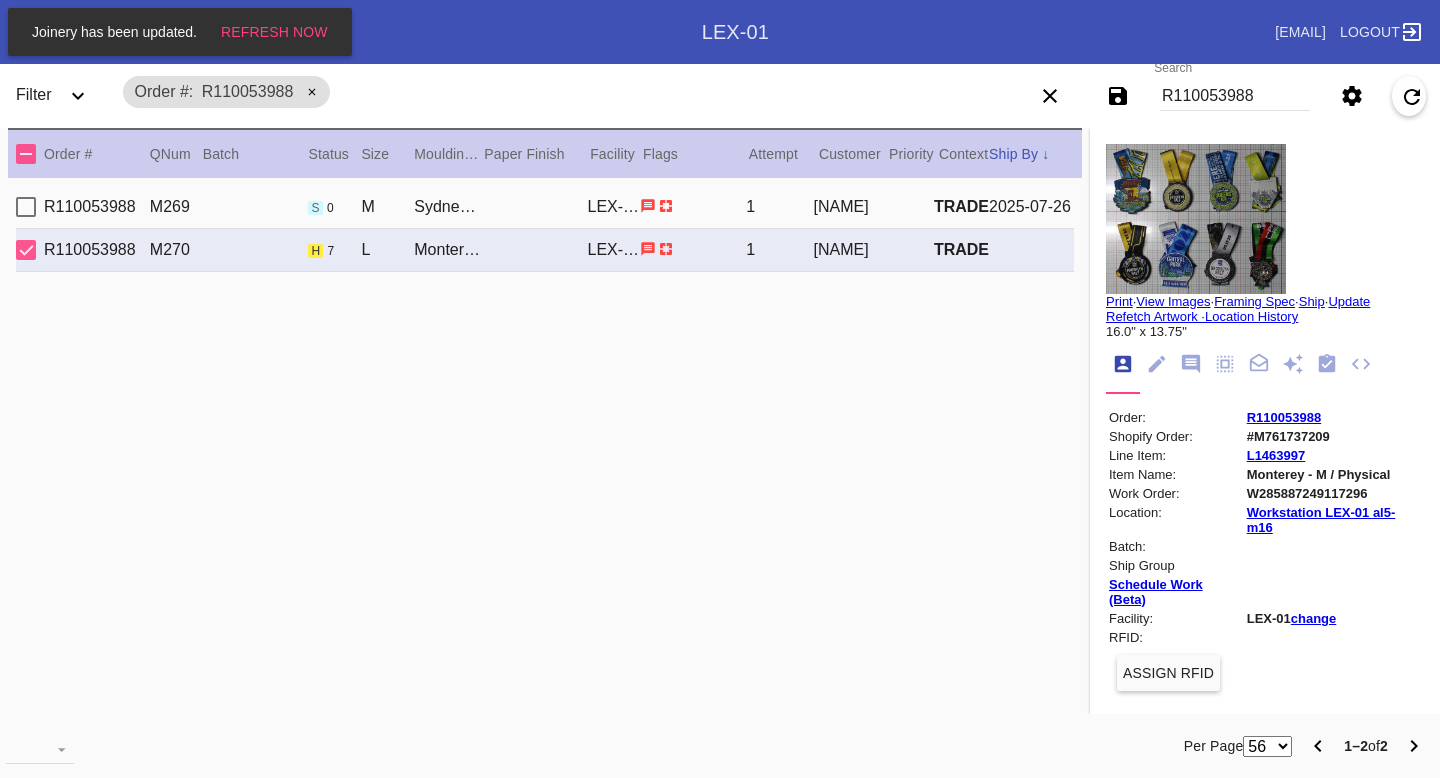 click on "W285887249117296" at bounding box center (1334, 493) 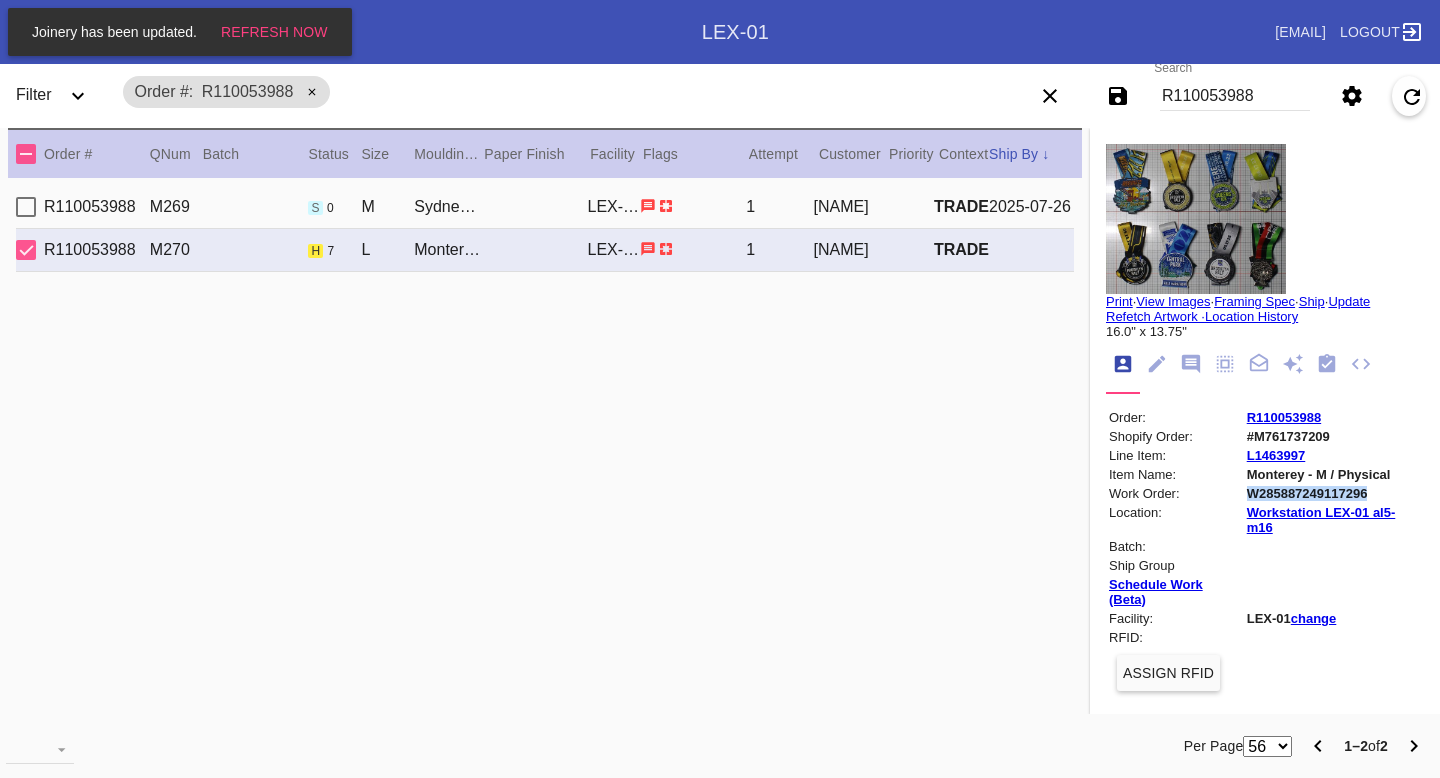 click on "W285887249117296" at bounding box center [1334, 493] 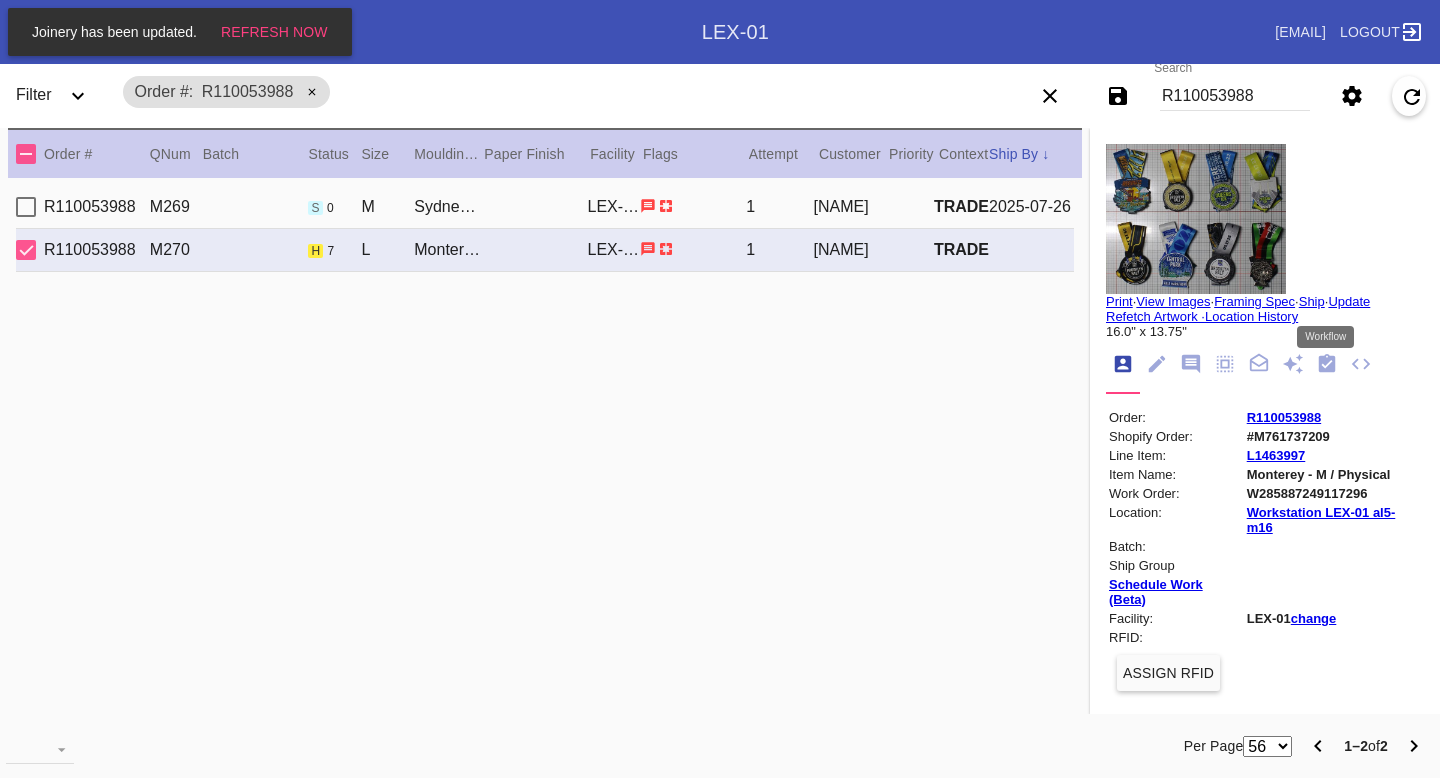 click 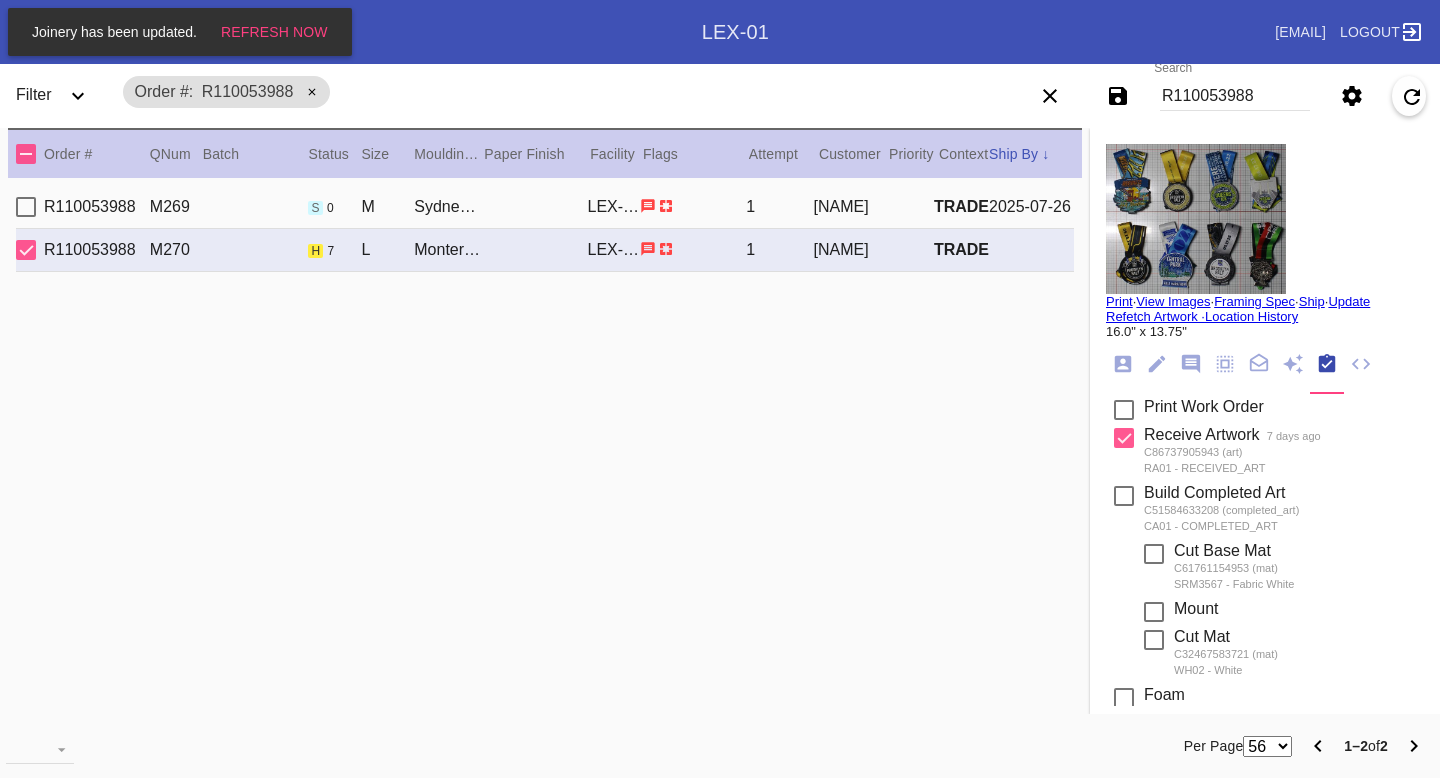 scroll, scrollTop: 799, scrollLeft: 0, axis: vertical 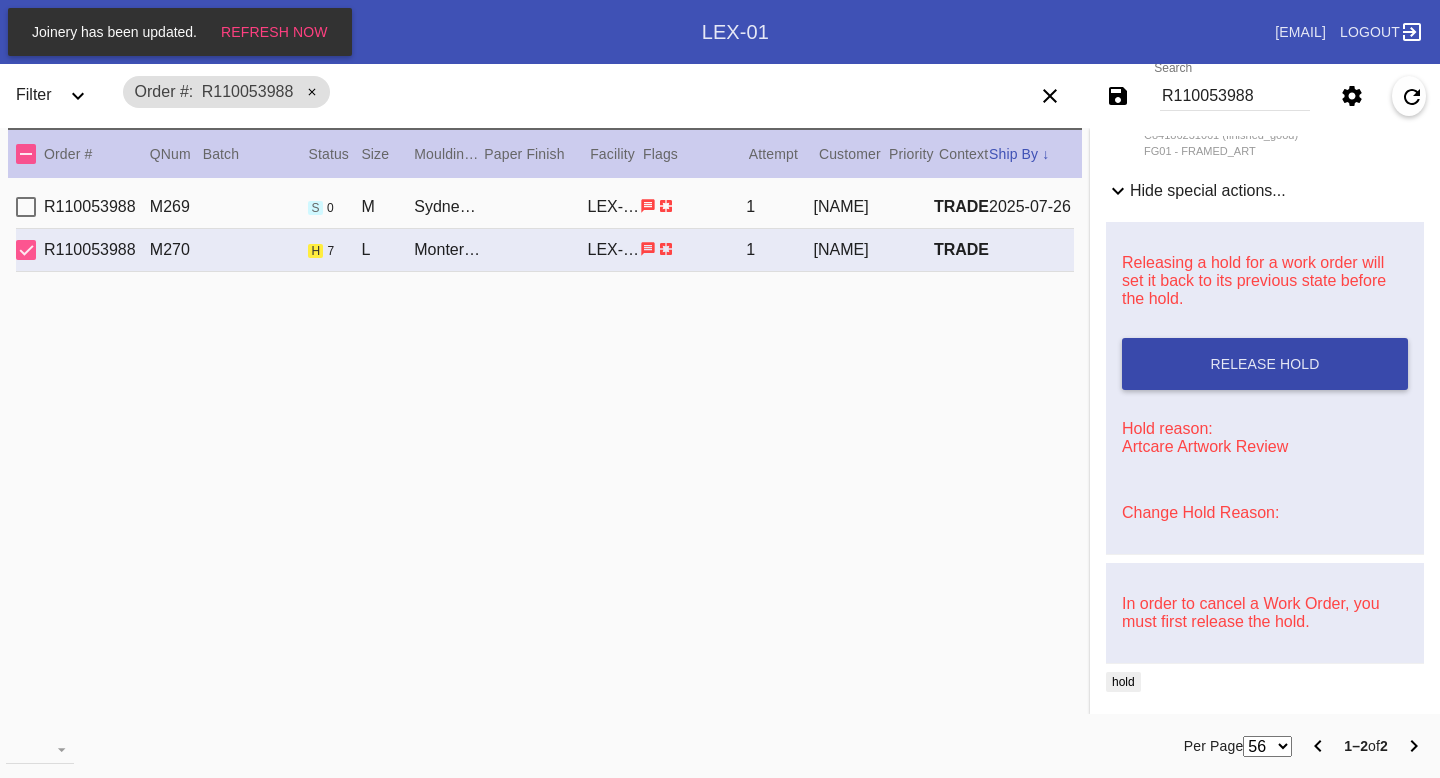 click on "Release Hold" at bounding box center (1265, 364) 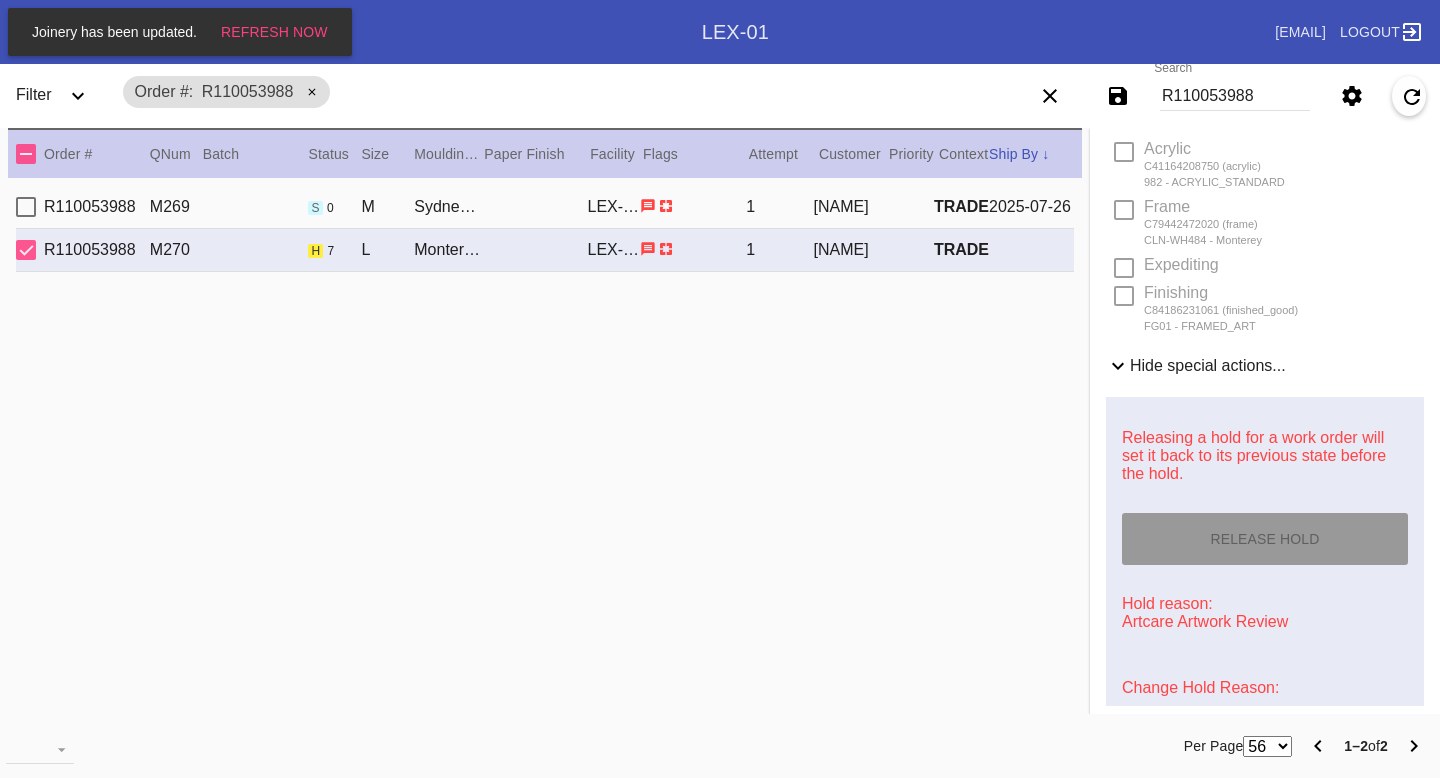 scroll, scrollTop: 0, scrollLeft: 0, axis: both 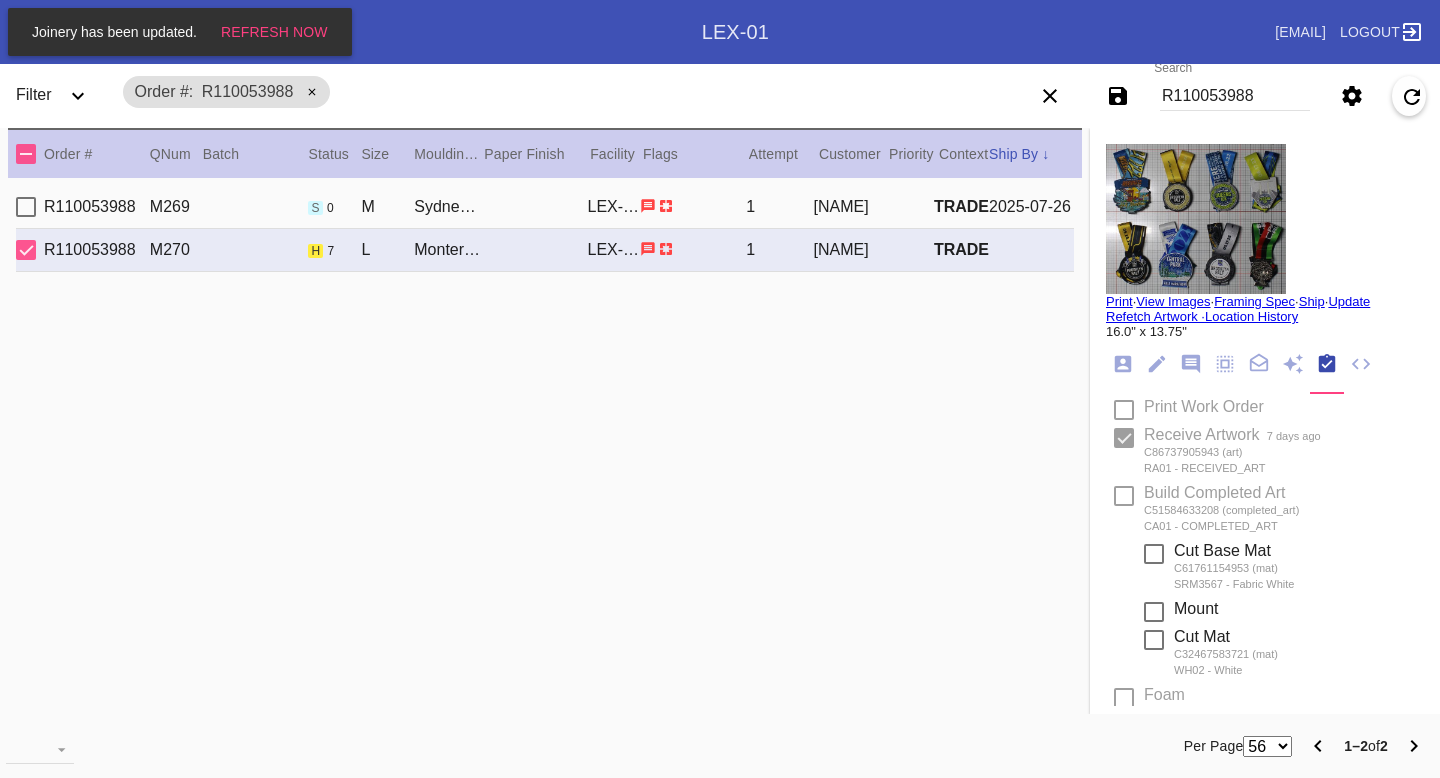 type on "8/8/2025" 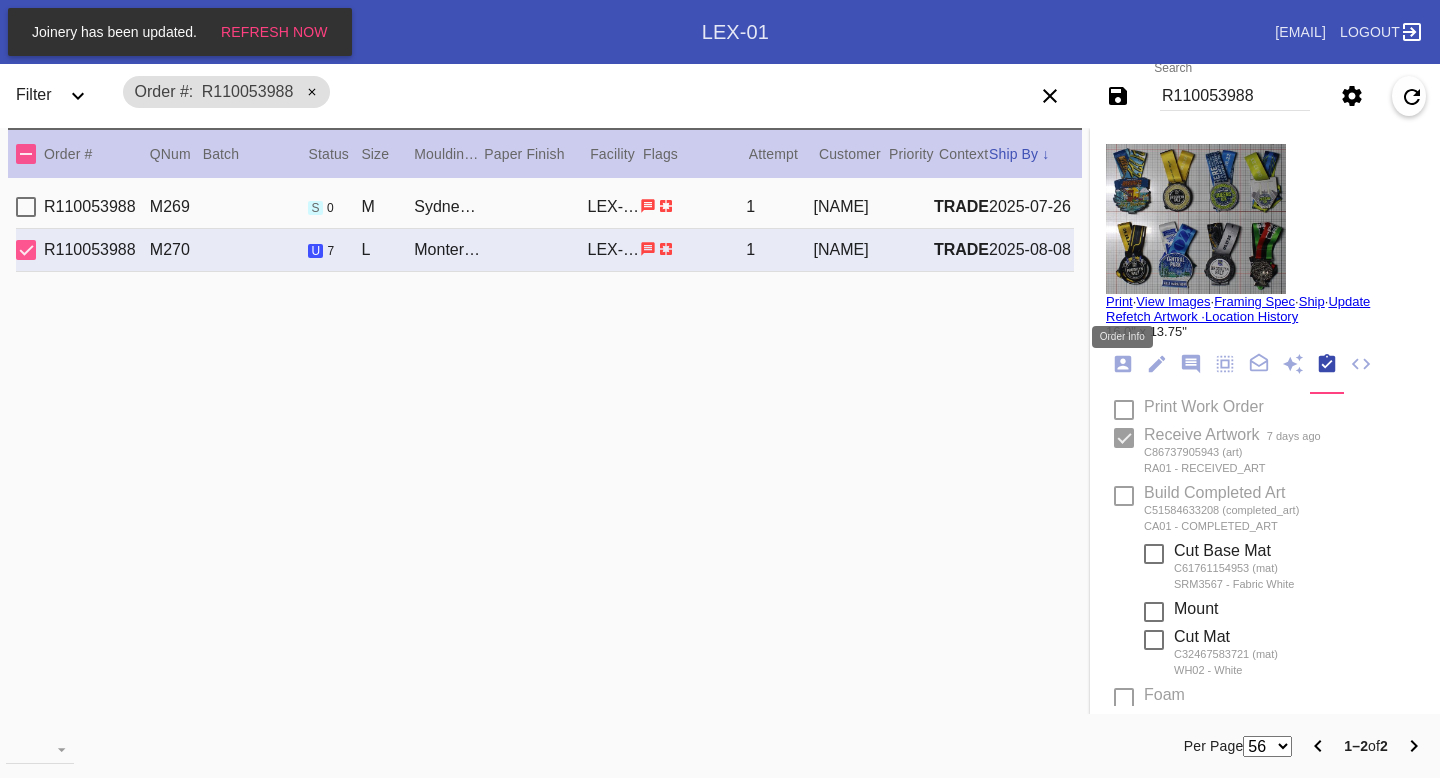 click 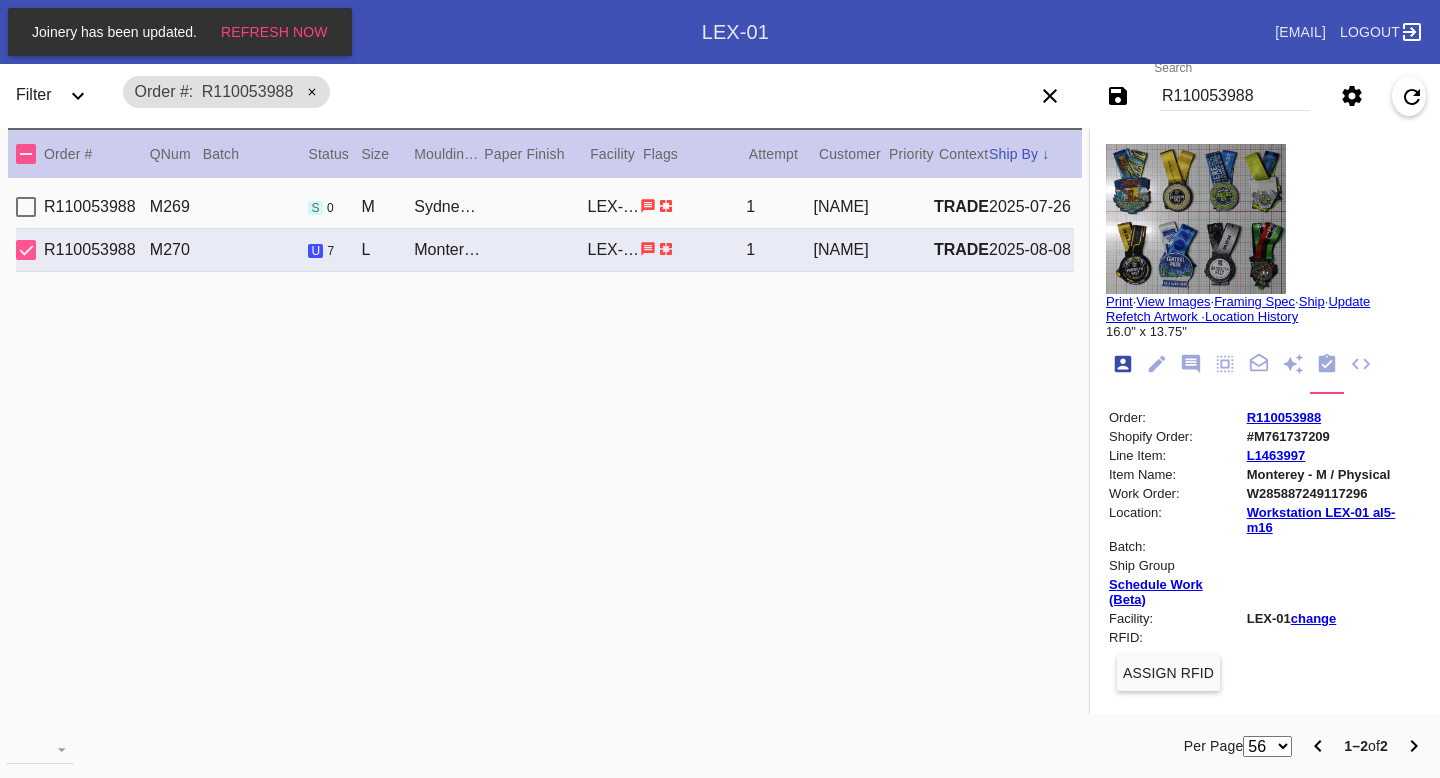 scroll, scrollTop: 24, scrollLeft: 0, axis: vertical 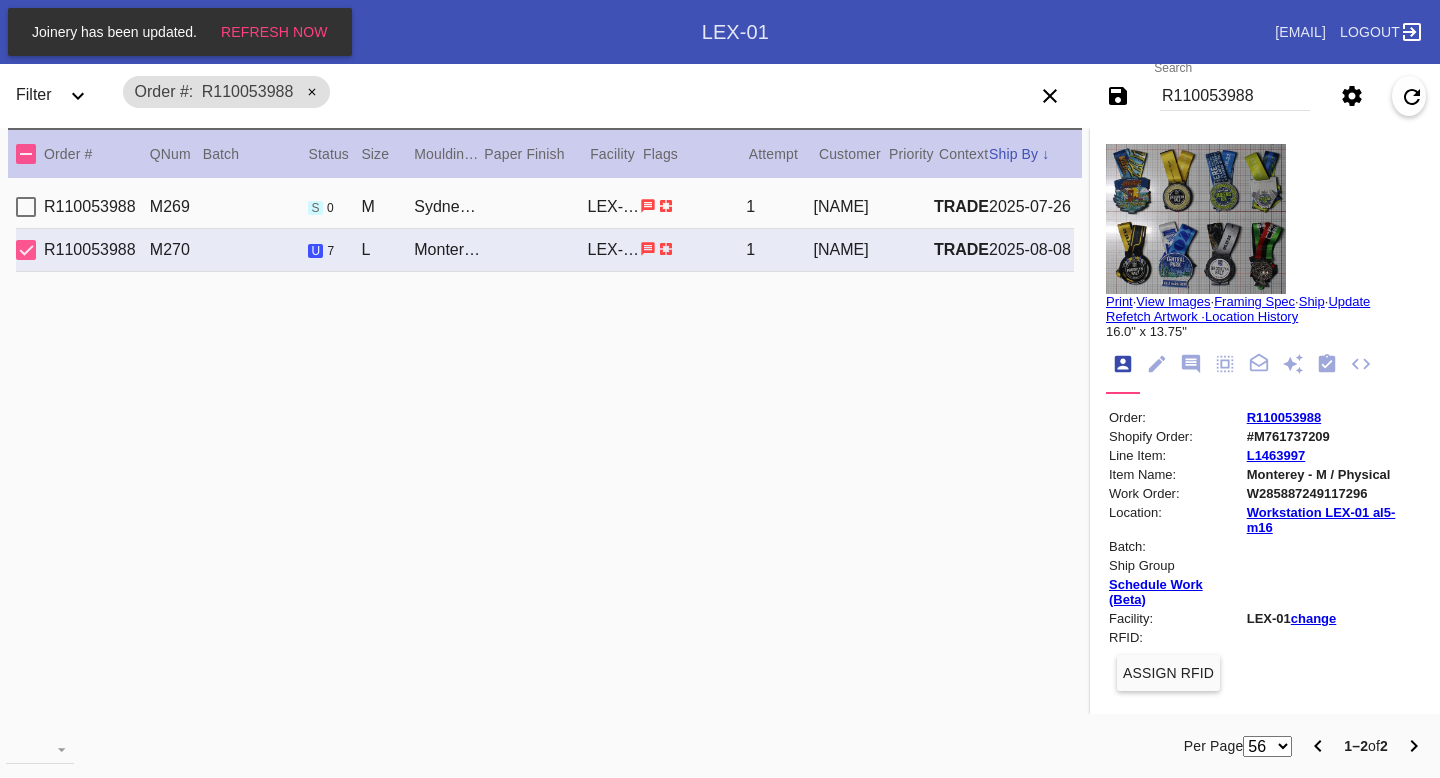 click on "W285887249117296" at bounding box center (1334, 493) 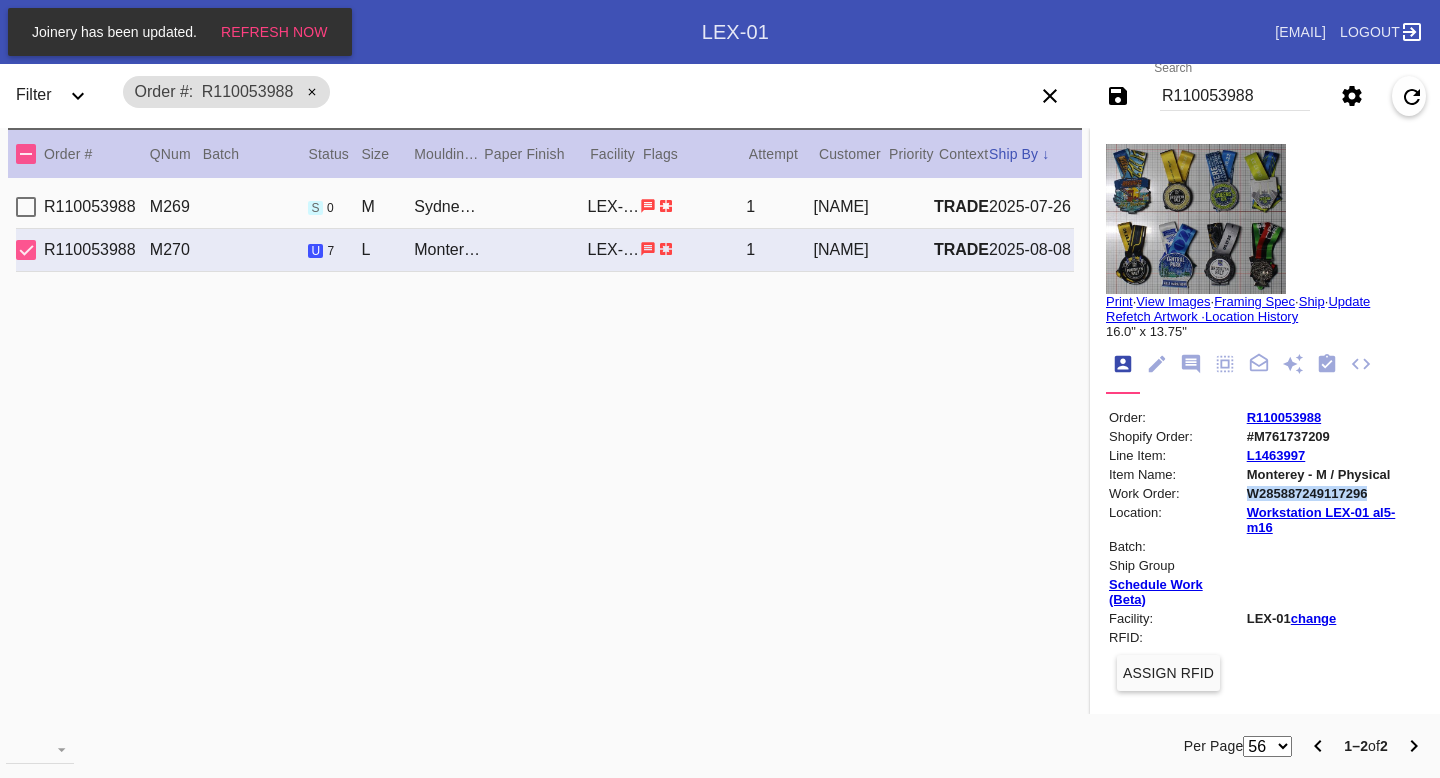 click on "W285887249117296" at bounding box center (1334, 493) 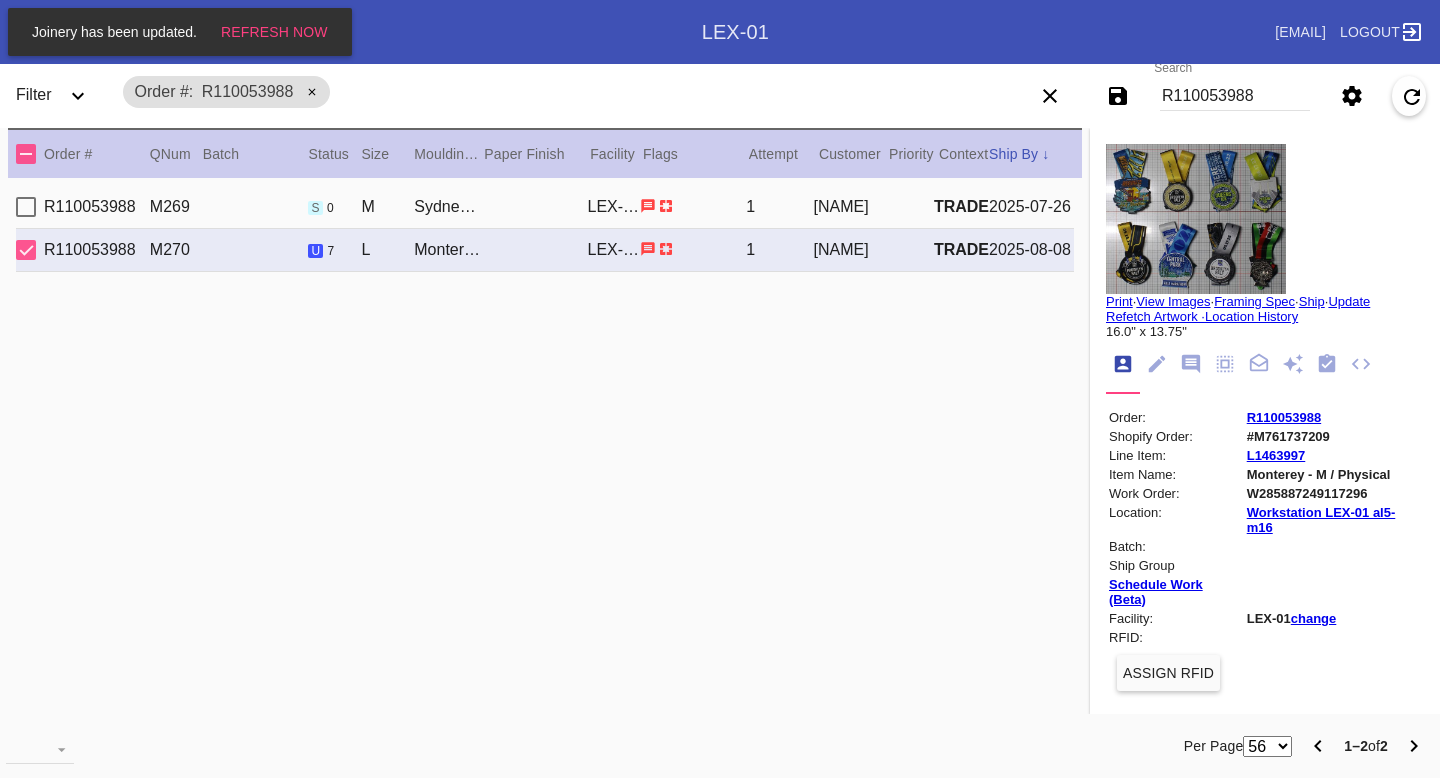 click on "R110053988" at bounding box center [1235, 96] 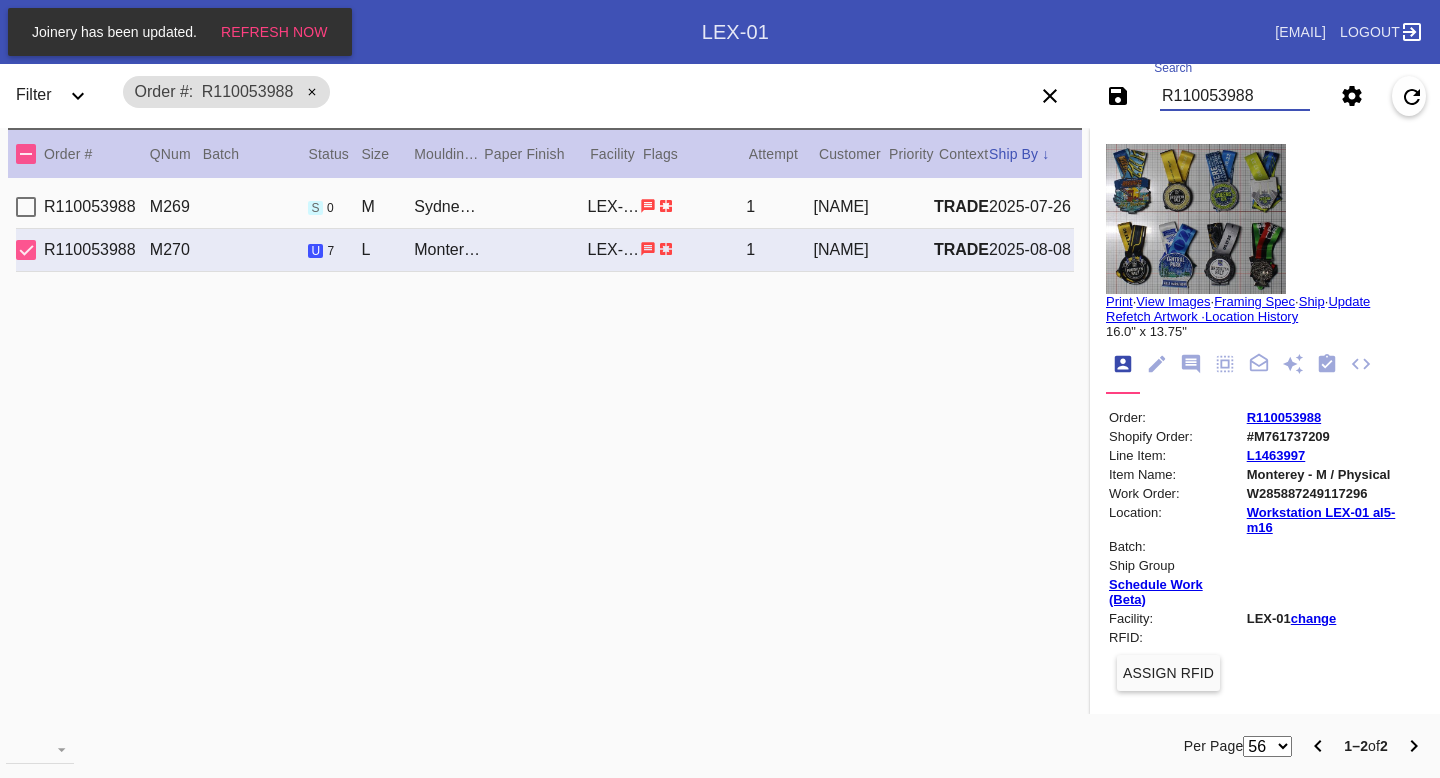 click on "R110053988" at bounding box center [1235, 96] 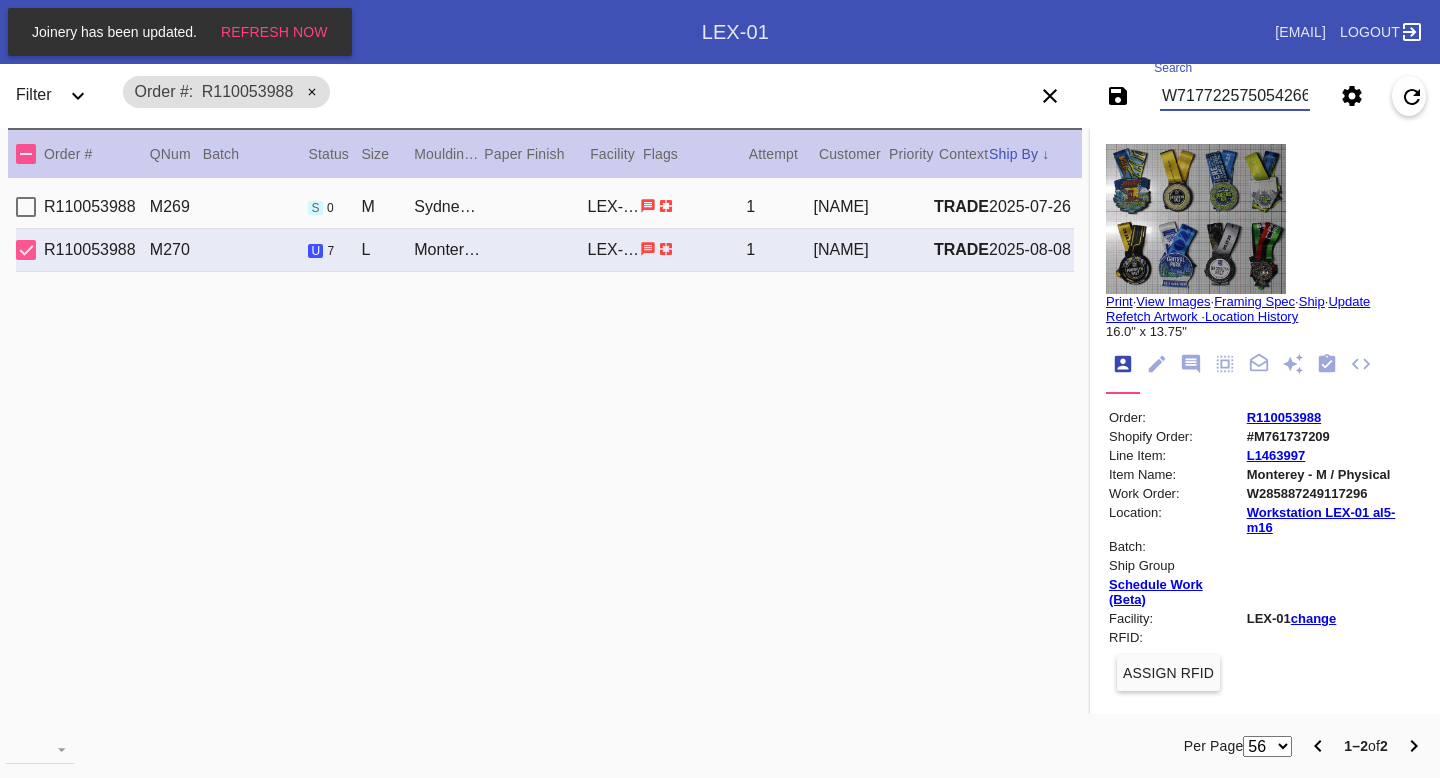 type on "W717722575054266" 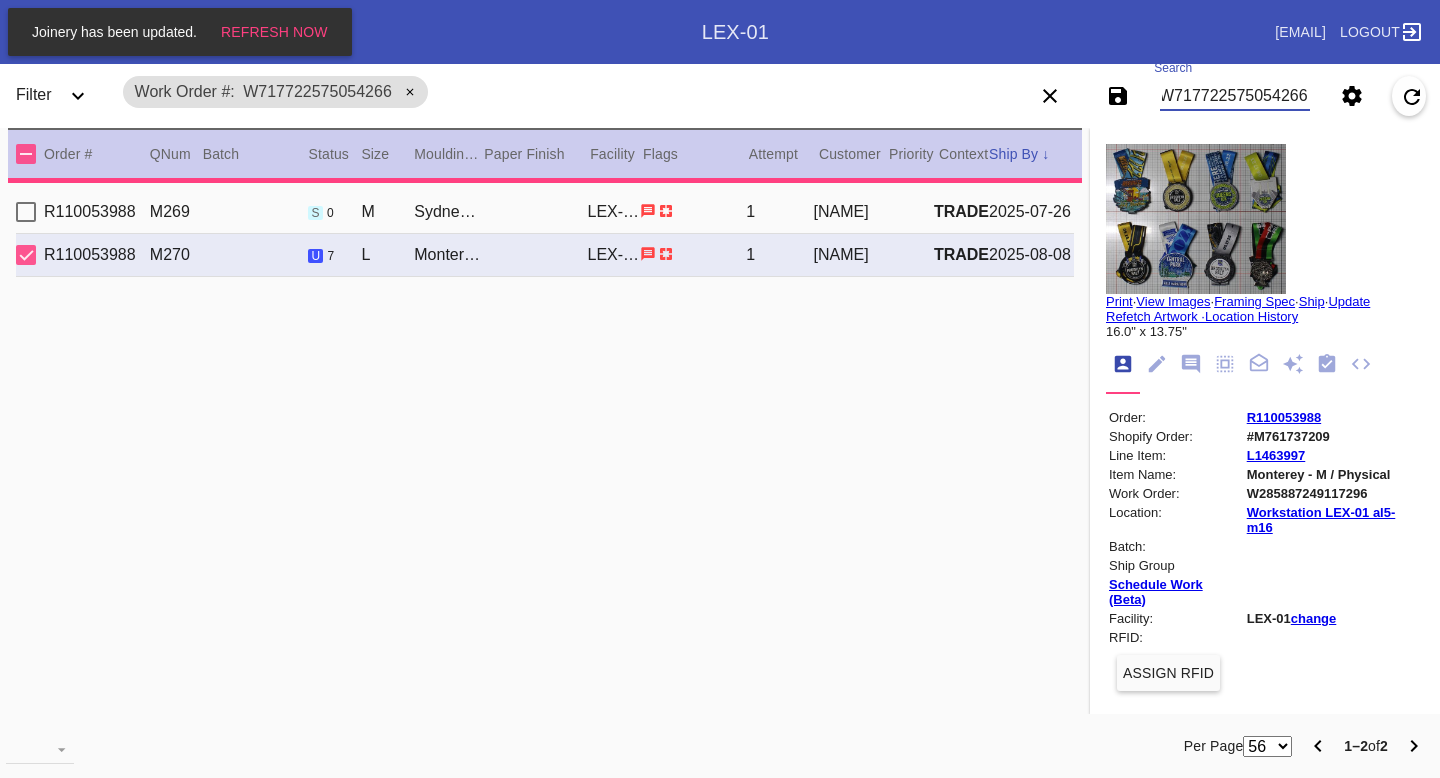 type on "20.0" 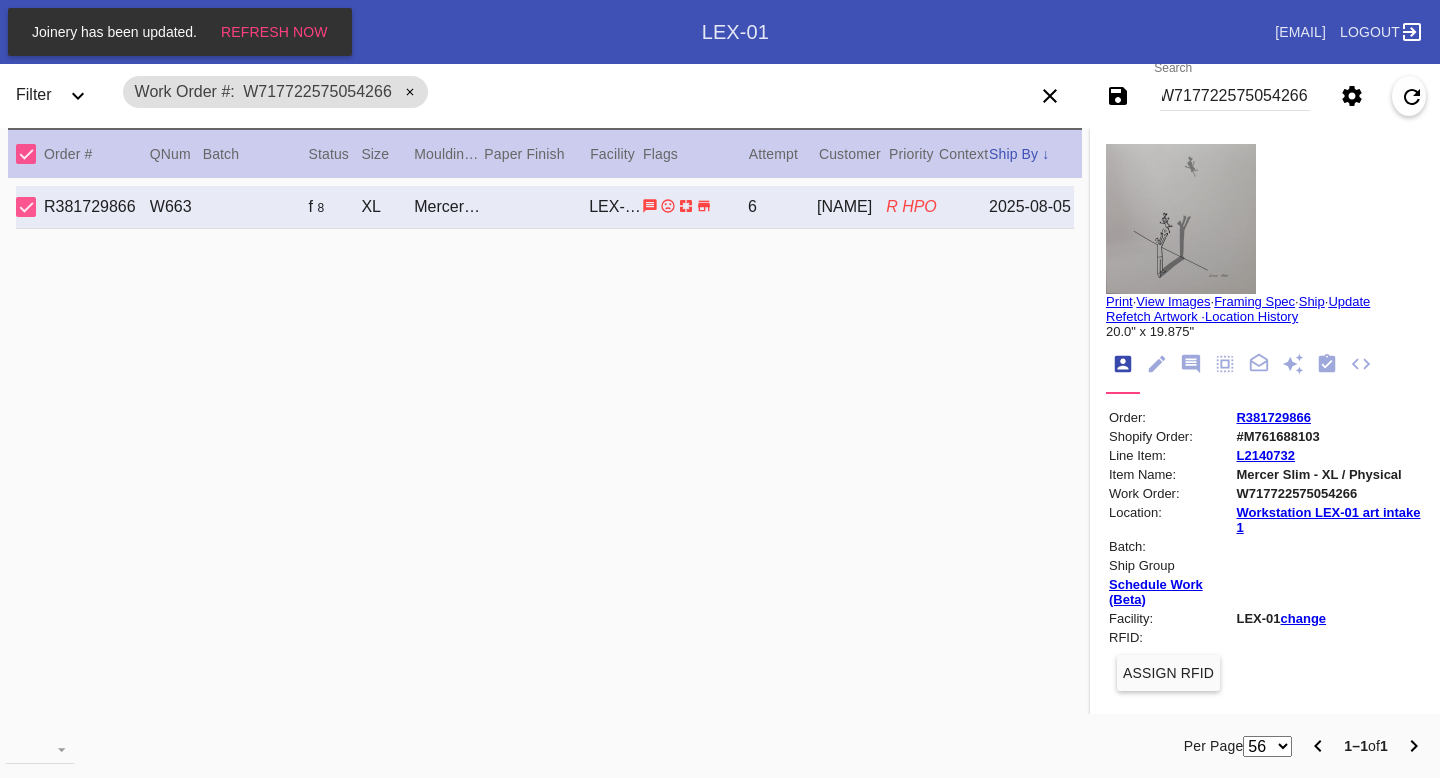 click on "Print" at bounding box center [1119, 301] 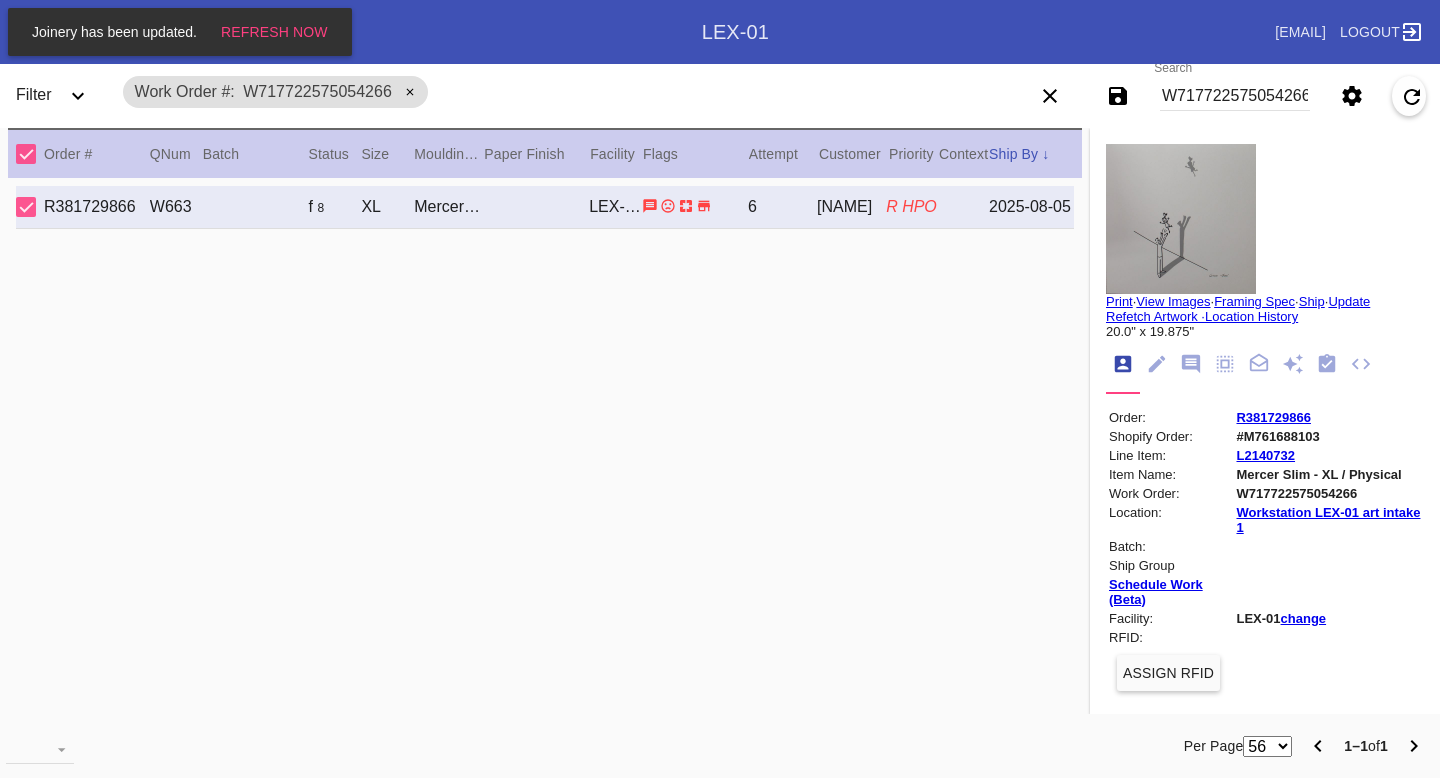 click on "W717722575054266" at bounding box center [1235, 96] 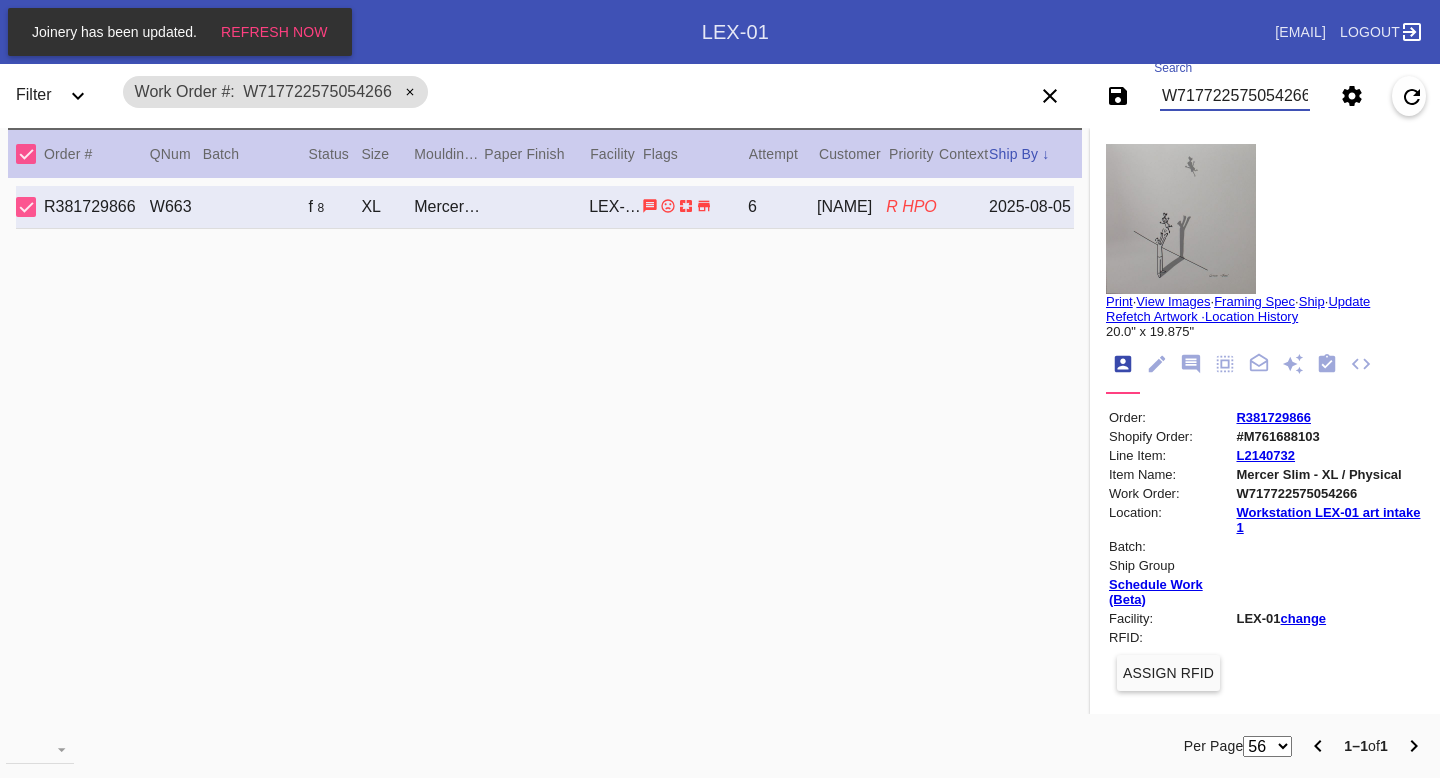 click on "W717722575054266" at bounding box center [1235, 96] 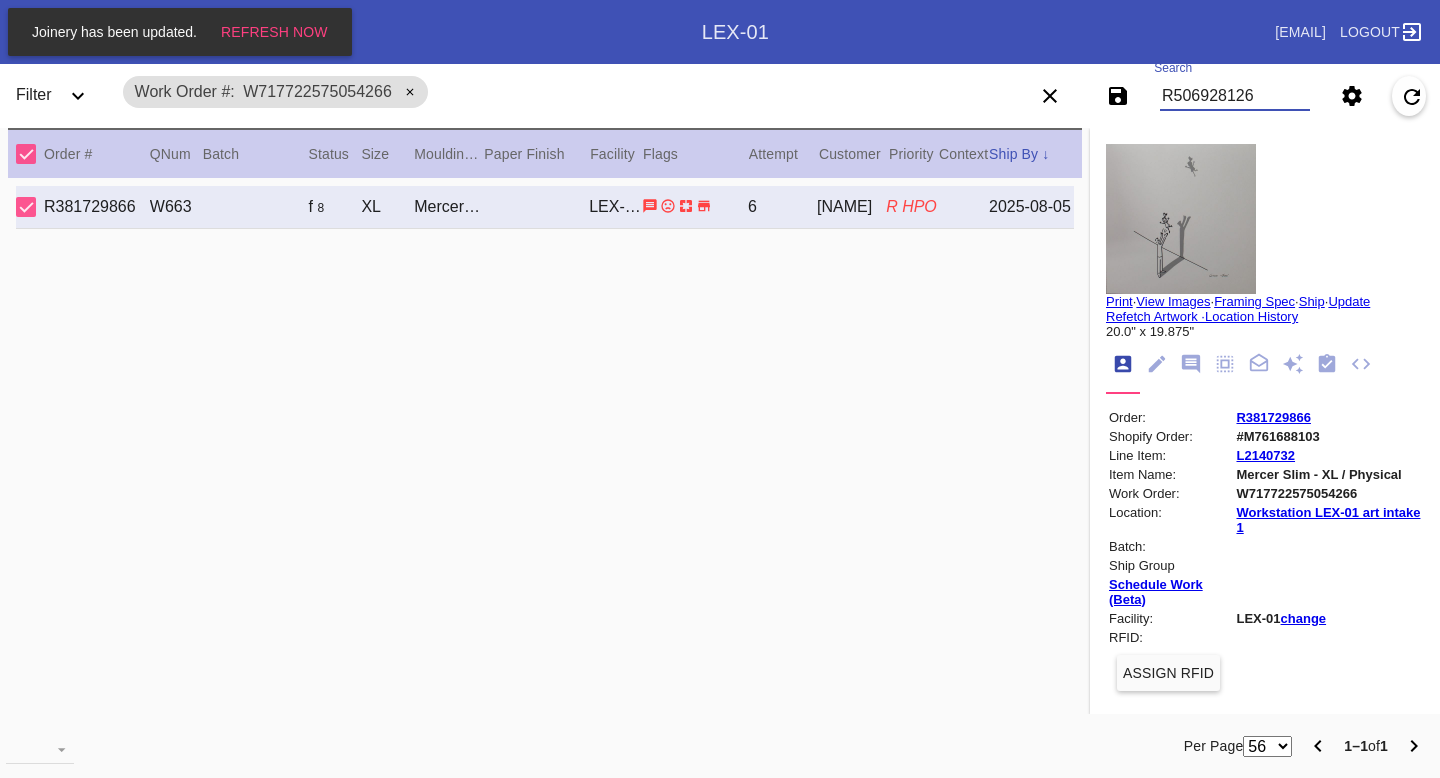 type on "R506928126" 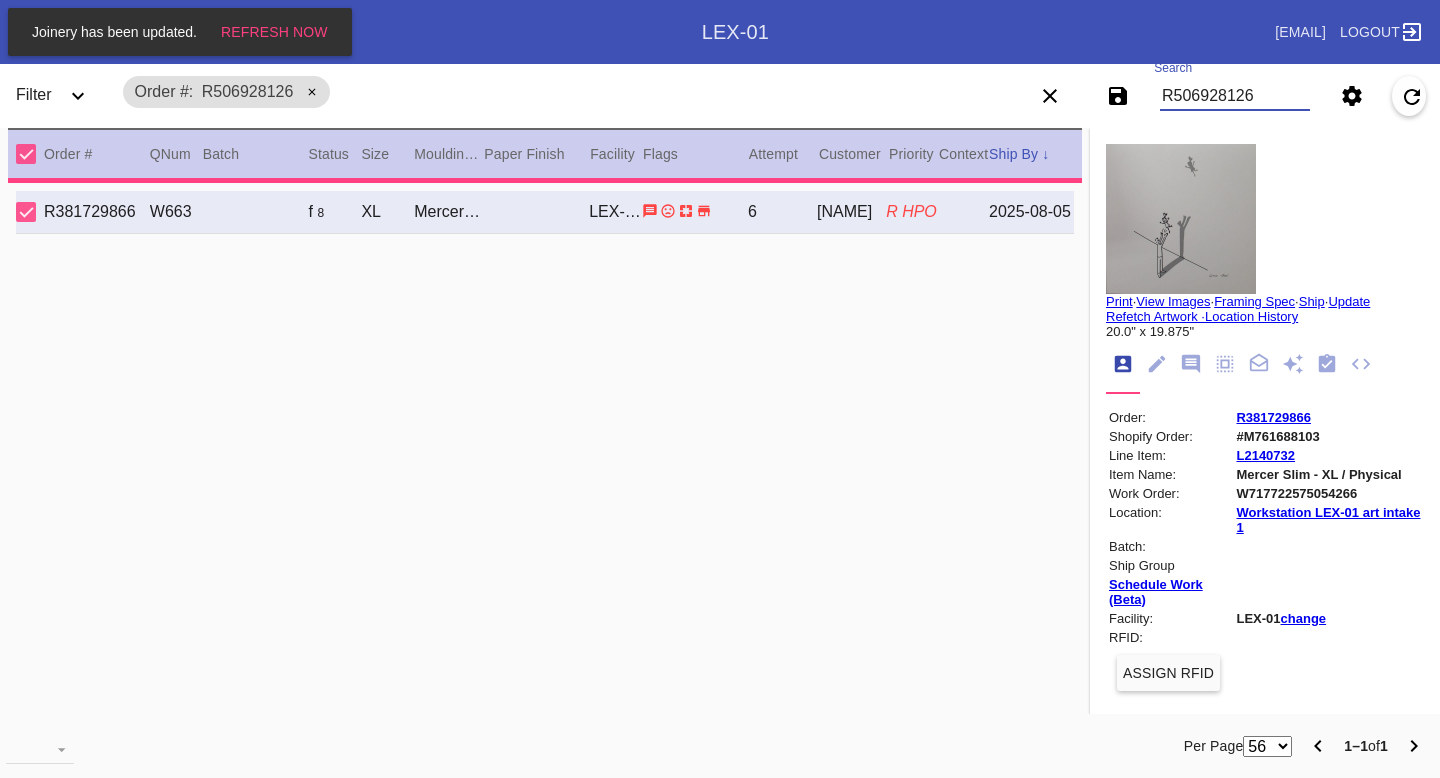 type 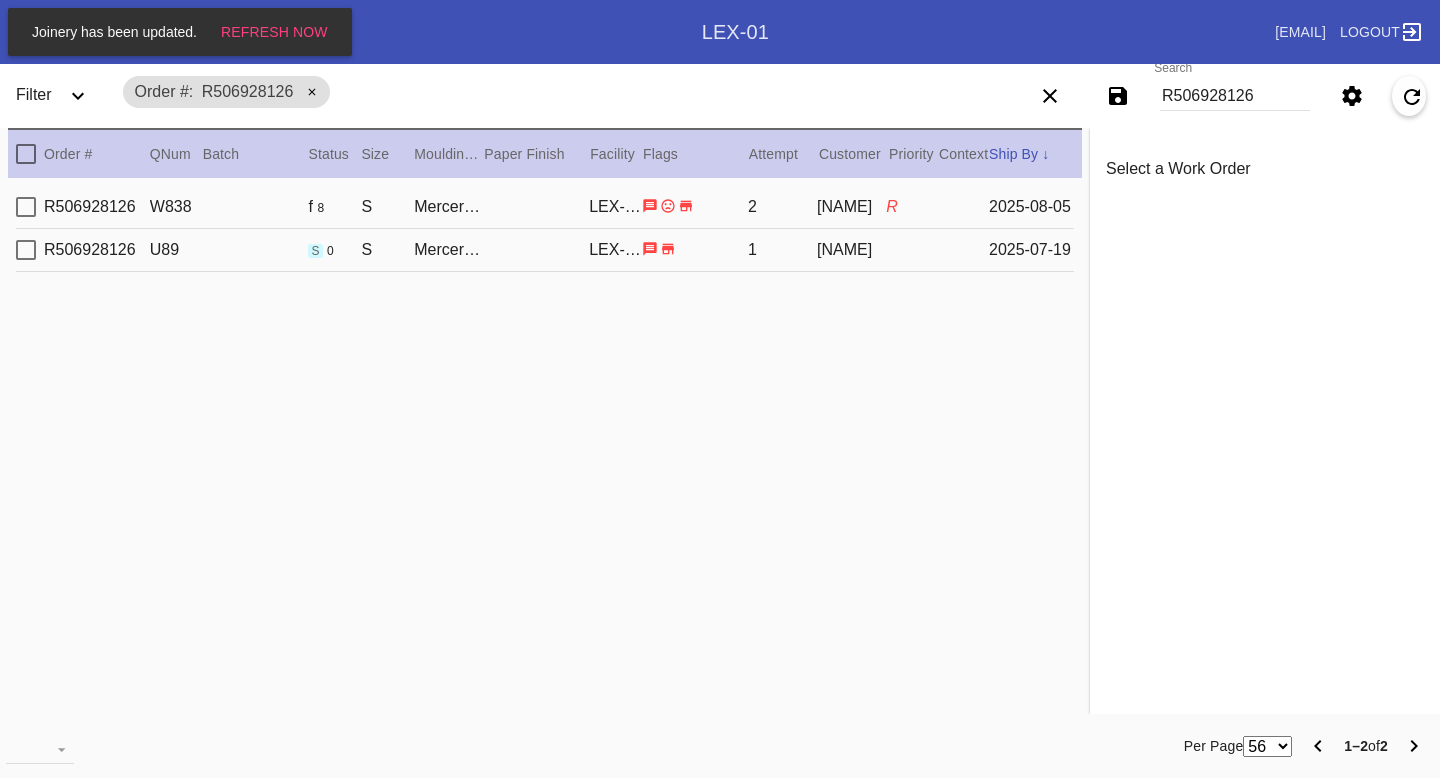 click on "R506928126 U89 s   0 S Mercer Slim / Dark Olive LEX-01 1 Carol Blum
2025-07-19" at bounding box center [545, 250] 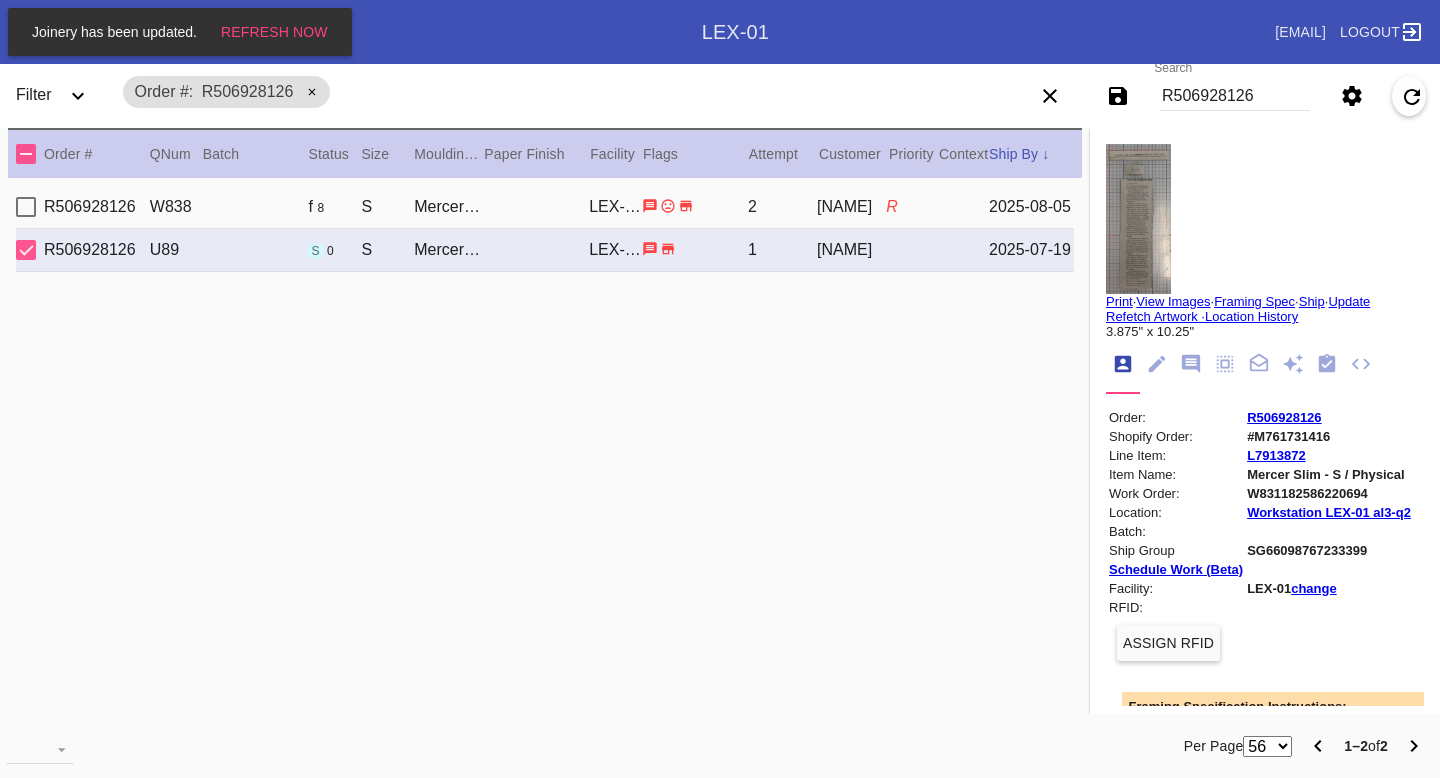 click 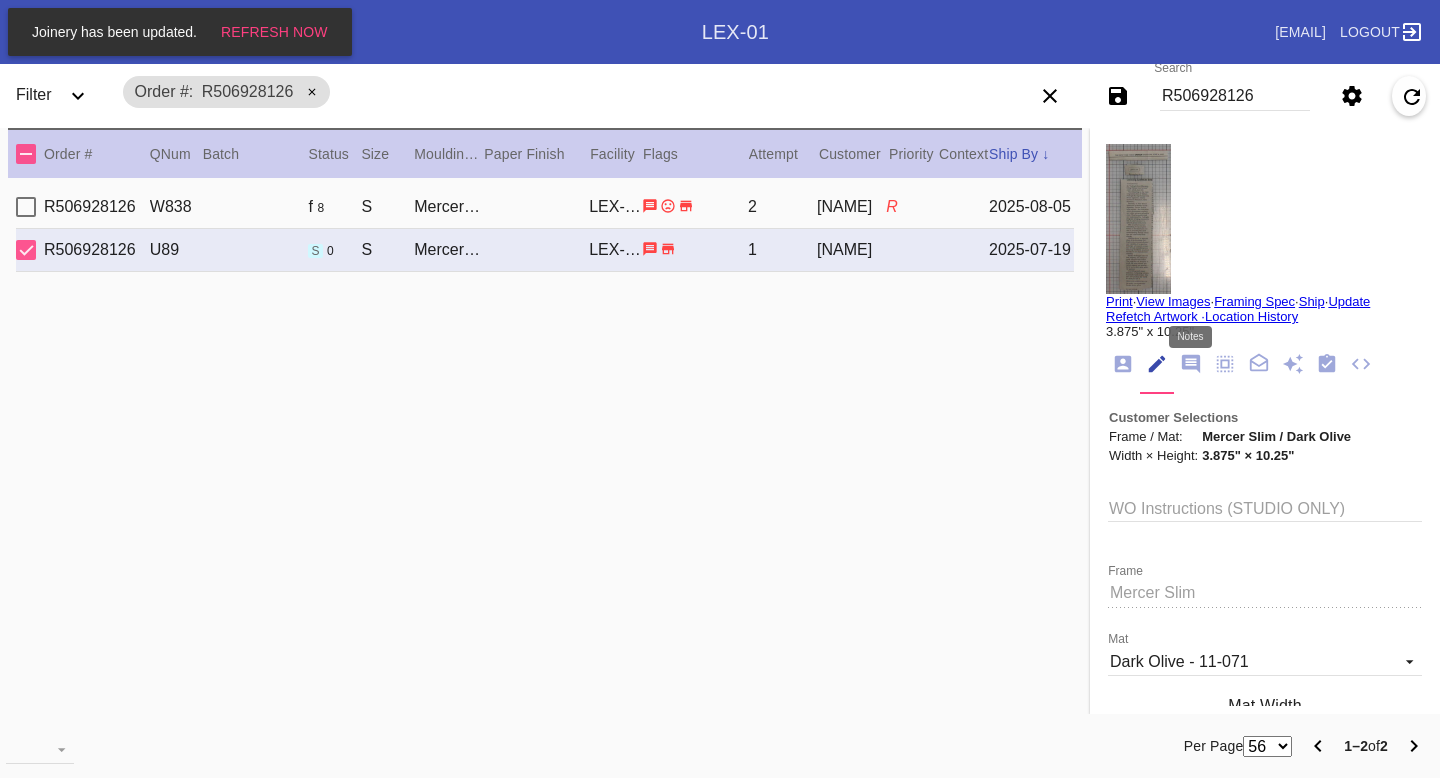click 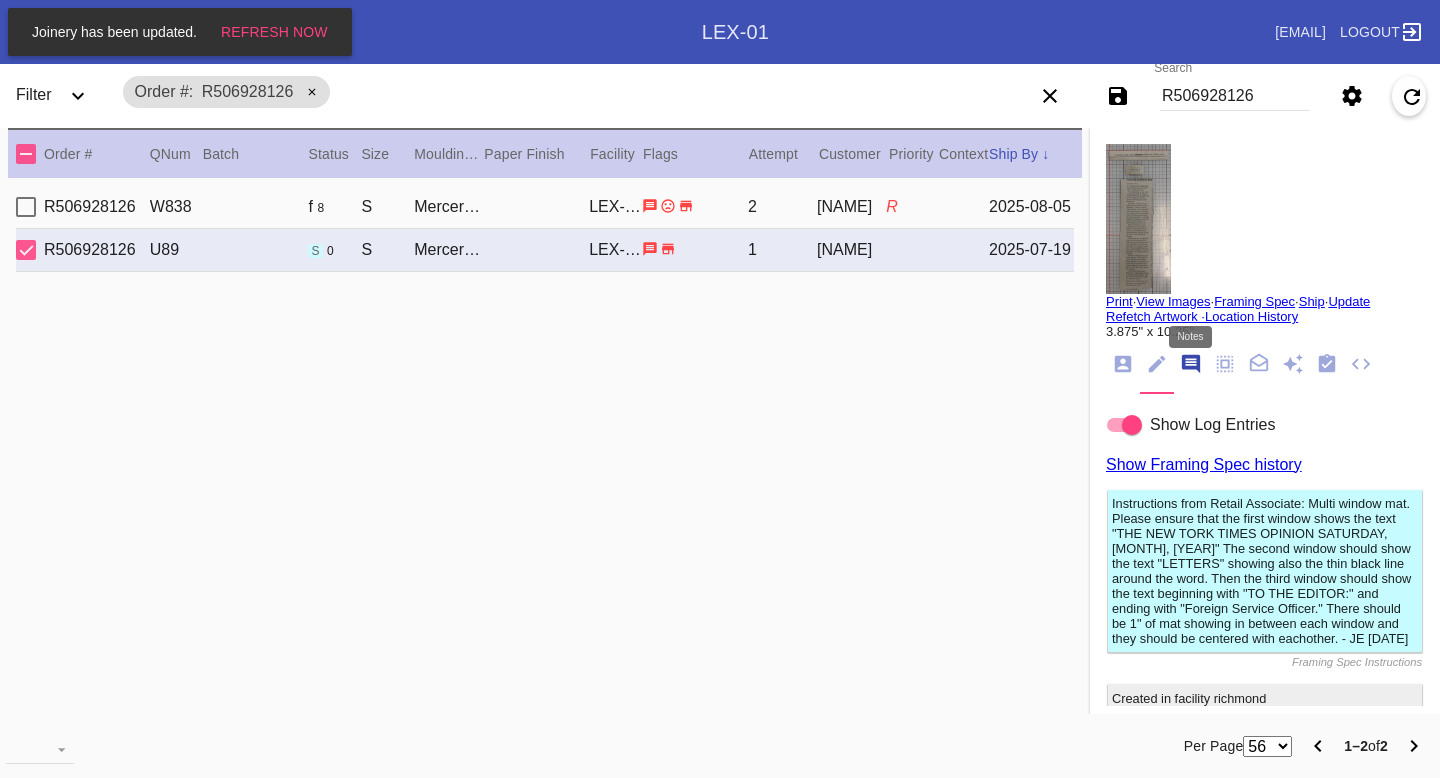 scroll, scrollTop: 123, scrollLeft: 0, axis: vertical 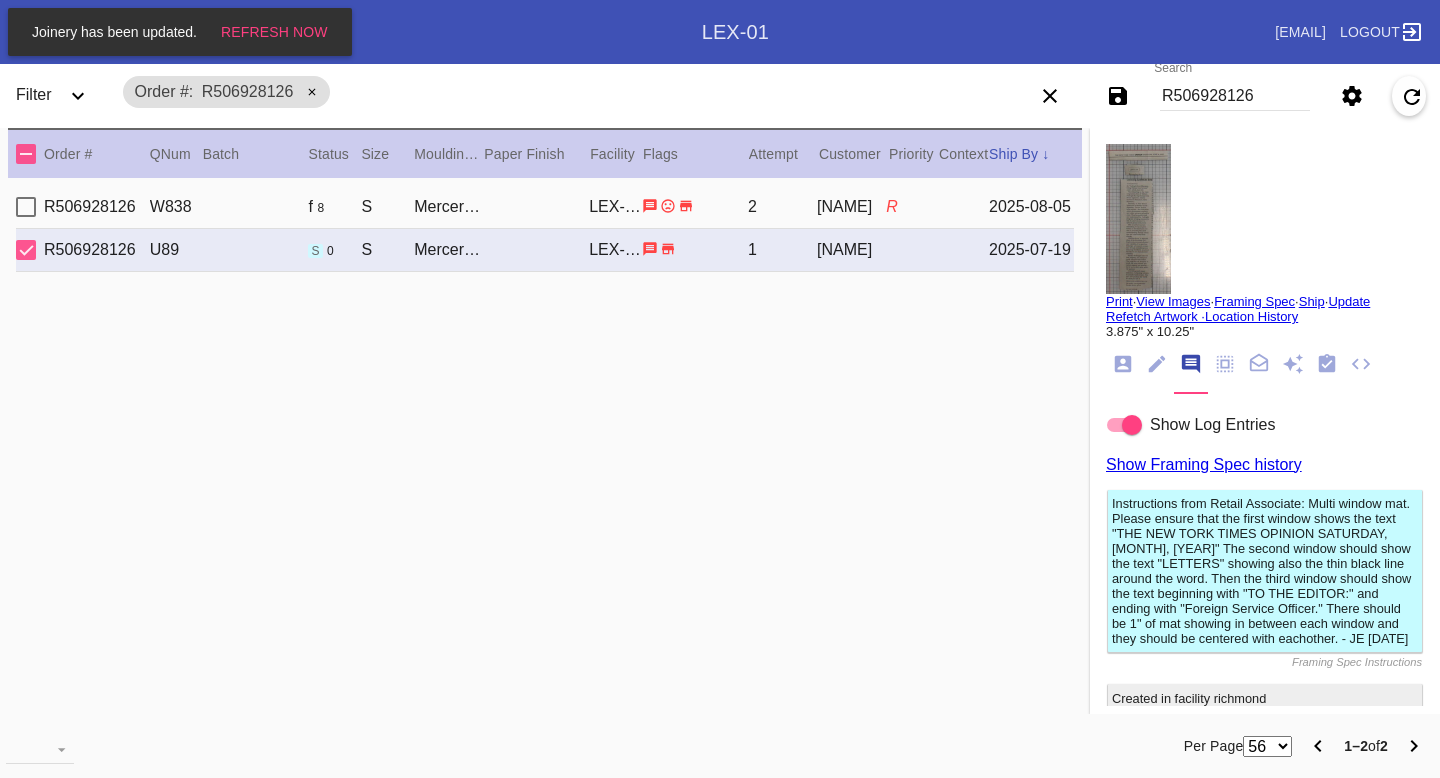 click on "R506928126 W838 f   8 S Mercer Slim / Dark Olive LEX-01 2 Carol Blum
R
2025-08-05" at bounding box center (545, 207) 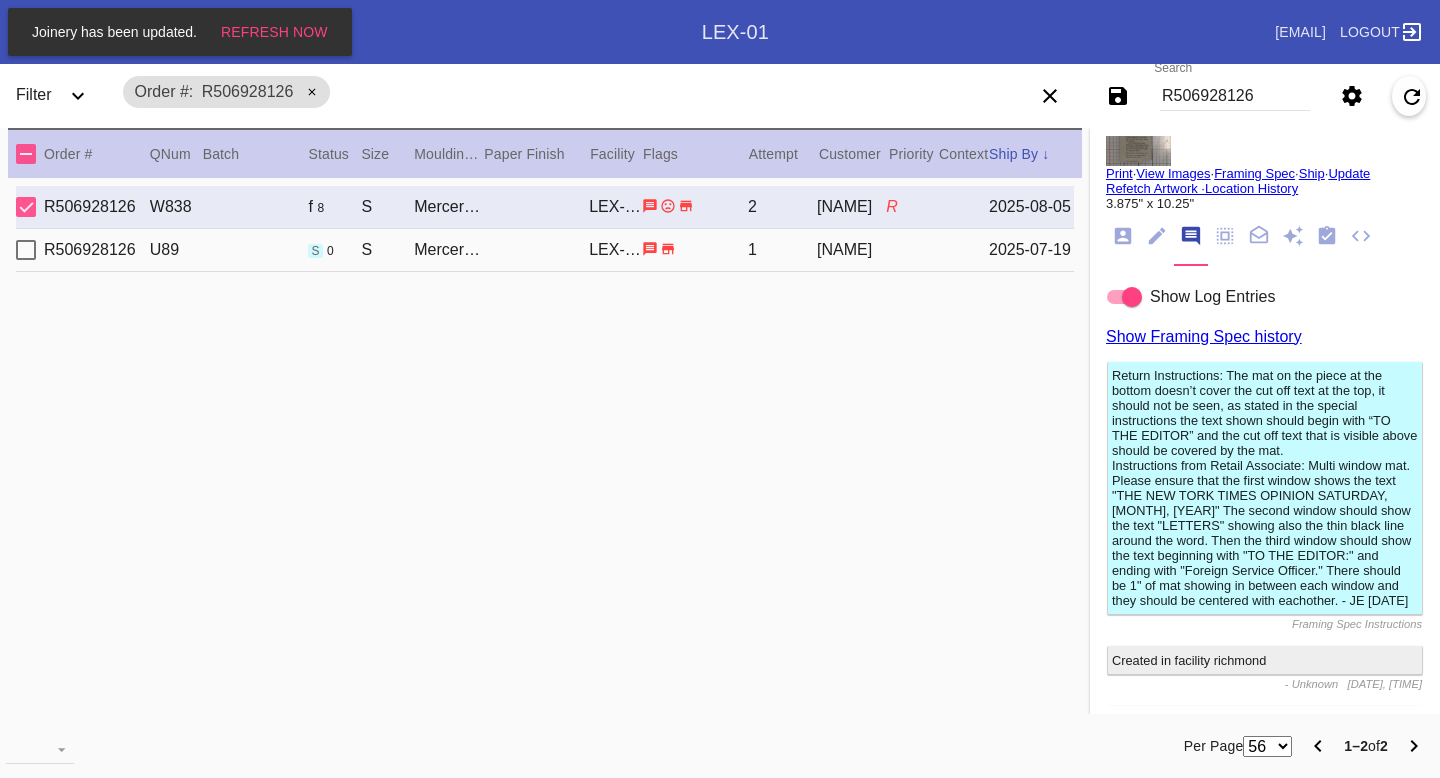 scroll, scrollTop: 141, scrollLeft: 0, axis: vertical 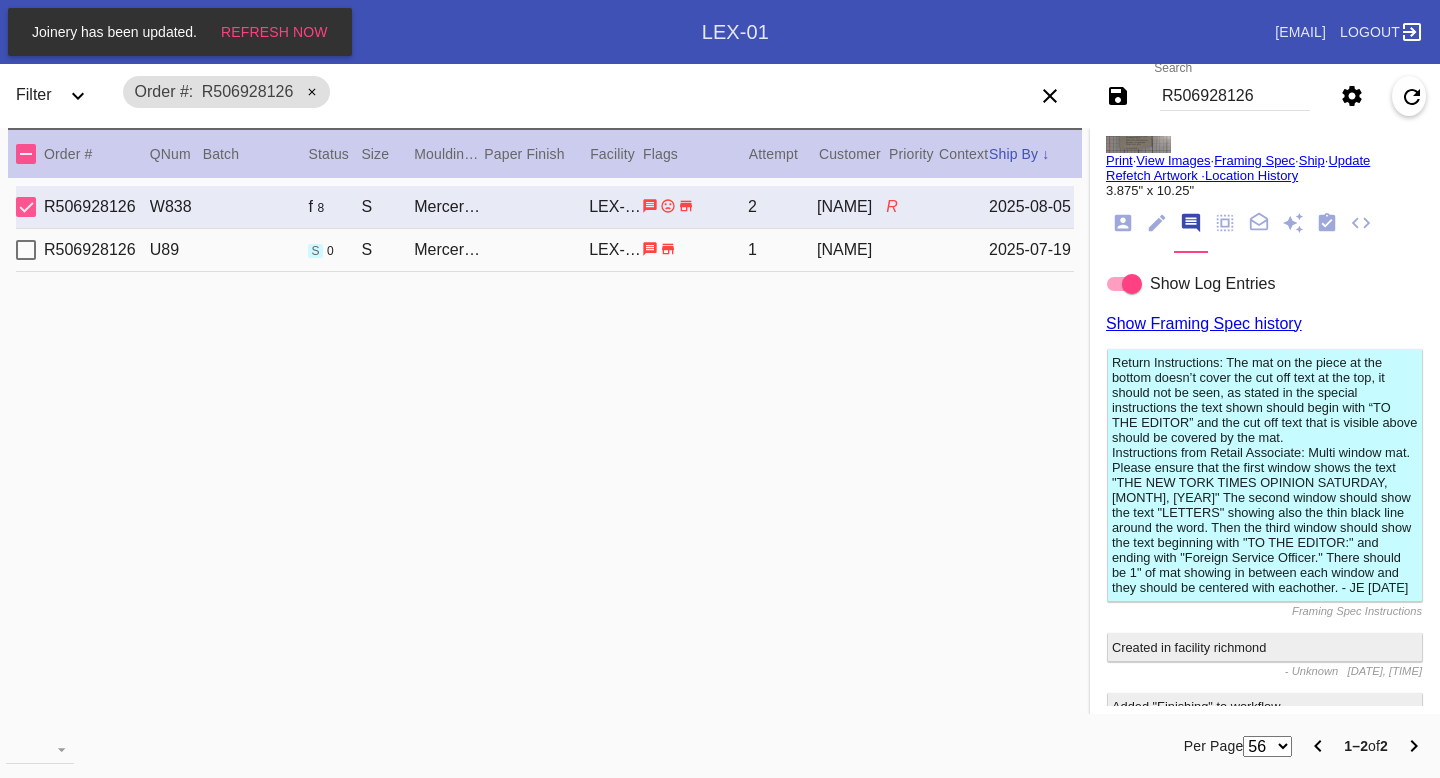 click on "R506928126" at bounding box center (1235, 96) 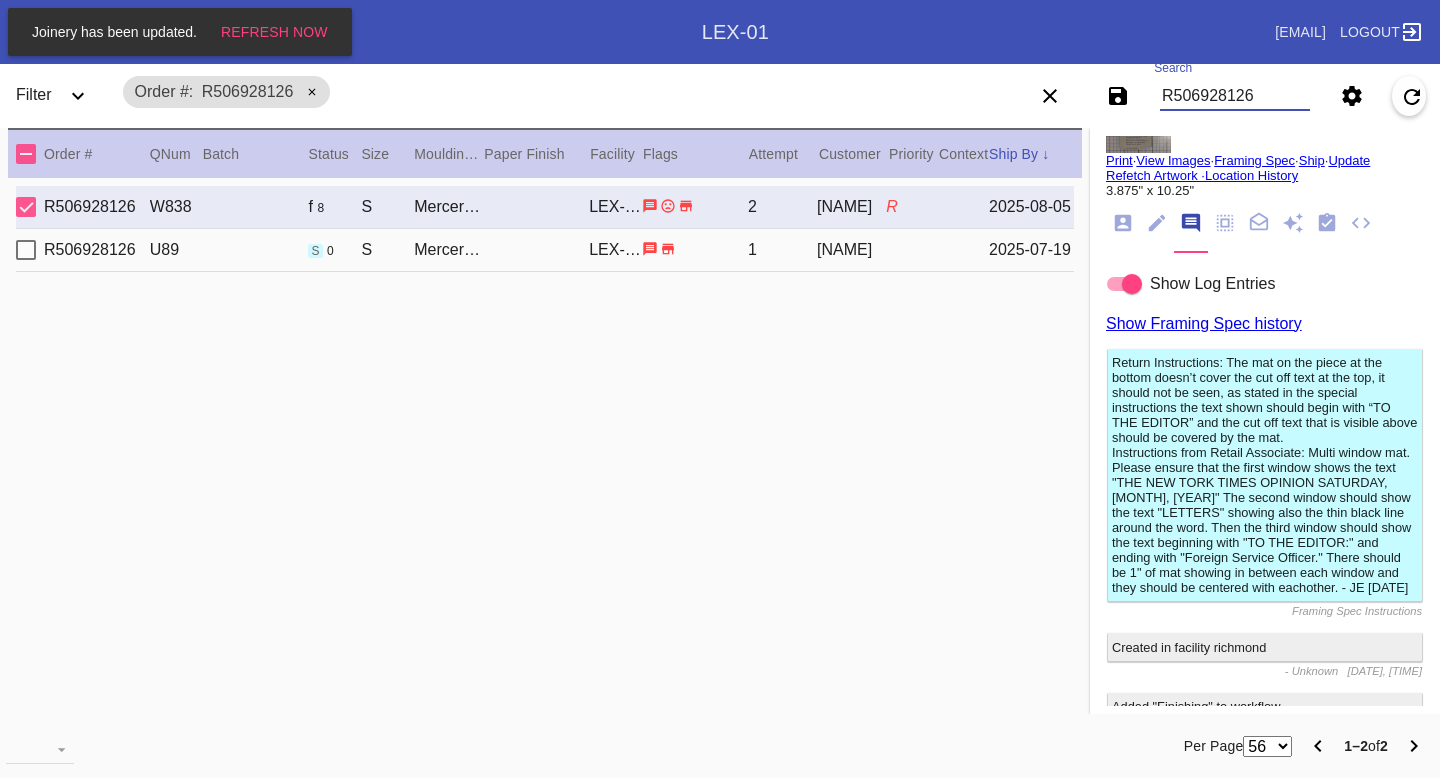 click on "R506928126" at bounding box center [1235, 96] 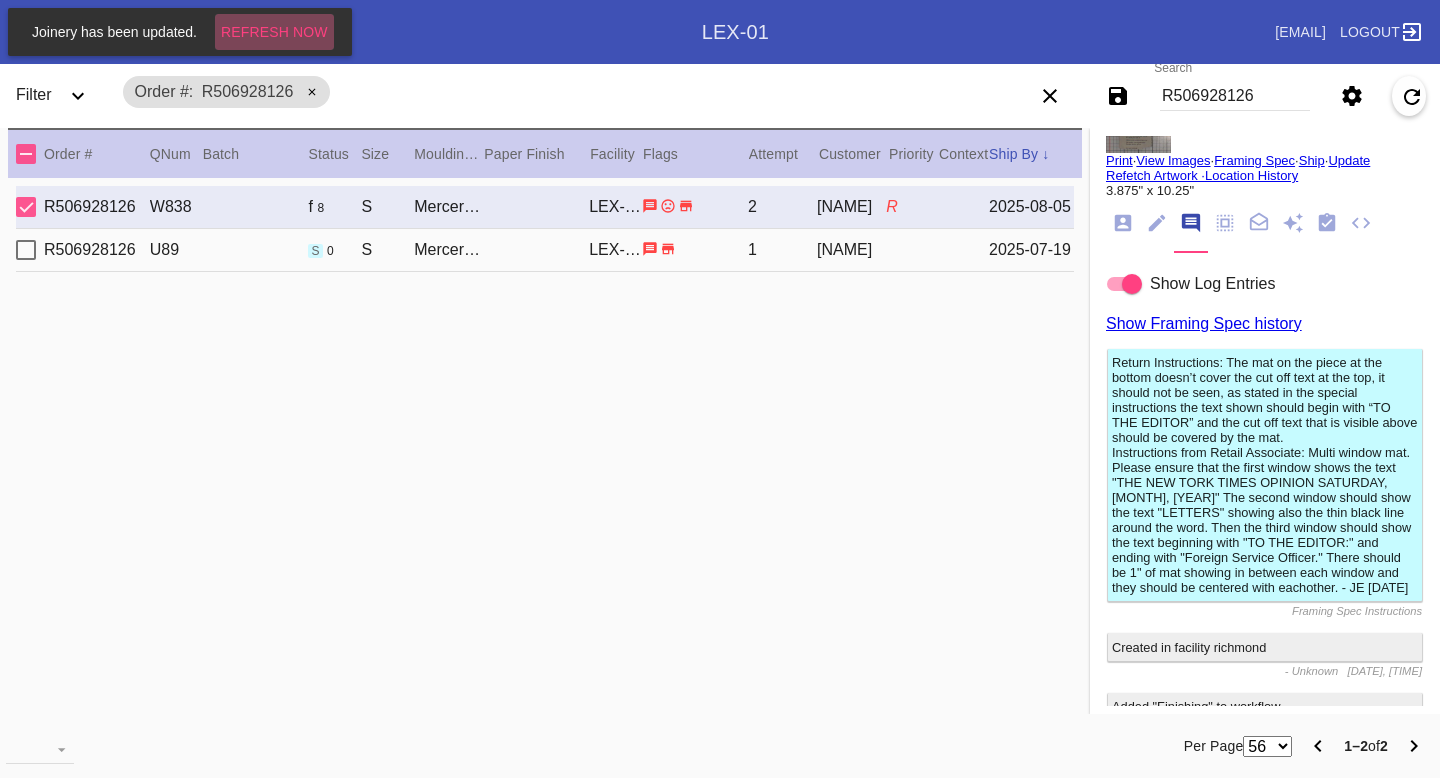 click on "Refresh Now" at bounding box center [274, 32] 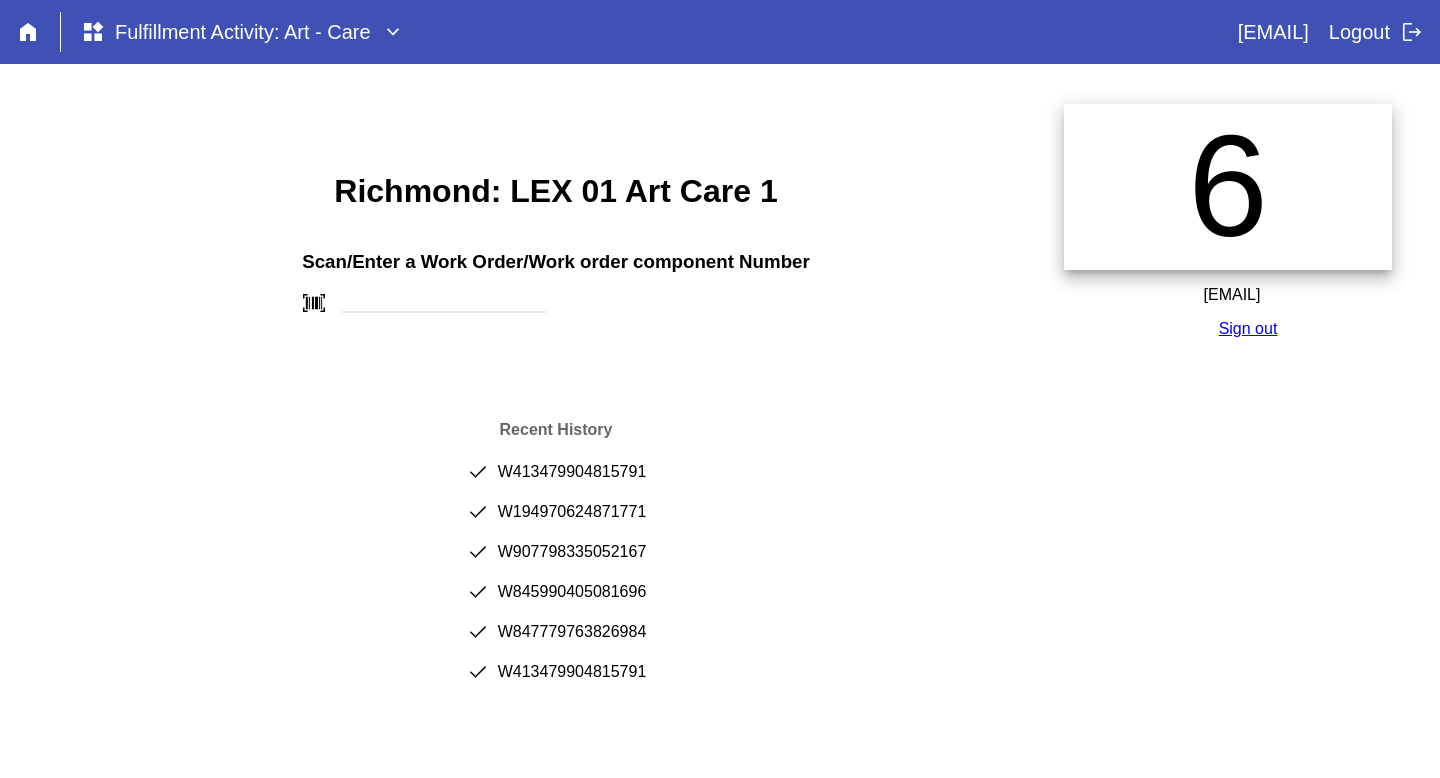 scroll, scrollTop: 0, scrollLeft: 0, axis: both 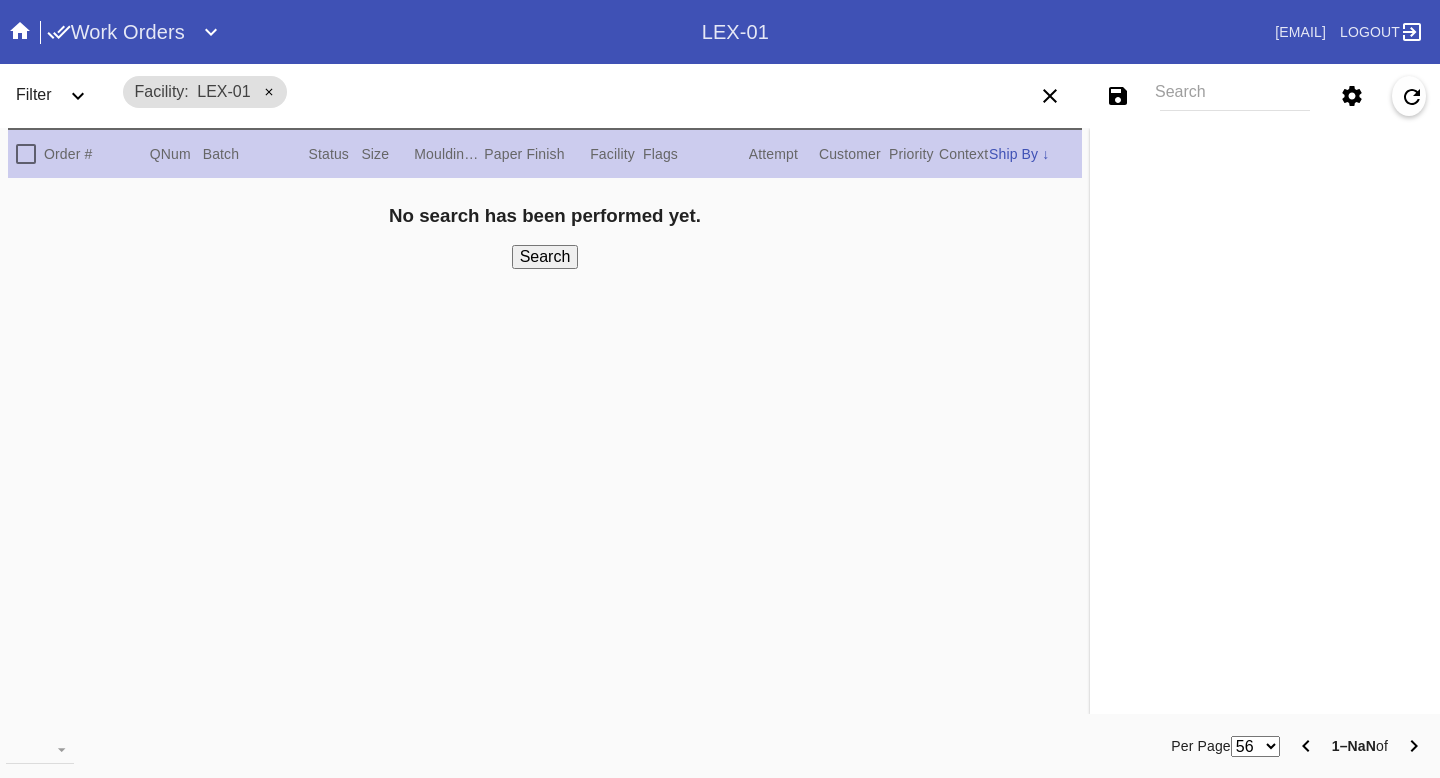 click 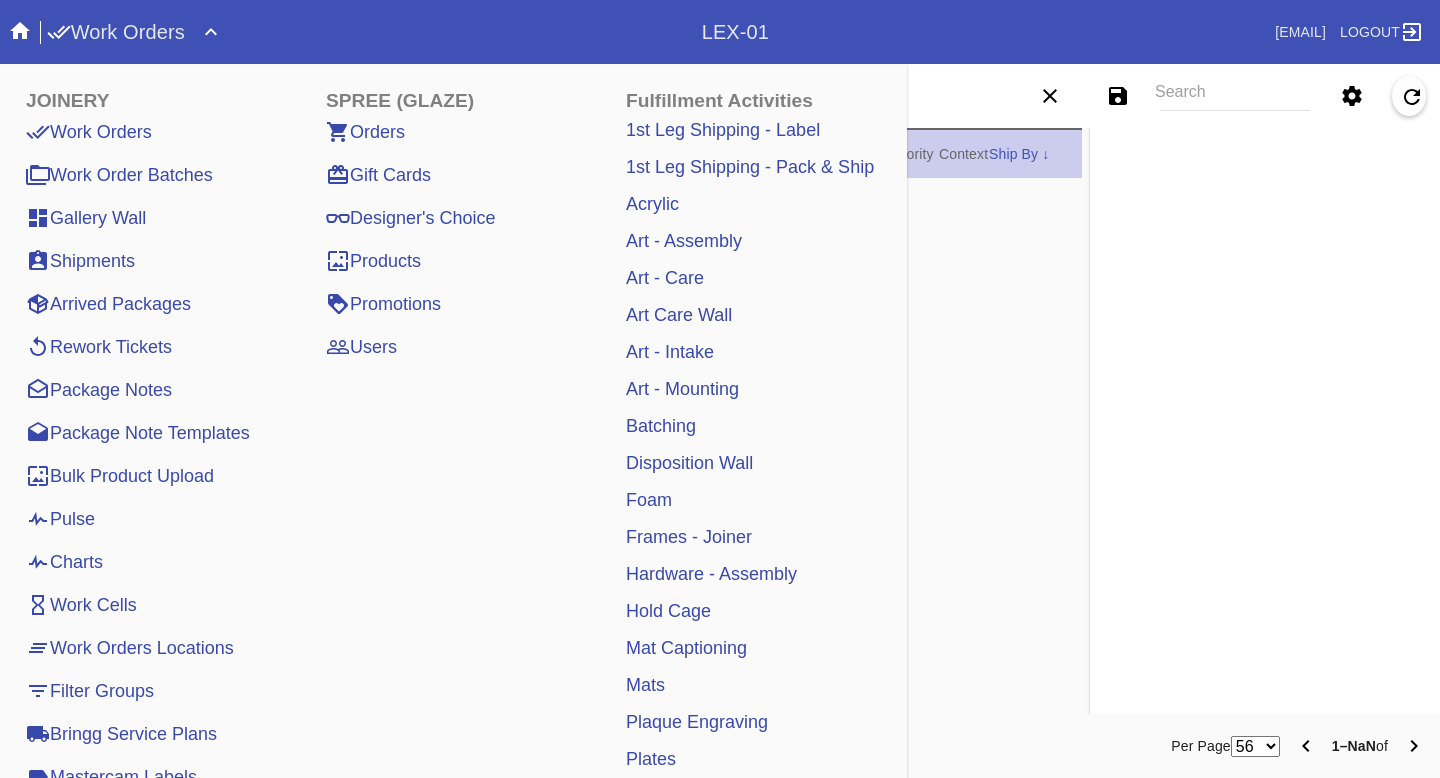 click on "Art - Care" at bounding box center (665, 278) 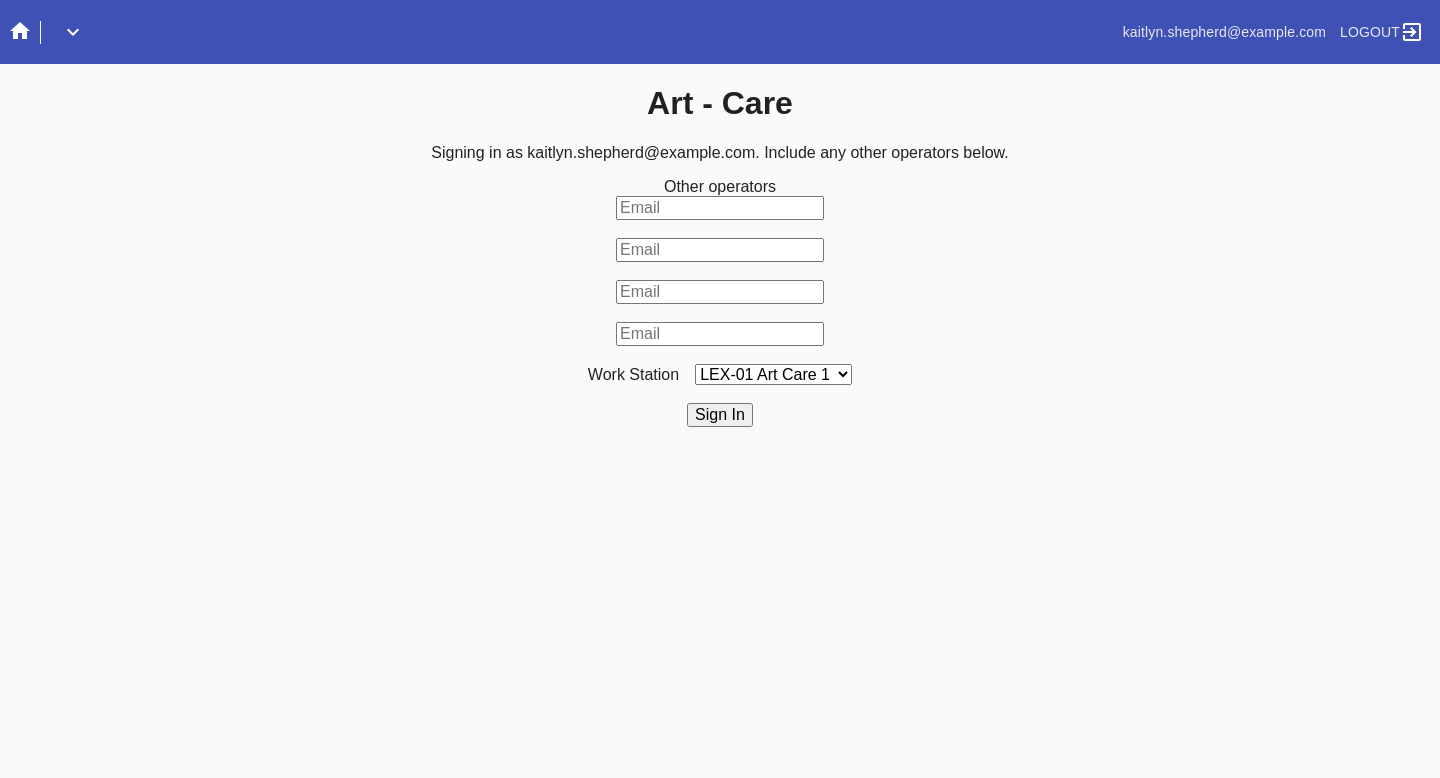 scroll, scrollTop: 0, scrollLeft: 0, axis: both 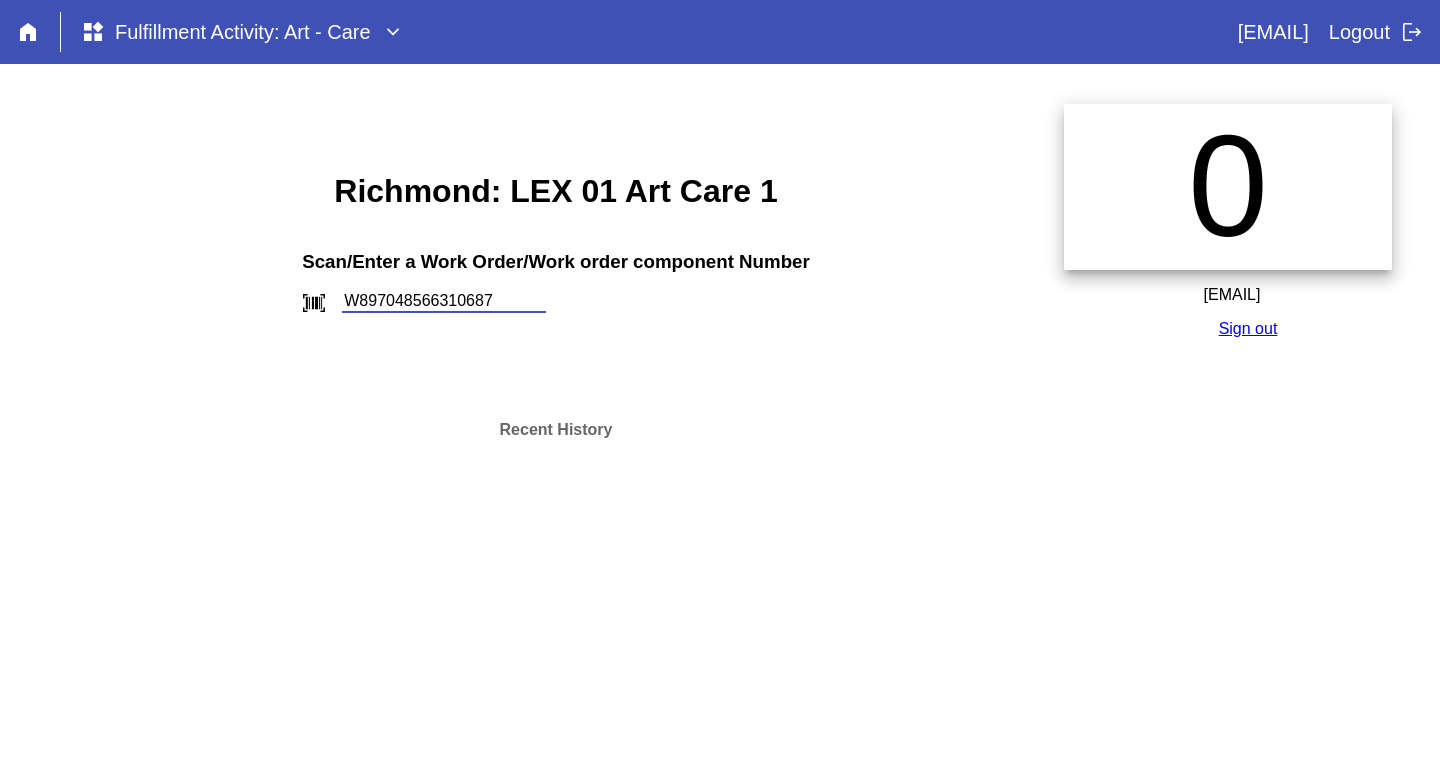 type on "W897048566310687" 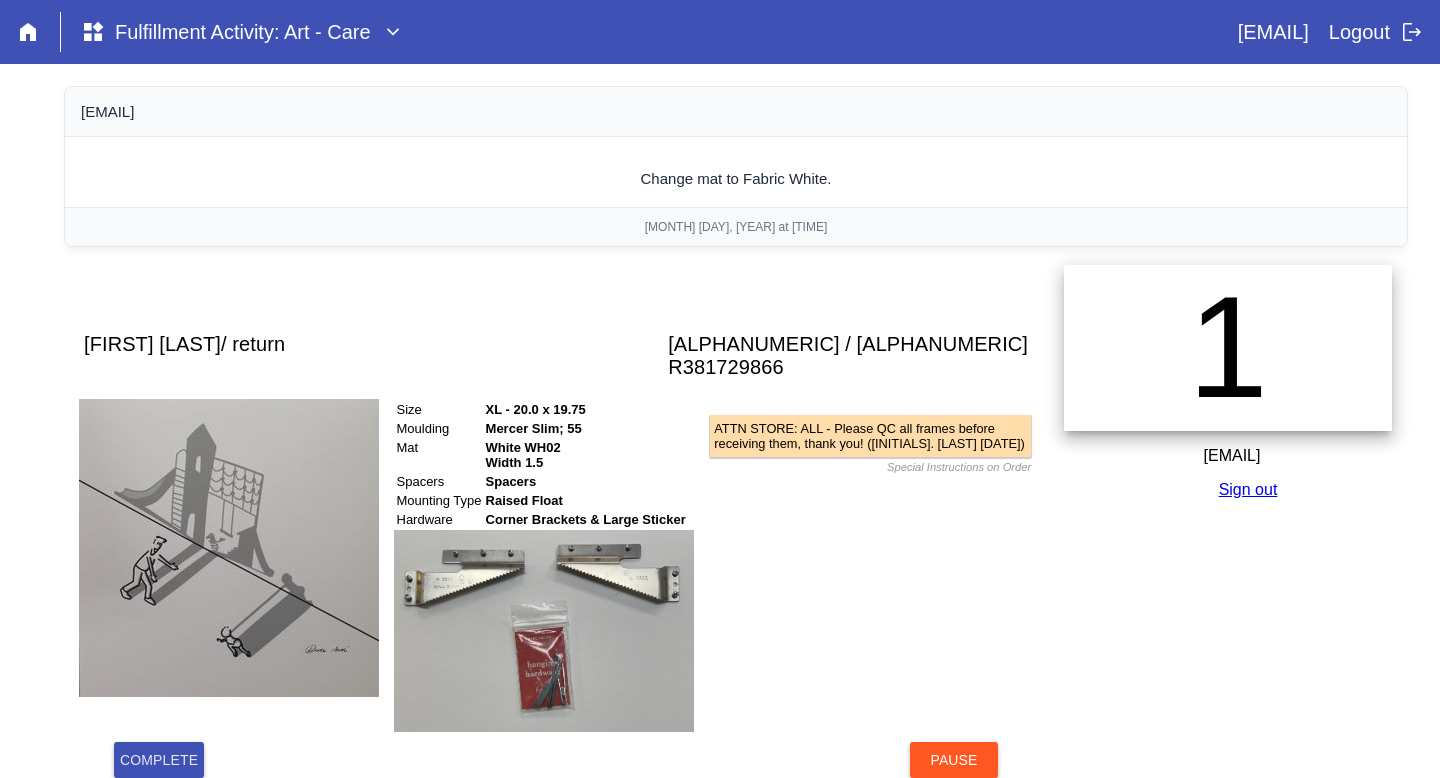 scroll, scrollTop: 0, scrollLeft: 0, axis: both 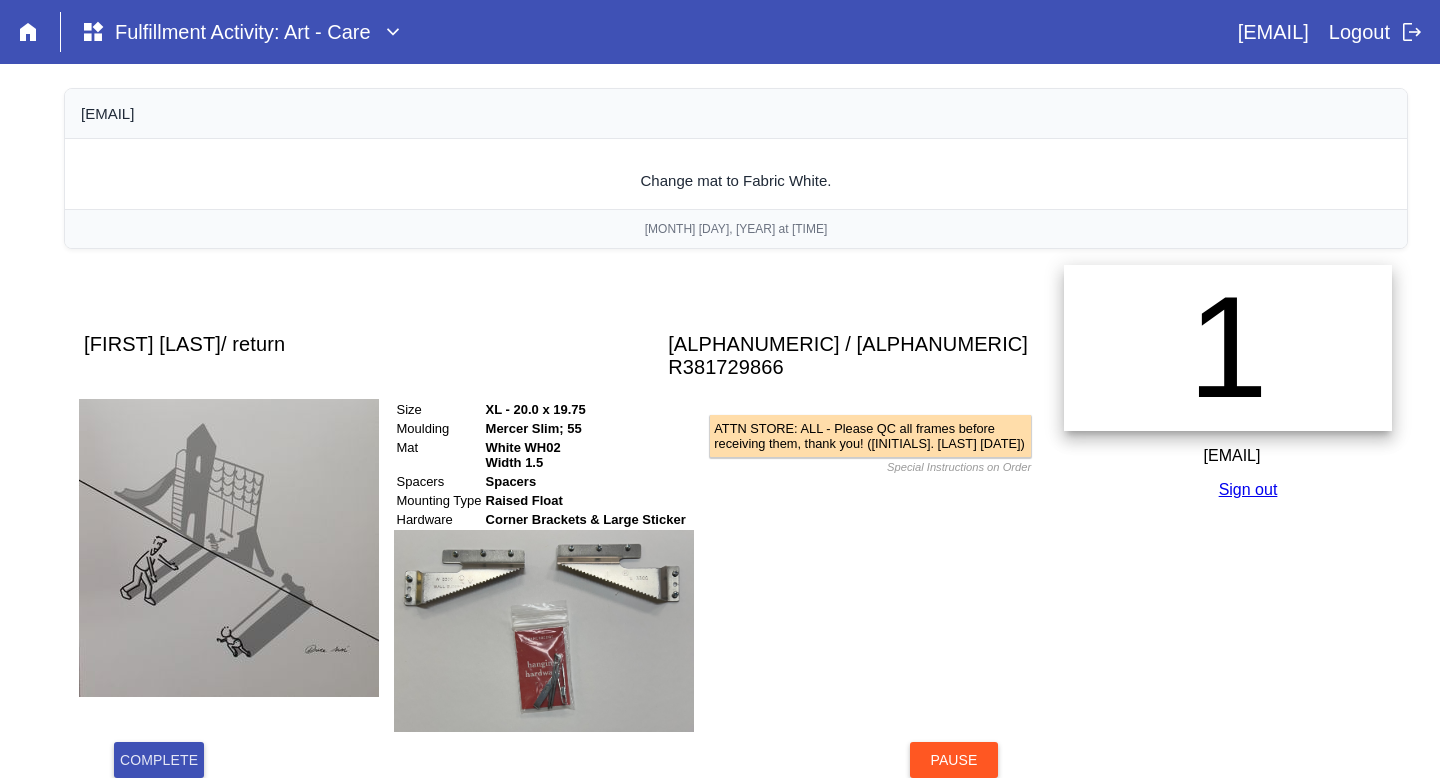 click on "R827 / W897048566310687" at bounding box center (848, 344) 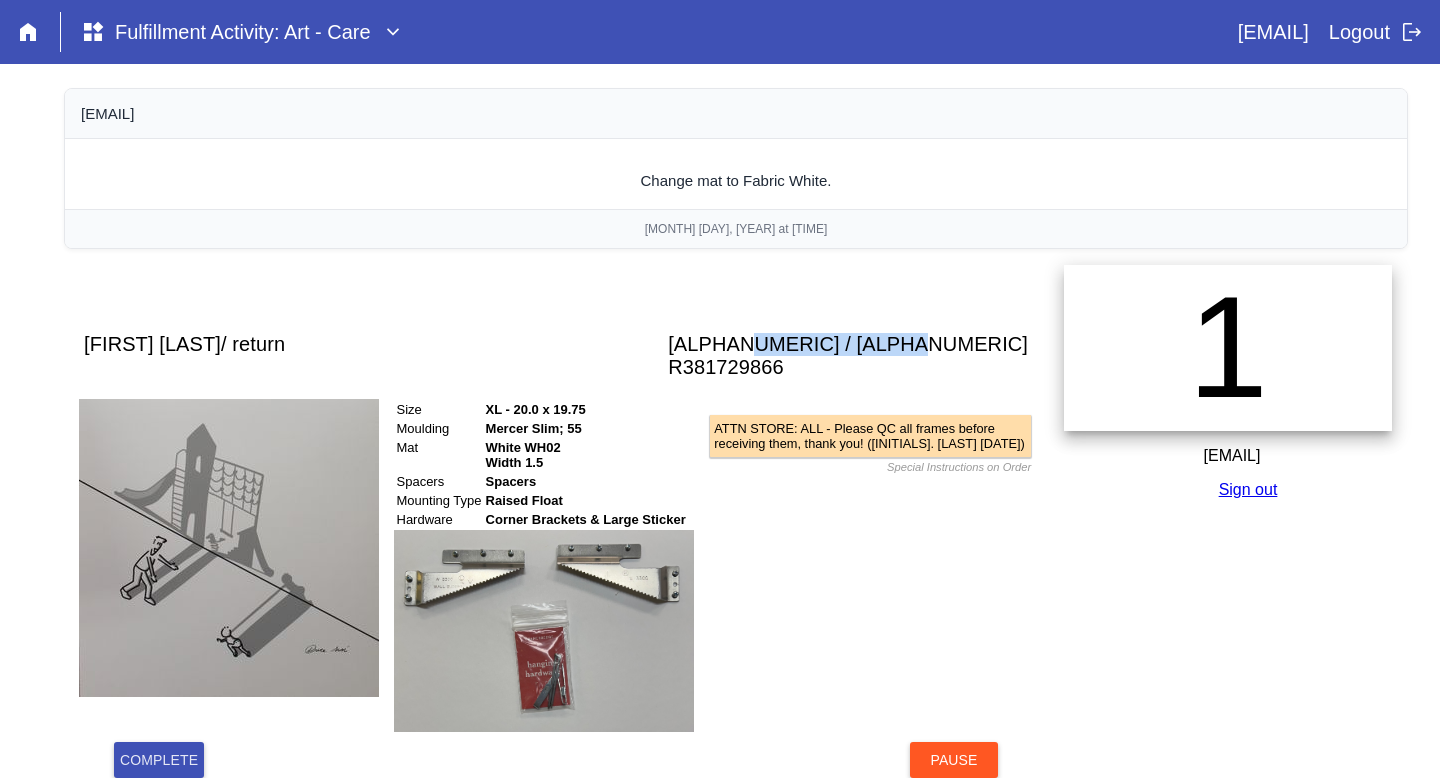 click on "R827 / W897048566310687" at bounding box center (848, 344) 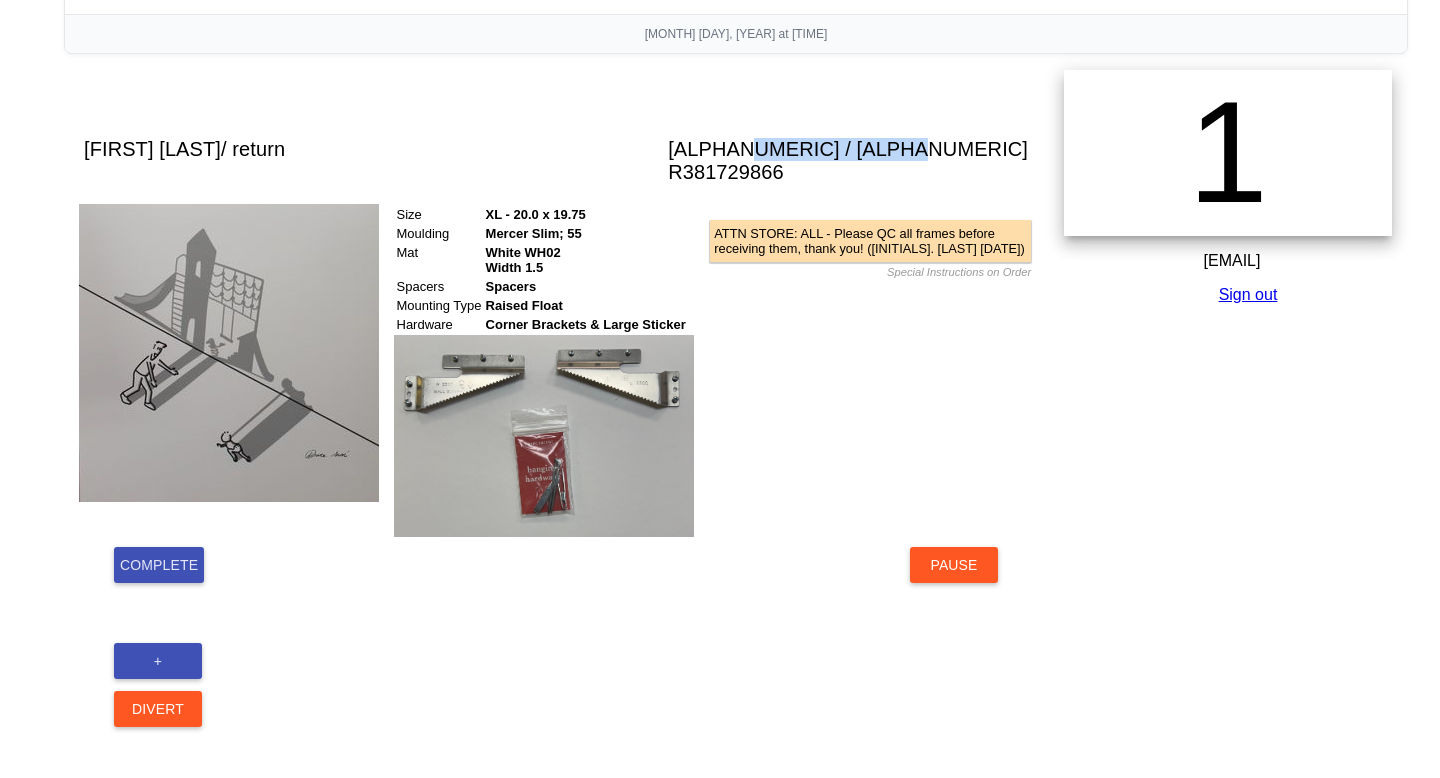 scroll, scrollTop: 218, scrollLeft: 0, axis: vertical 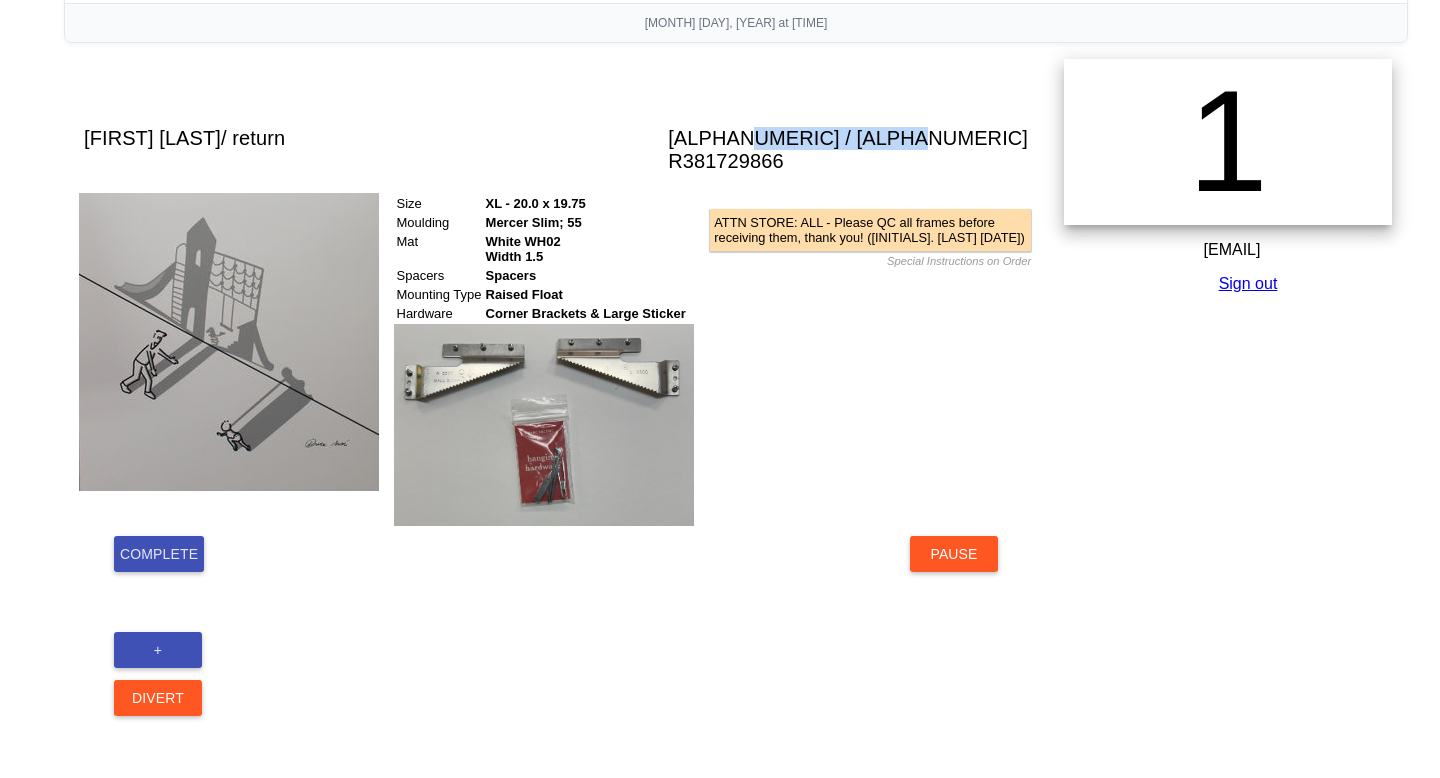 click on "Complete" at bounding box center (159, 554) 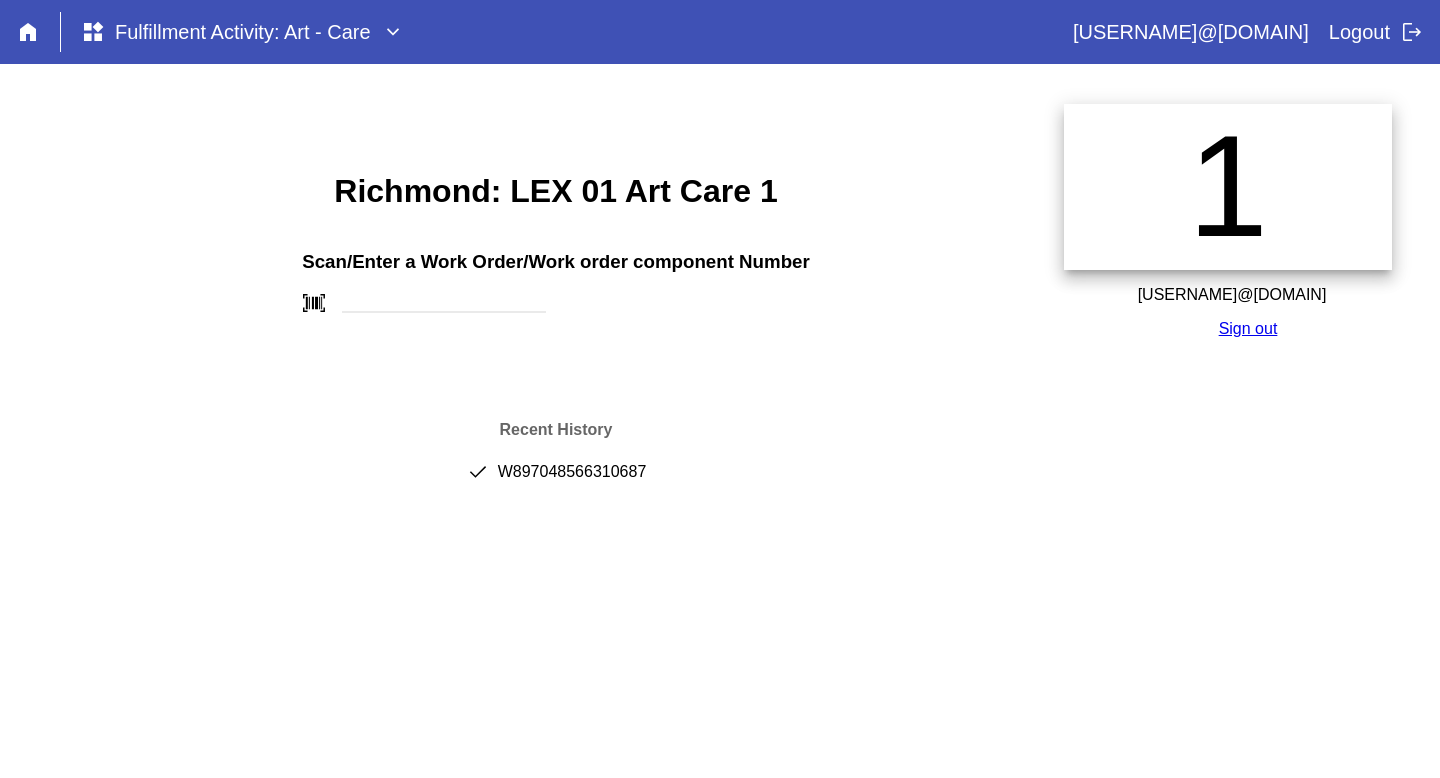 scroll, scrollTop: 0, scrollLeft: 0, axis: both 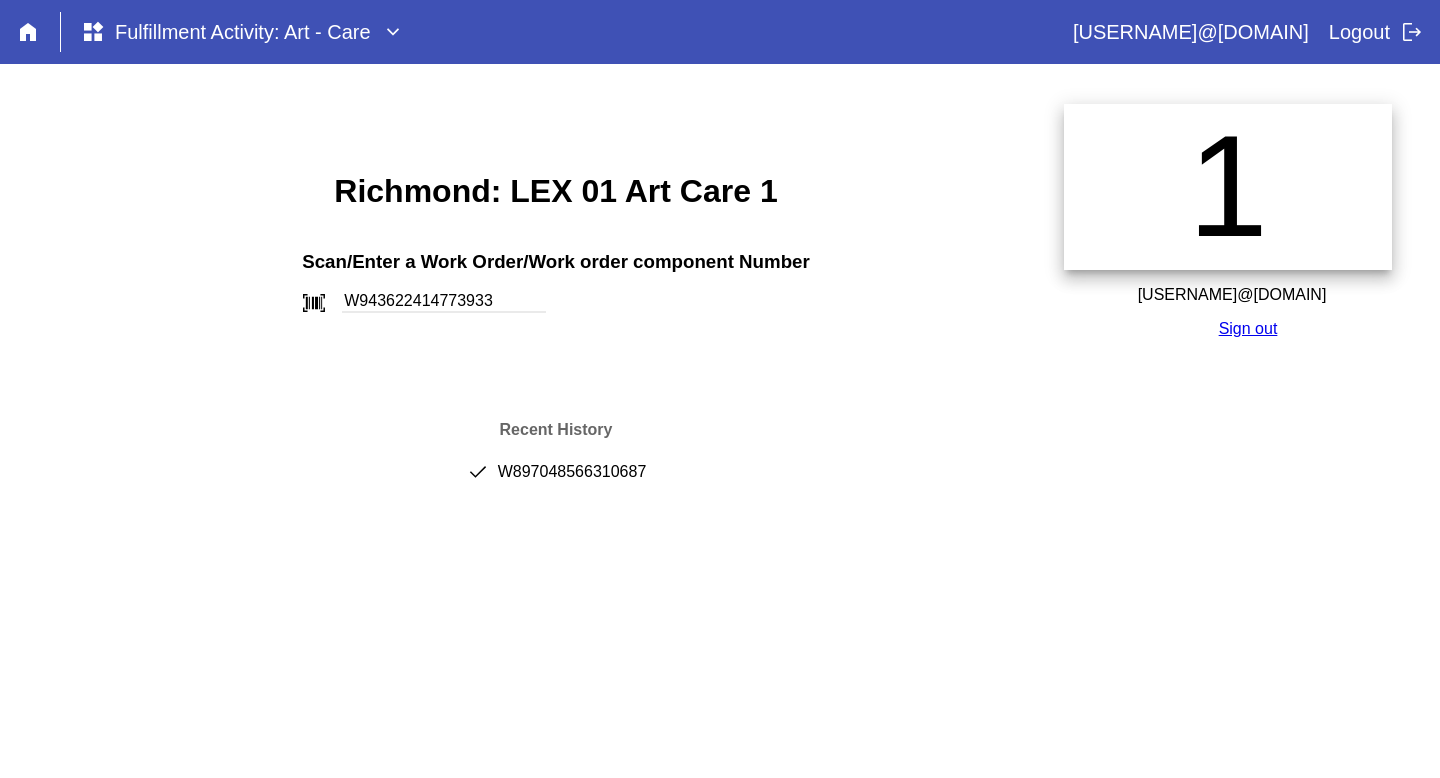 type on "W943622414773933" 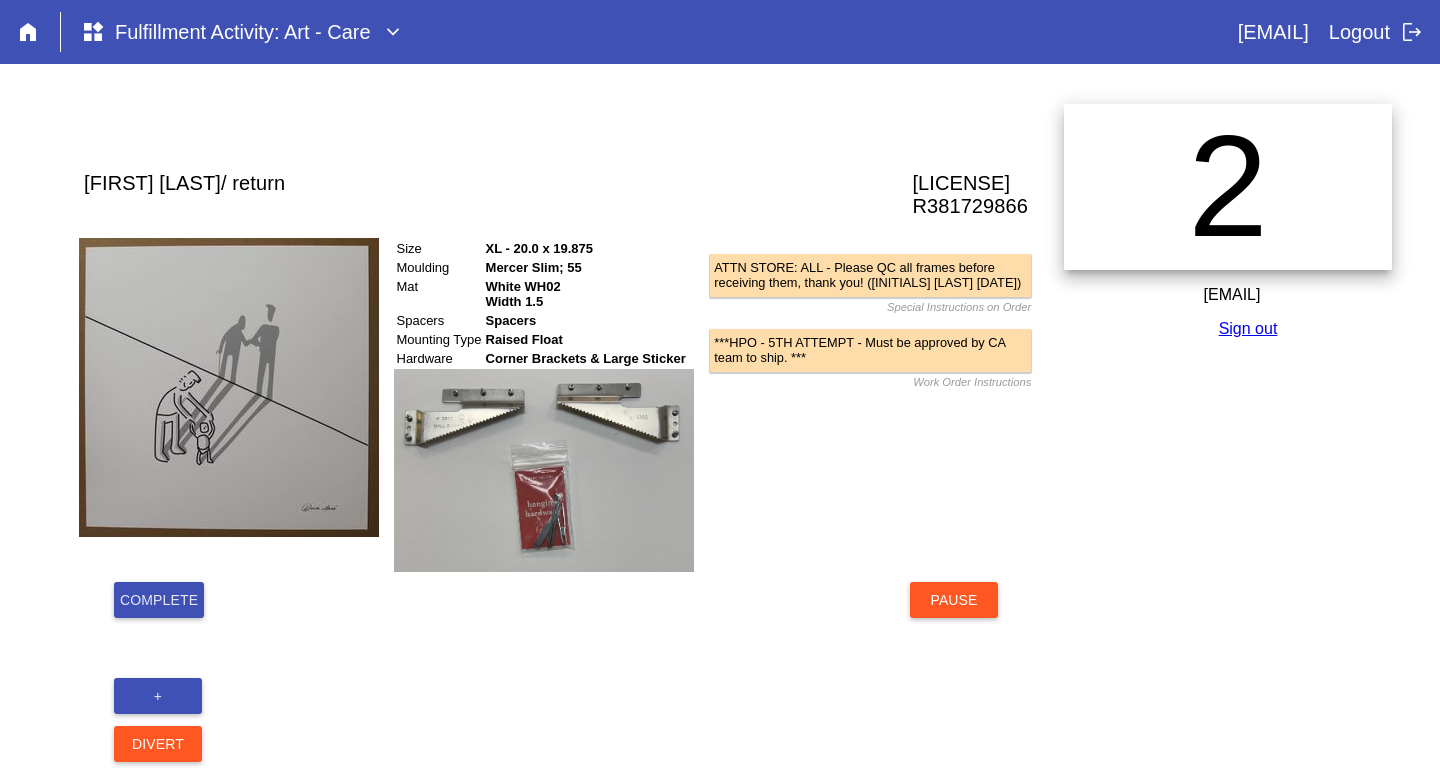 scroll, scrollTop: 0, scrollLeft: 0, axis: both 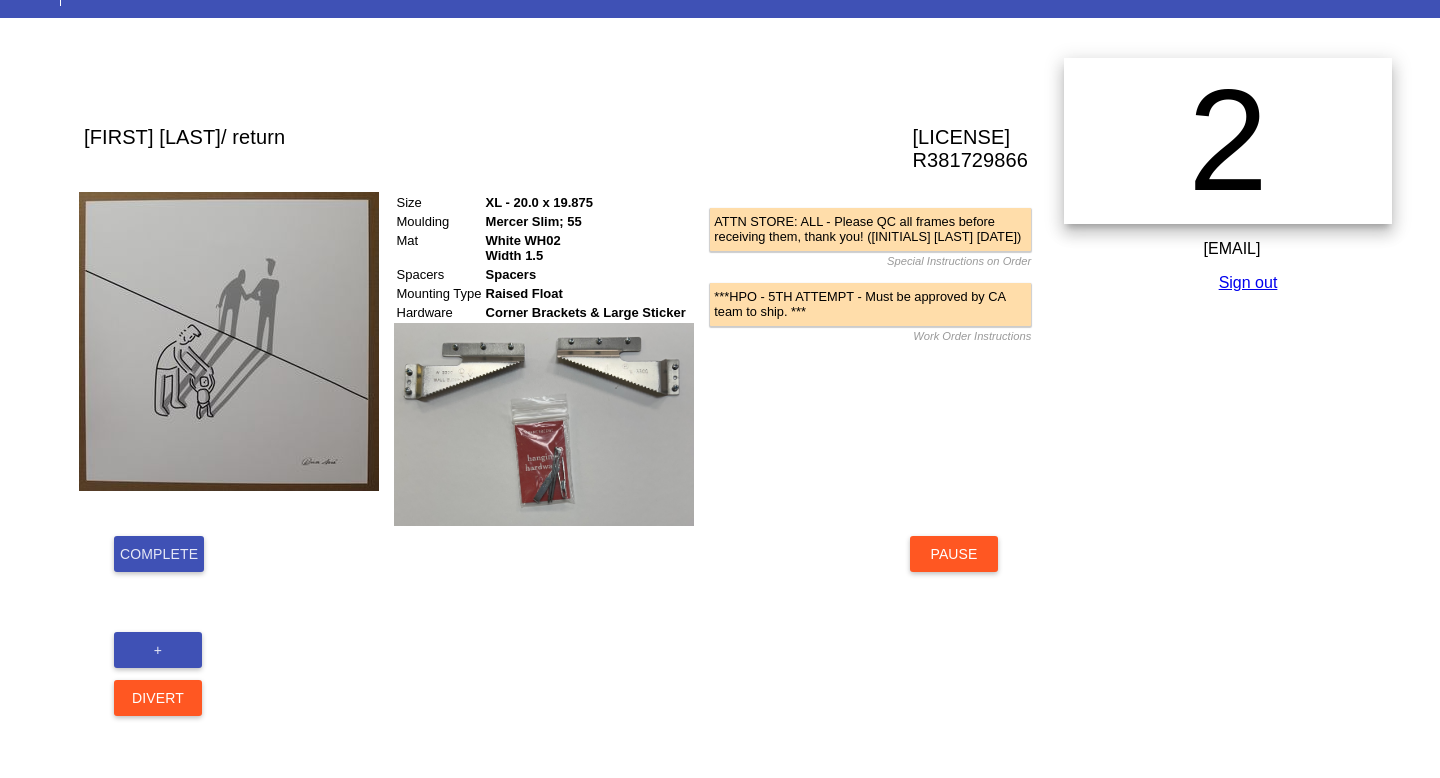 click on "Complete" at bounding box center [159, 554] 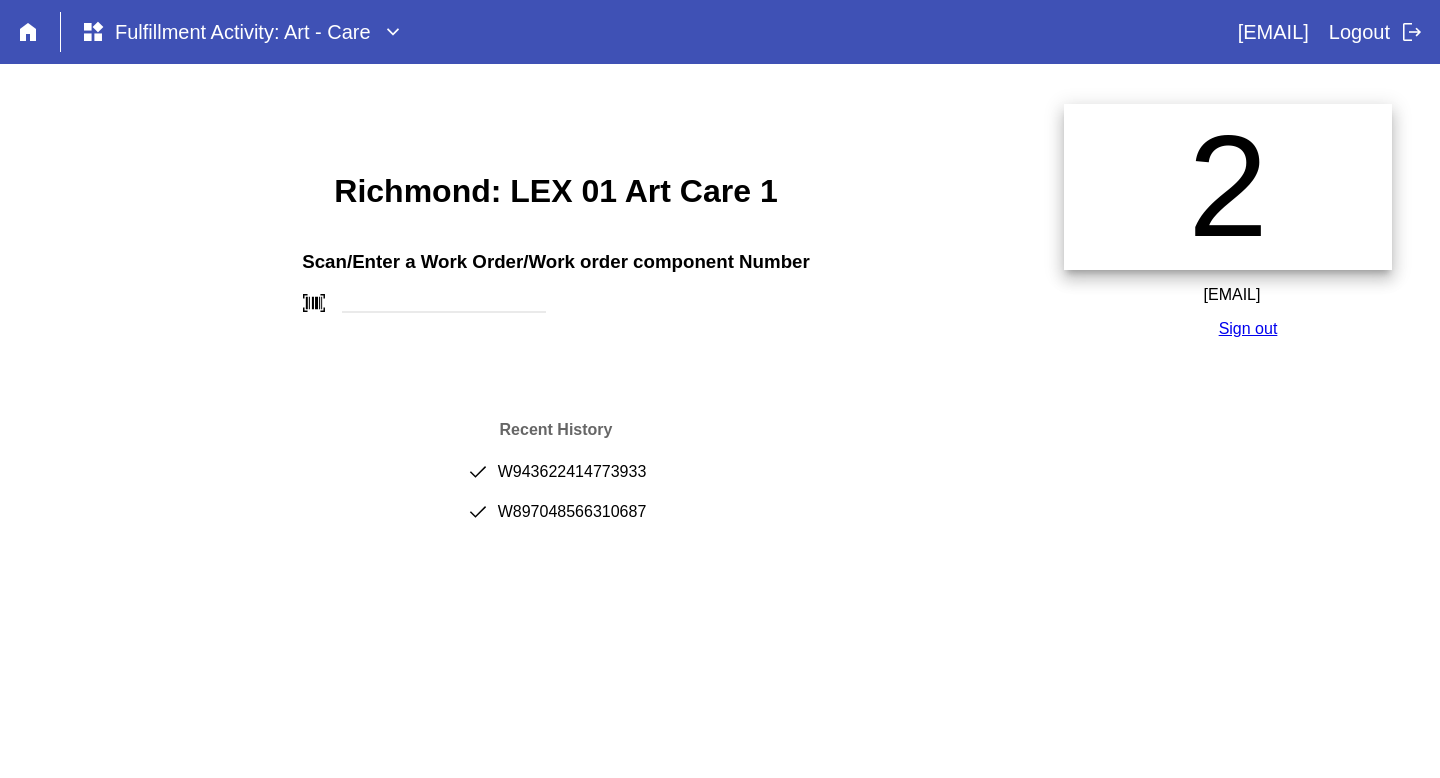 scroll, scrollTop: 0, scrollLeft: 0, axis: both 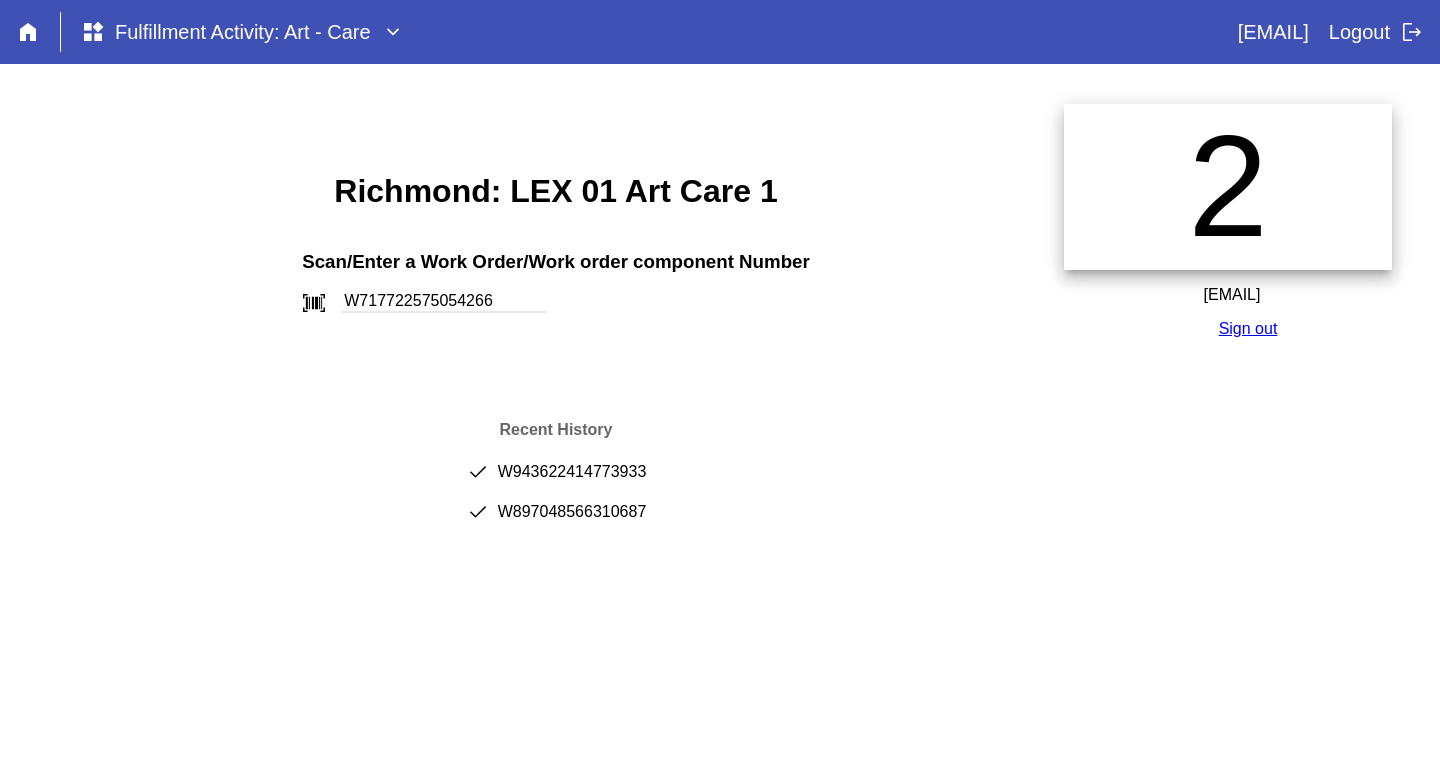 type on "W717722575054266" 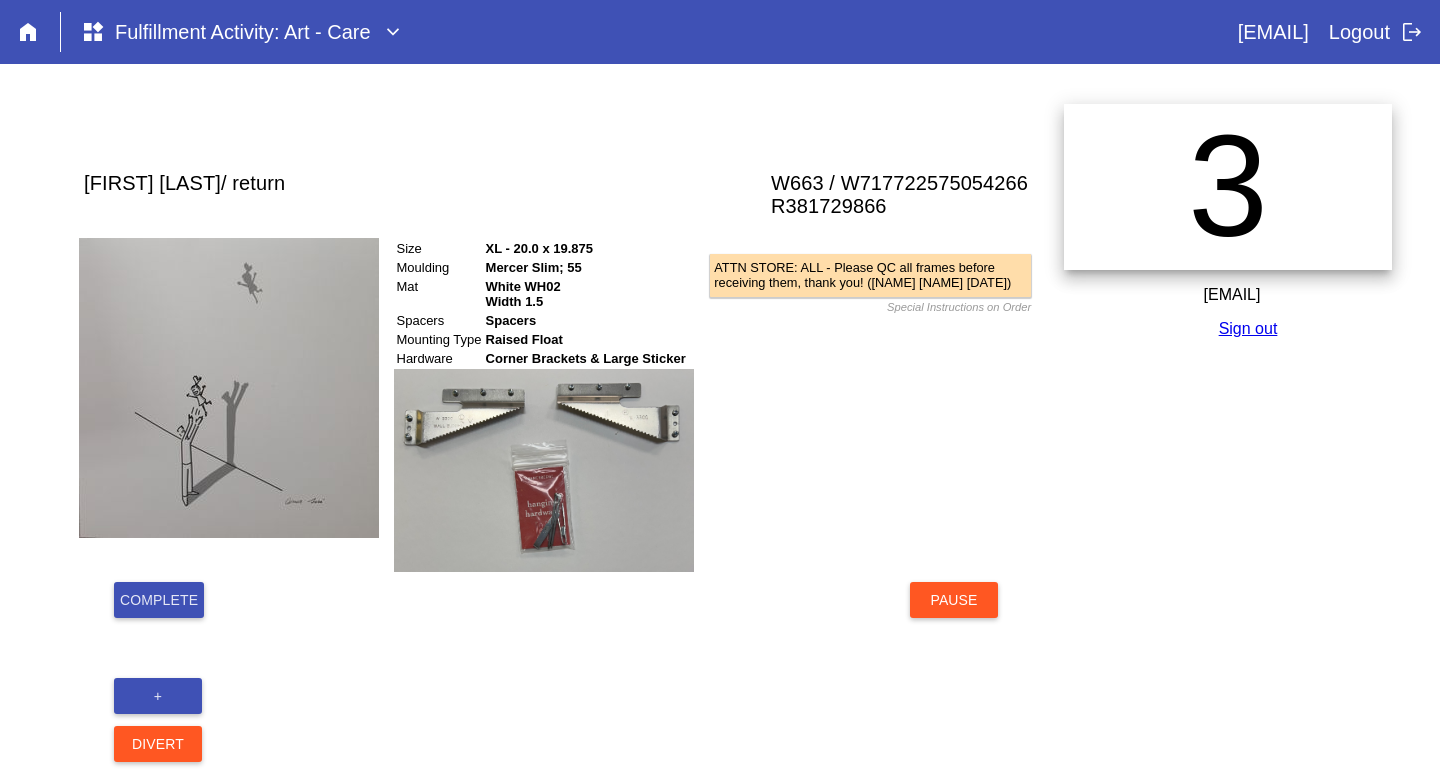 scroll, scrollTop: 0, scrollLeft: 0, axis: both 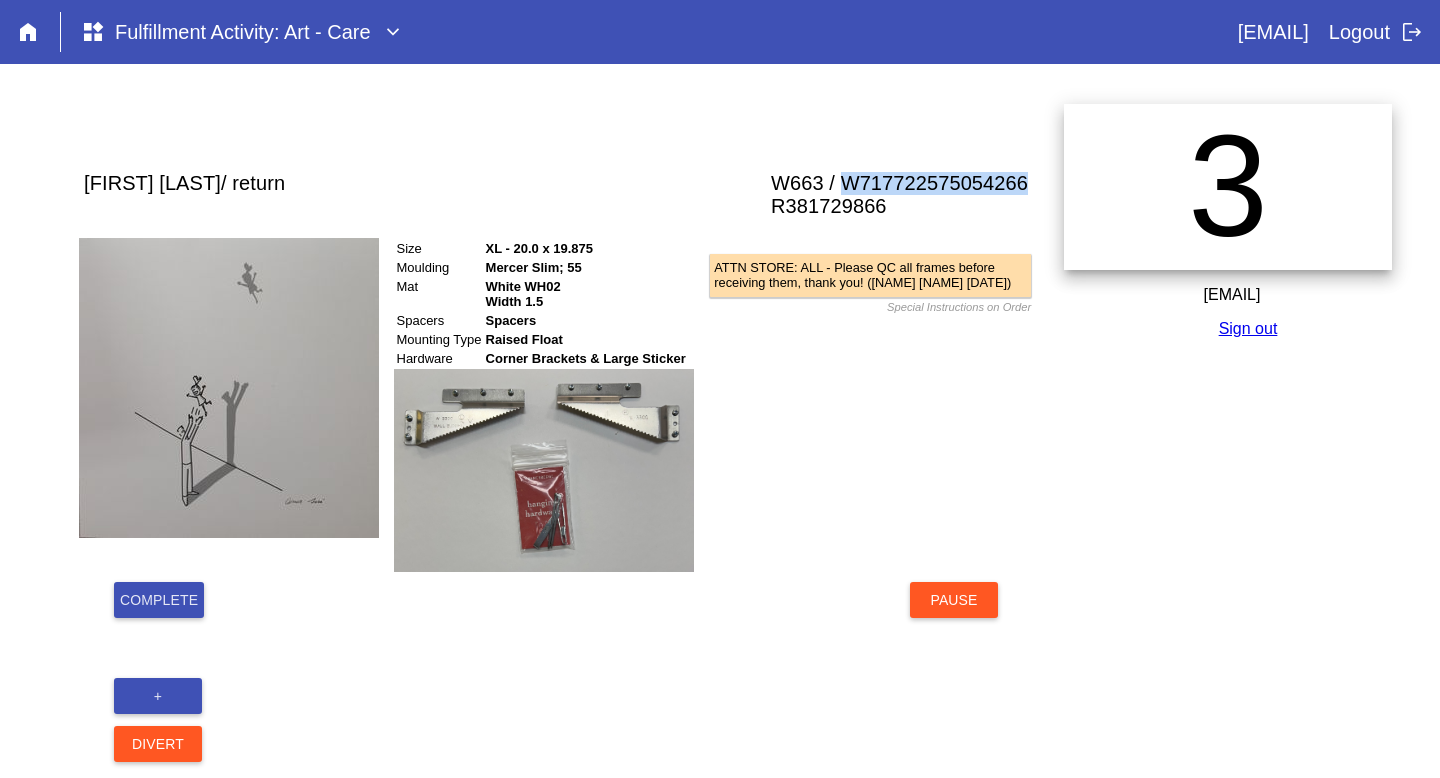 click on "W663 / W717722575054266" at bounding box center (899, 183) 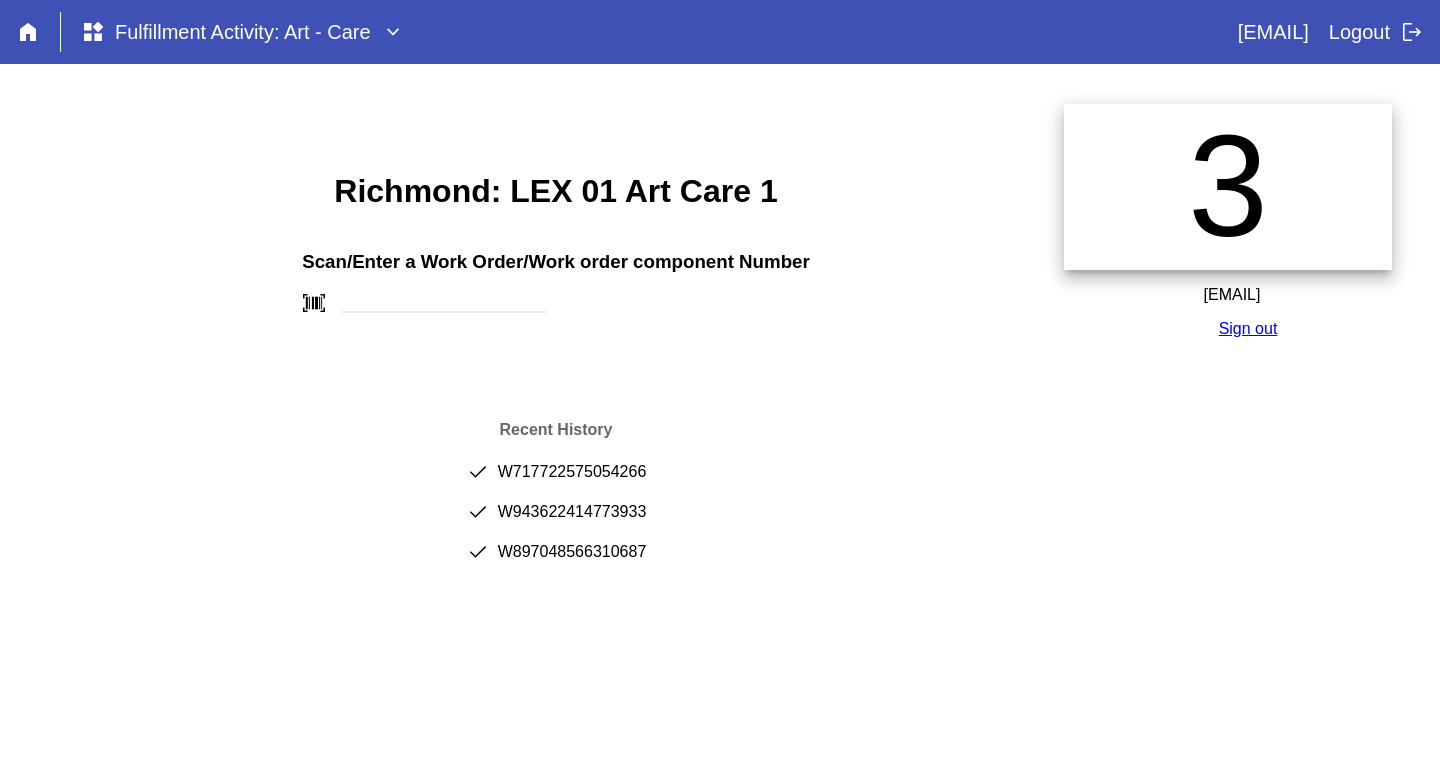 scroll, scrollTop: 0, scrollLeft: 0, axis: both 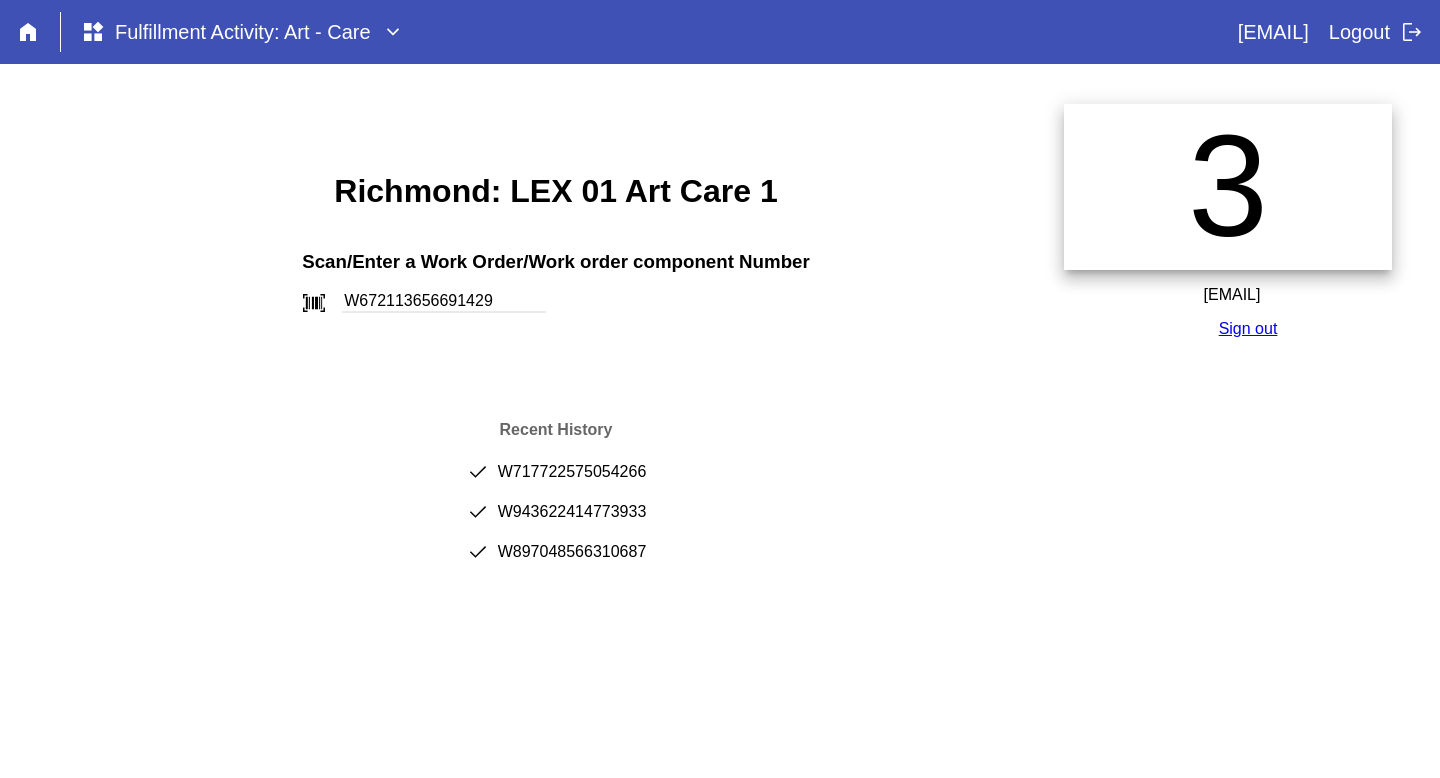 type on "W672113656691429" 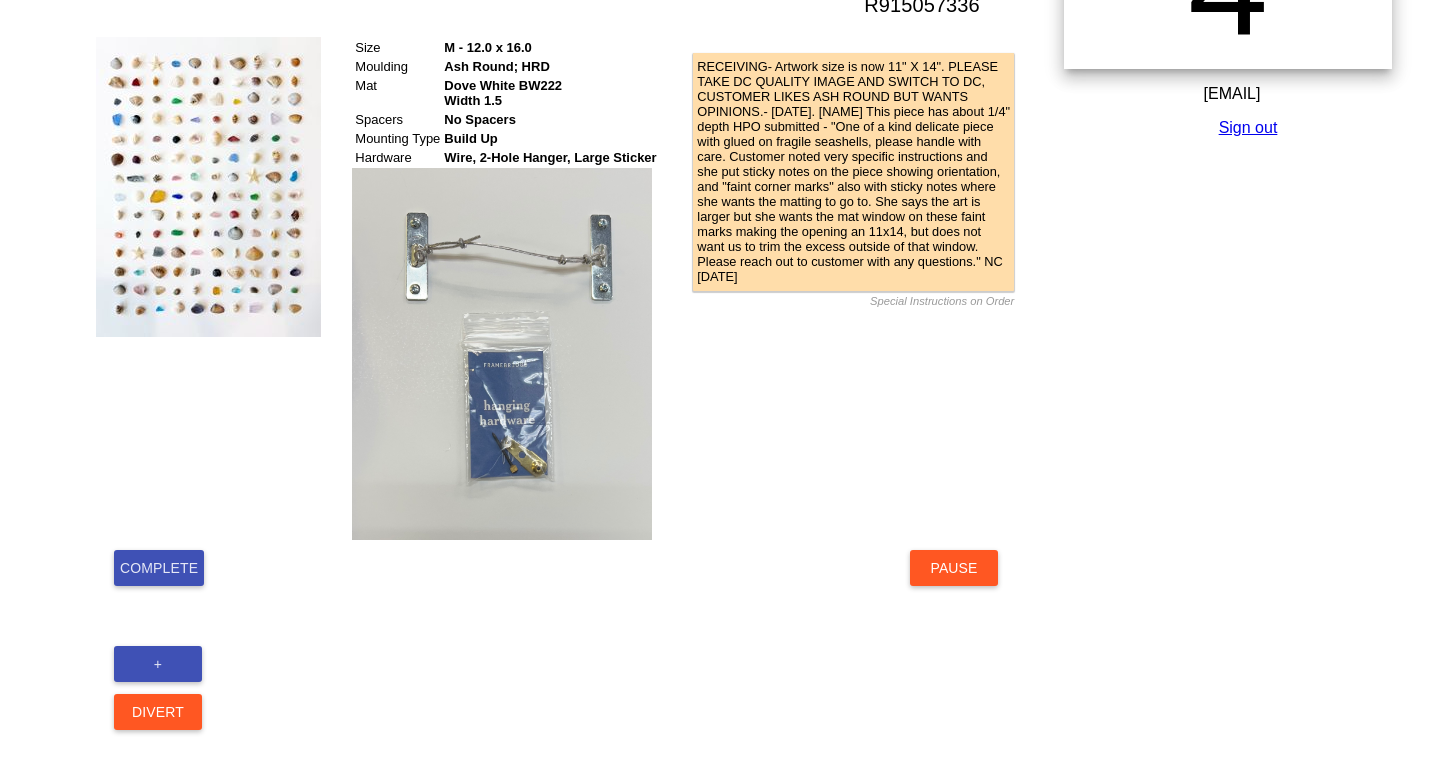 scroll, scrollTop: 224, scrollLeft: 0, axis: vertical 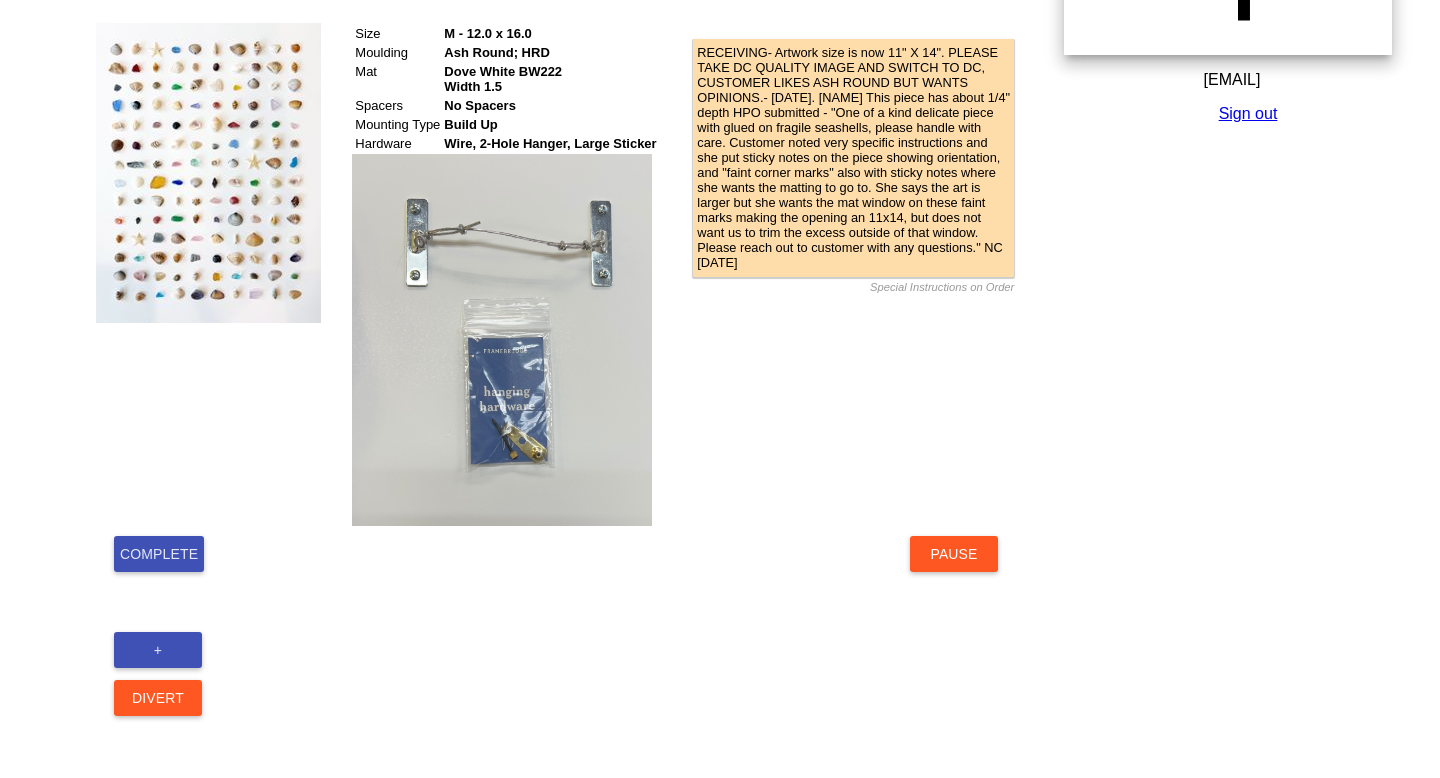 click on "Pause" at bounding box center (954, 554) 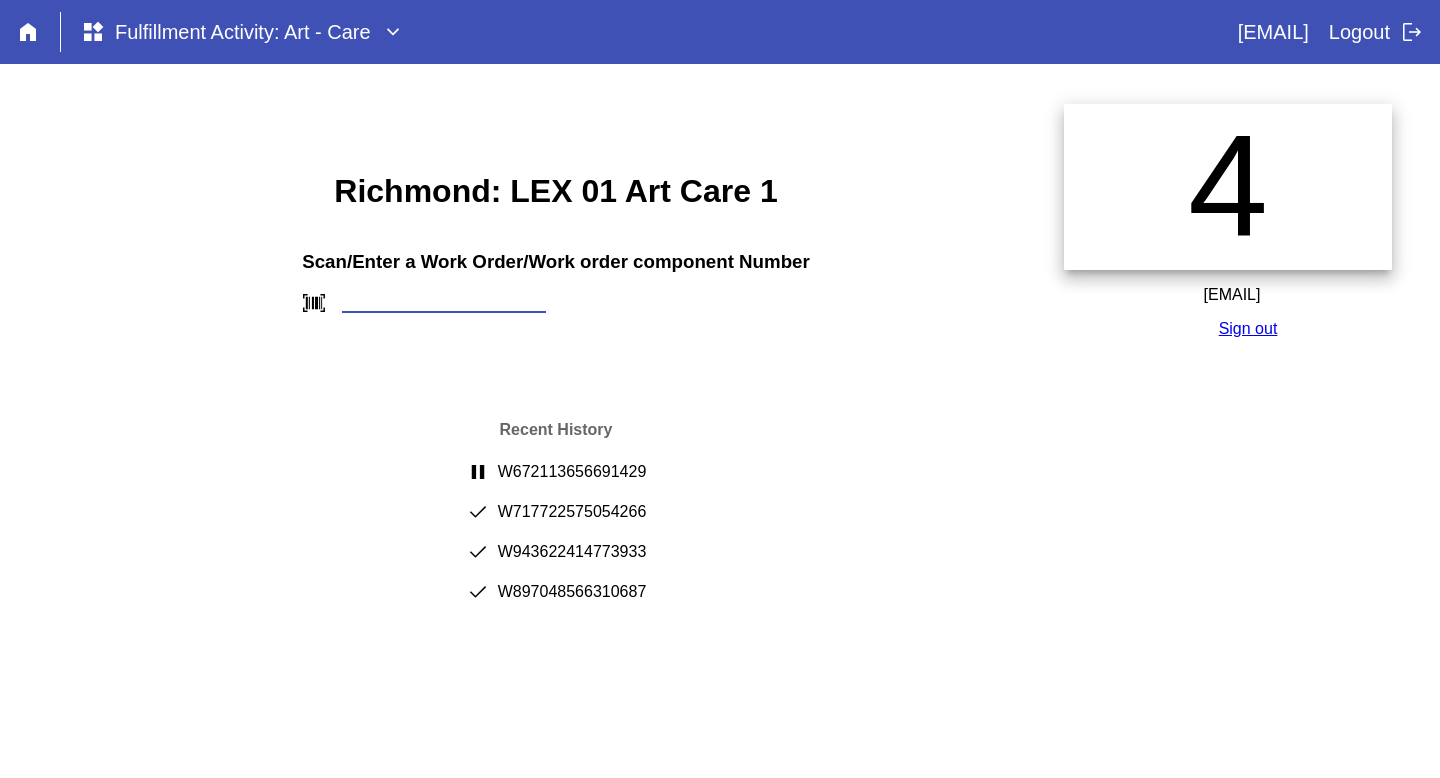 scroll, scrollTop: 0, scrollLeft: 0, axis: both 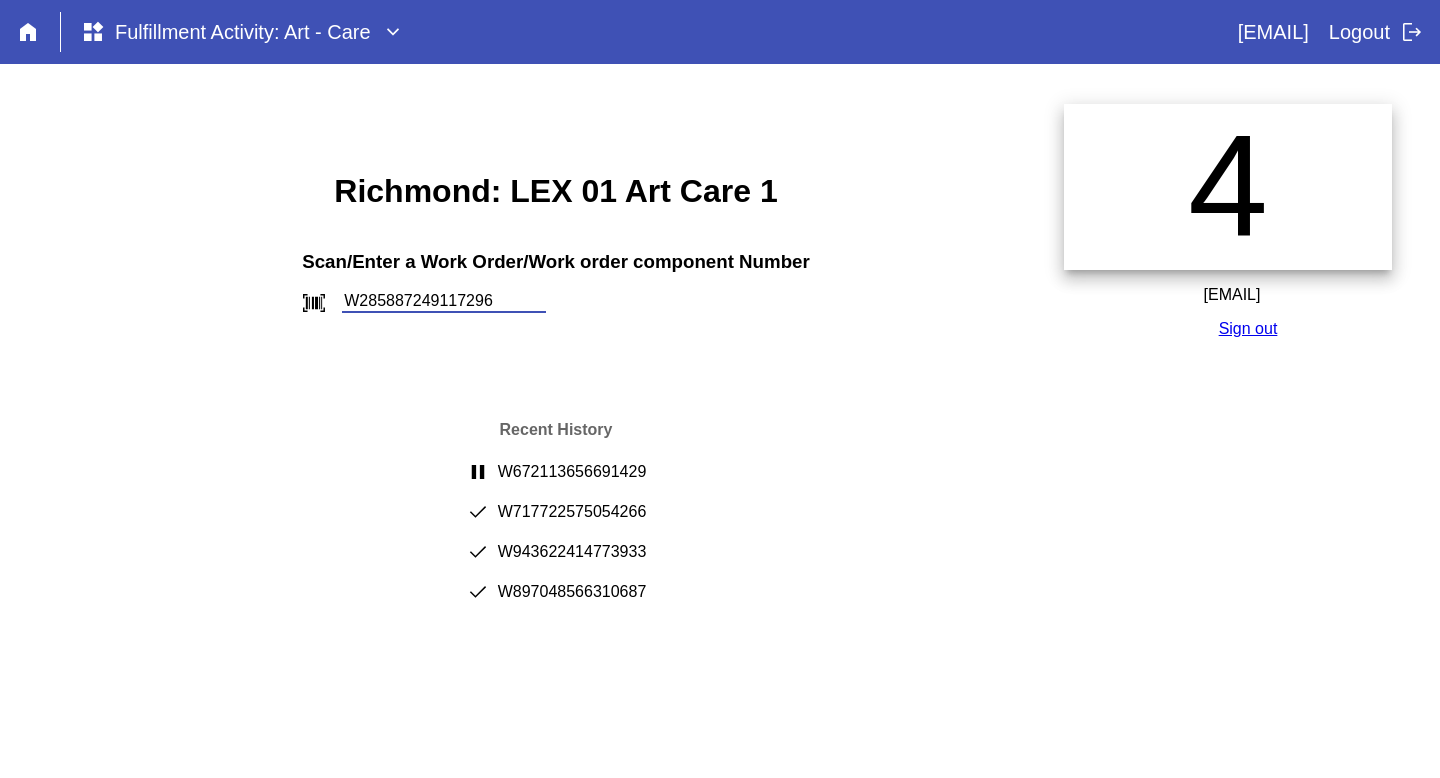 type on "W285887249117296" 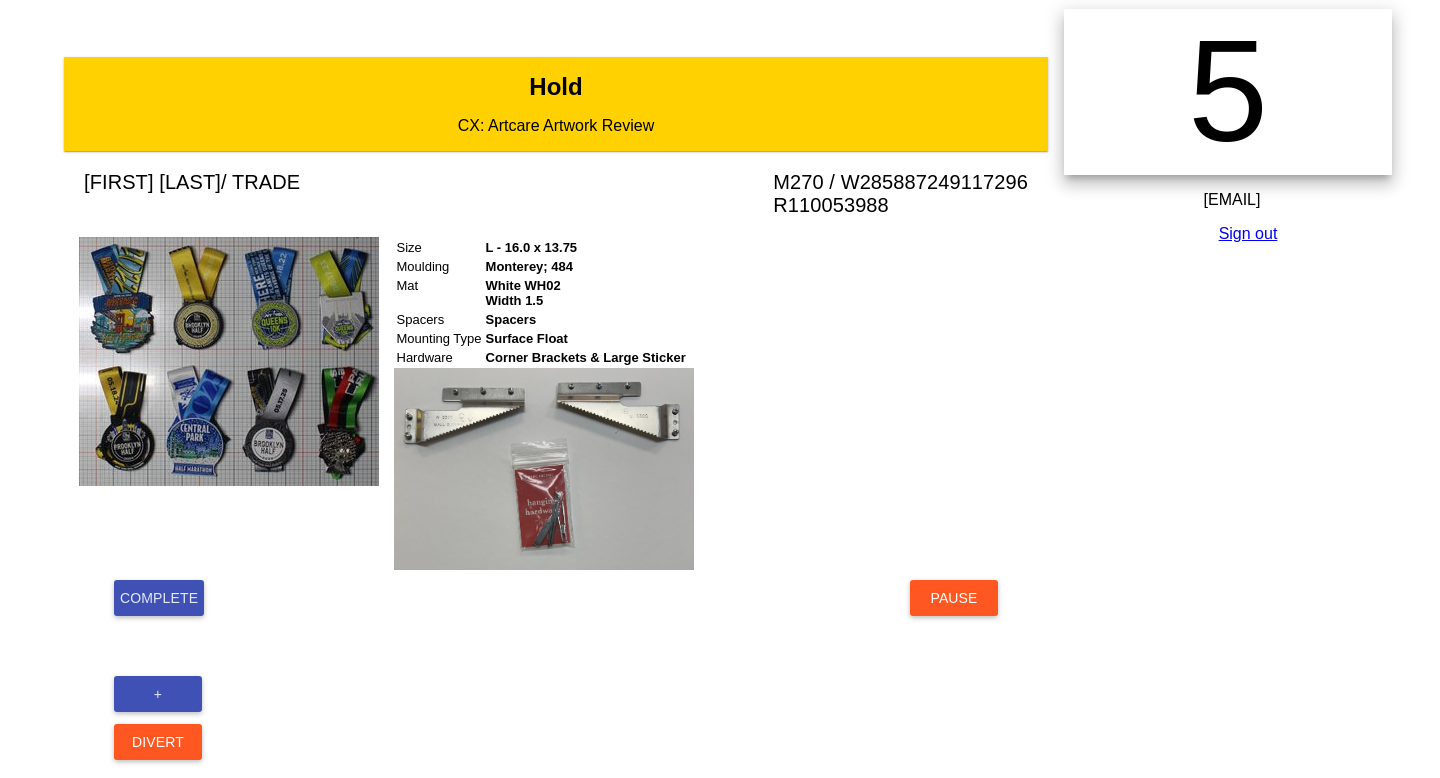 scroll, scrollTop: 359, scrollLeft: 0, axis: vertical 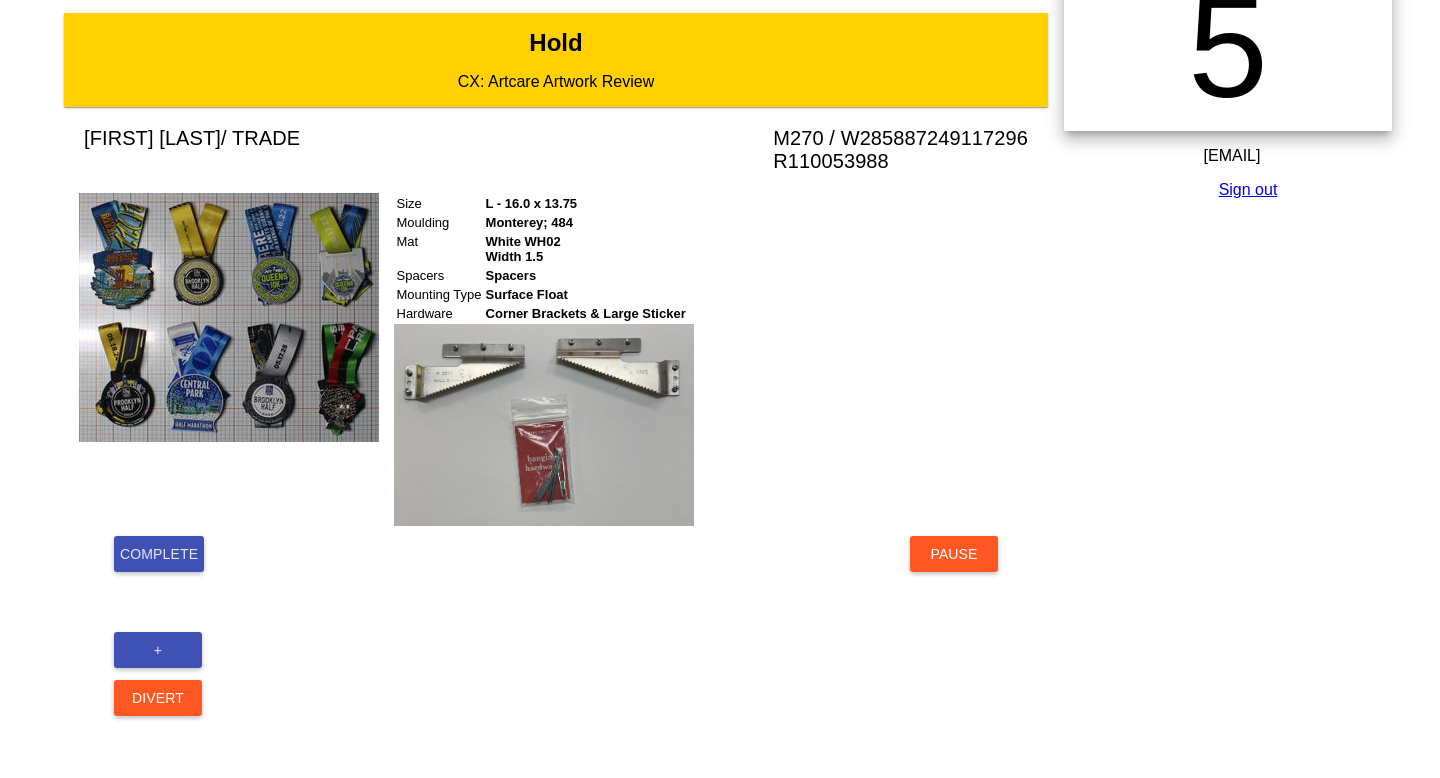 click on "Complete" at bounding box center (159, 554) 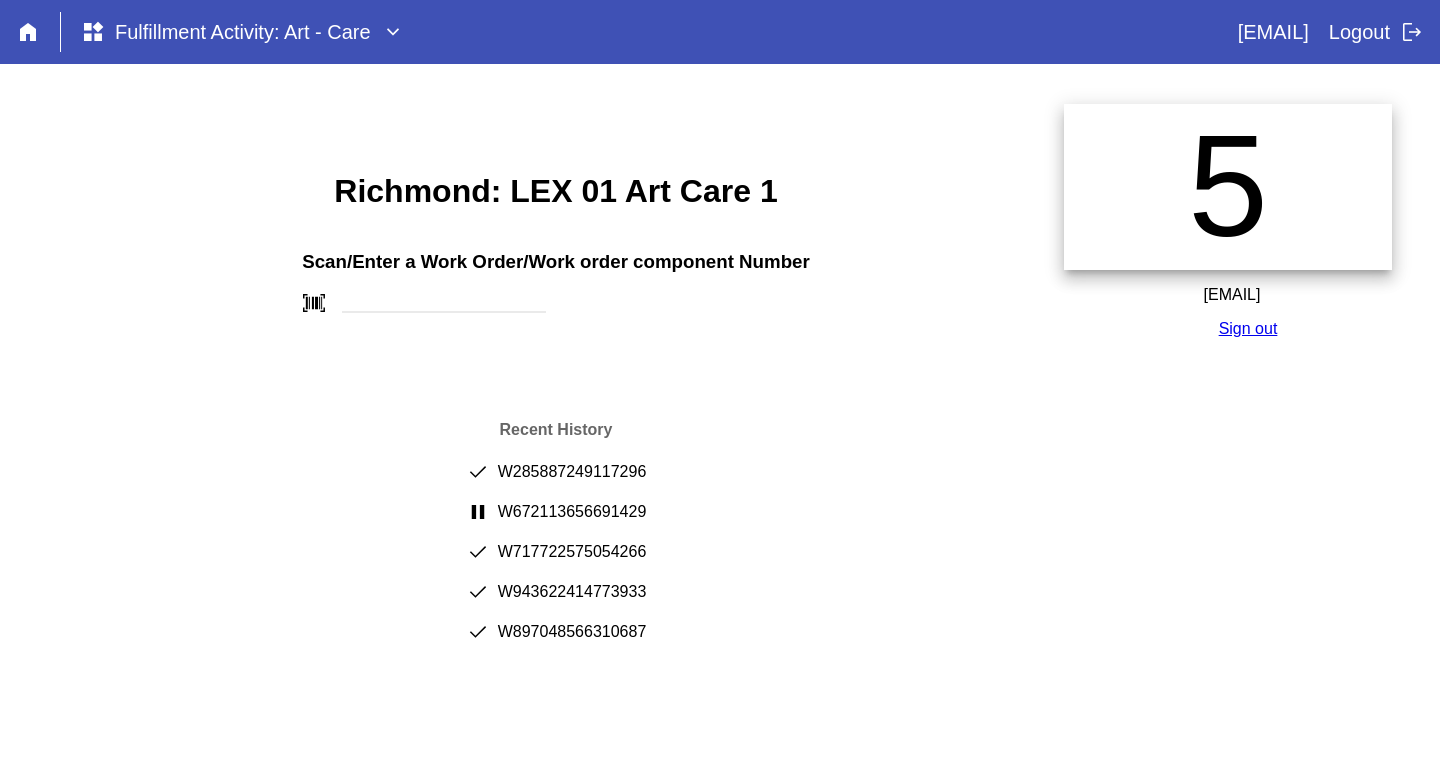 scroll, scrollTop: 0, scrollLeft: 0, axis: both 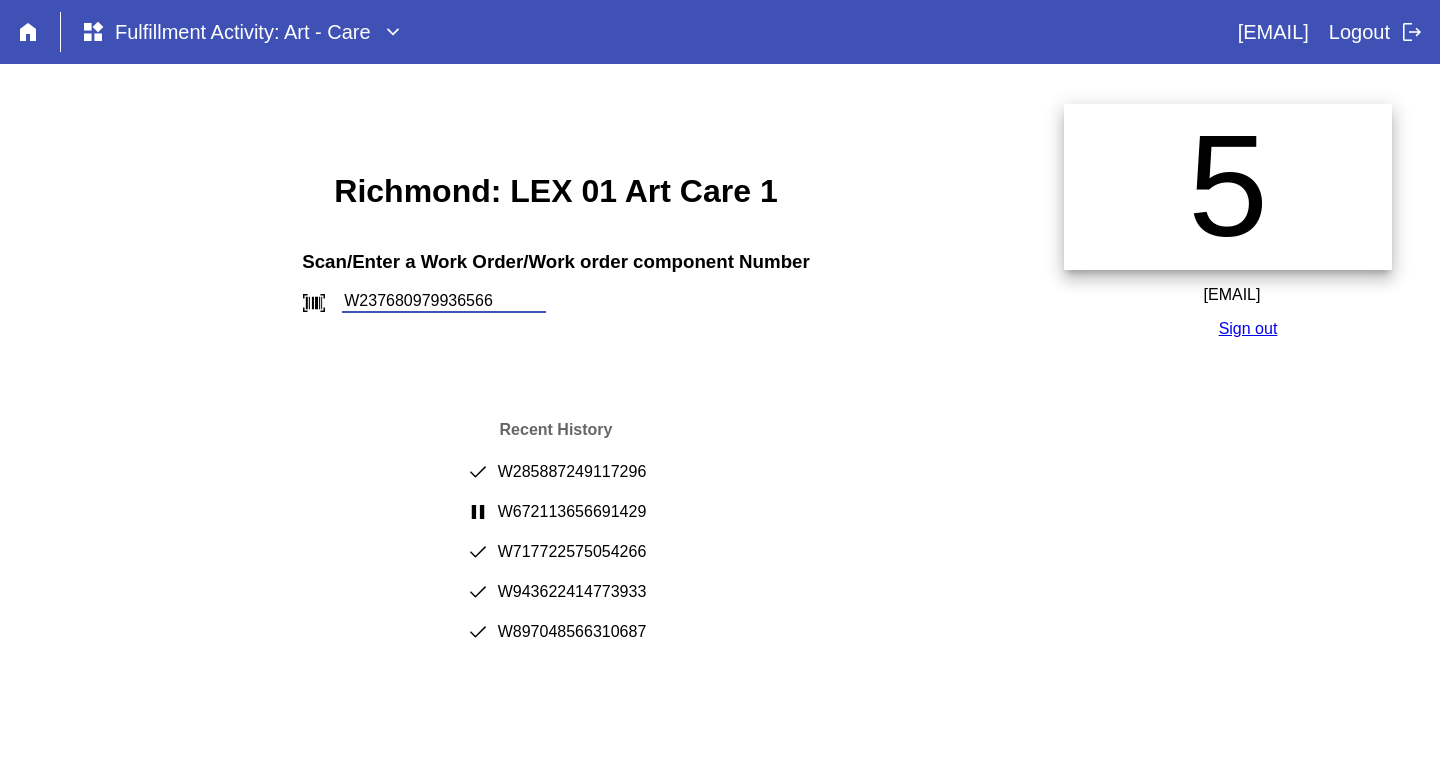 type on "W237680979936566" 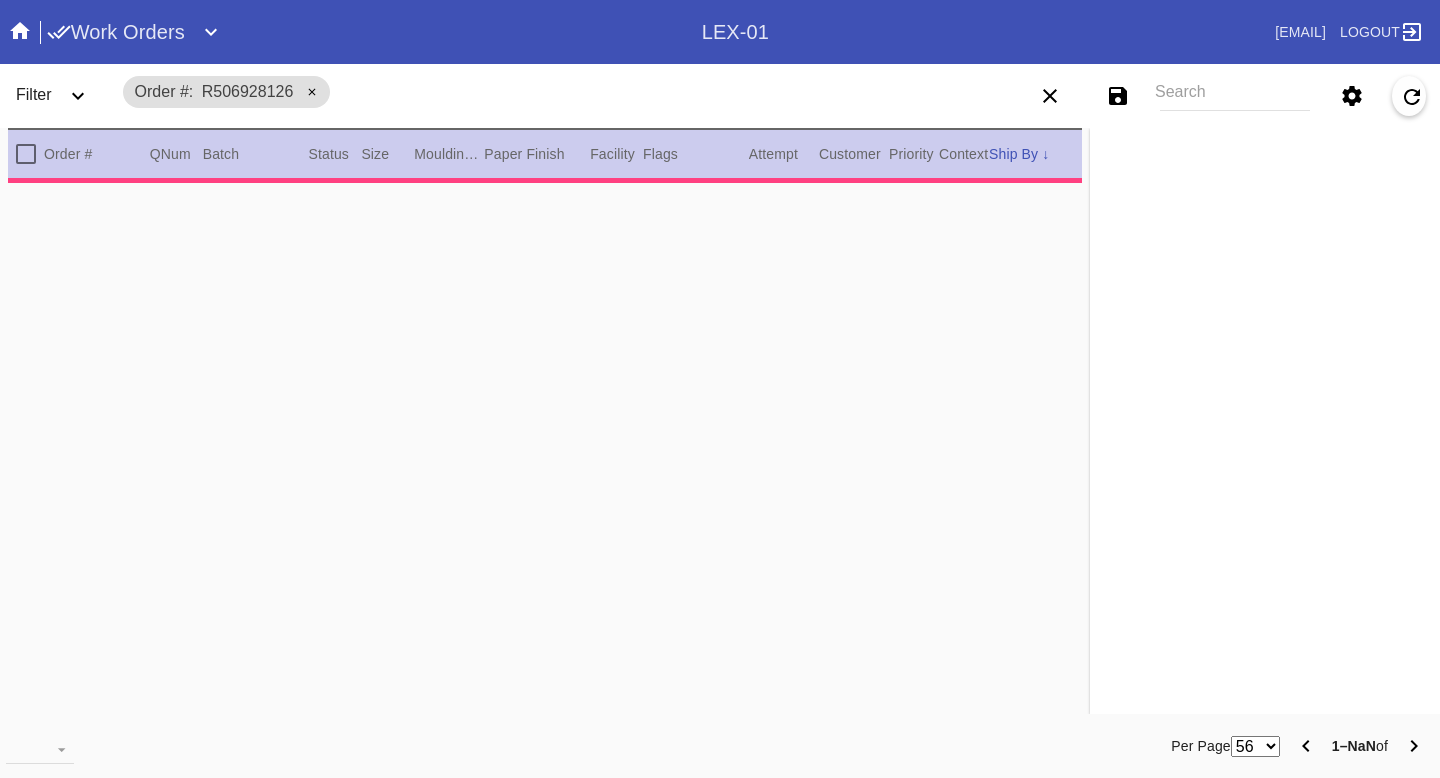 scroll, scrollTop: 0, scrollLeft: 0, axis: both 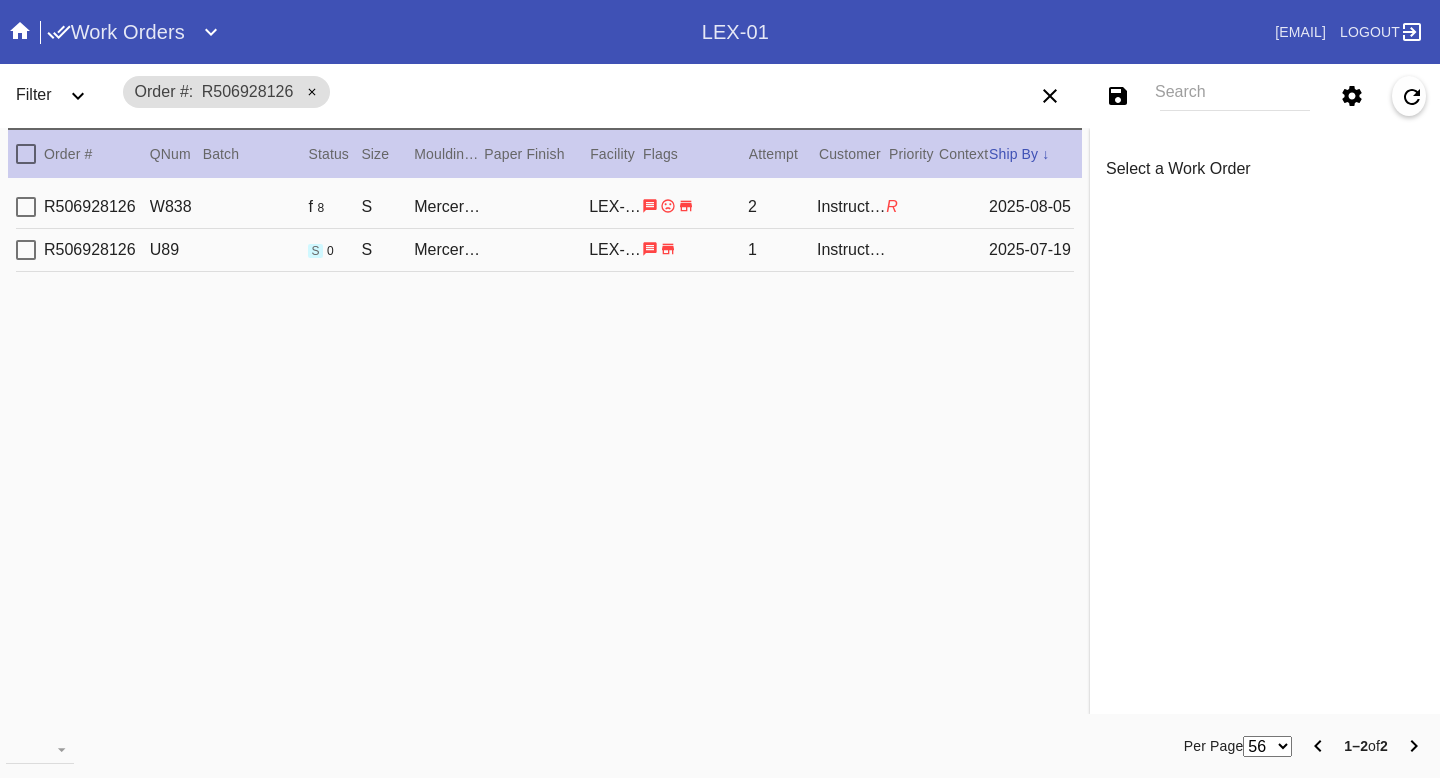 click on "R506928126 W838 f   8 S Mercer Slim / Dark Olive LEX-01 2 Carol Blum
R
2025-08-05" at bounding box center [545, 207] 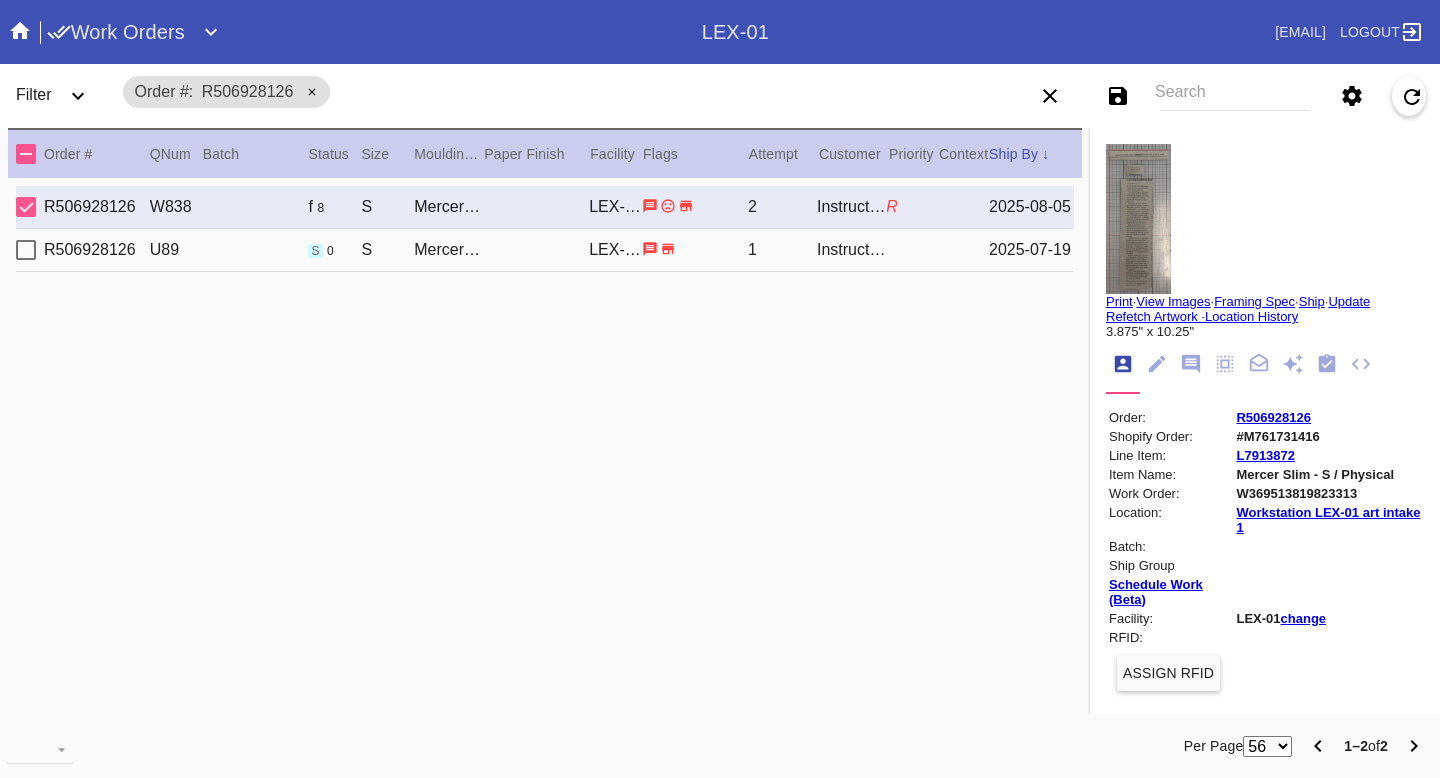 click on "R506928126 U89 s   0 S Mercer Slim / Dark Olive LEX-01 1 Carol Blum
2025-07-19" at bounding box center [545, 250] 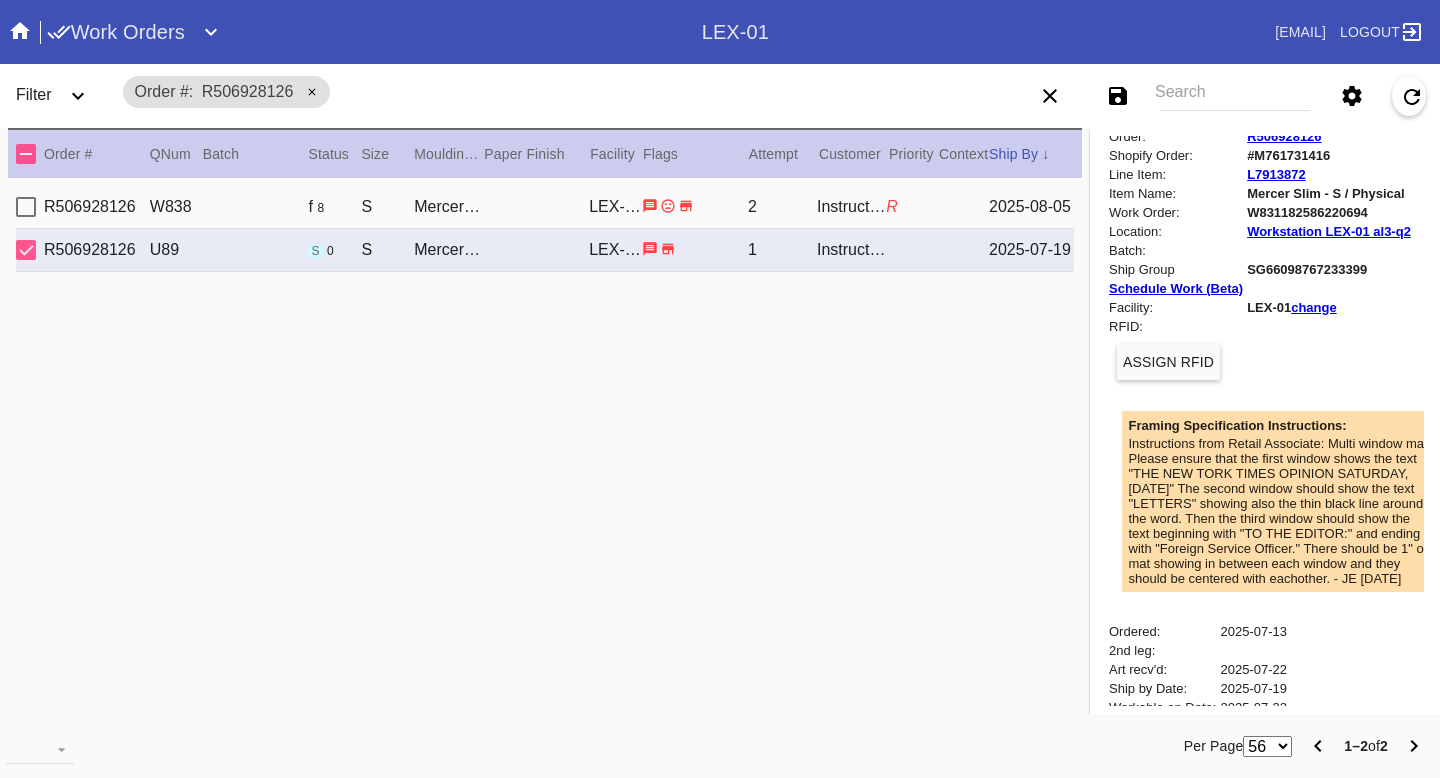 scroll, scrollTop: 0, scrollLeft: 0, axis: both 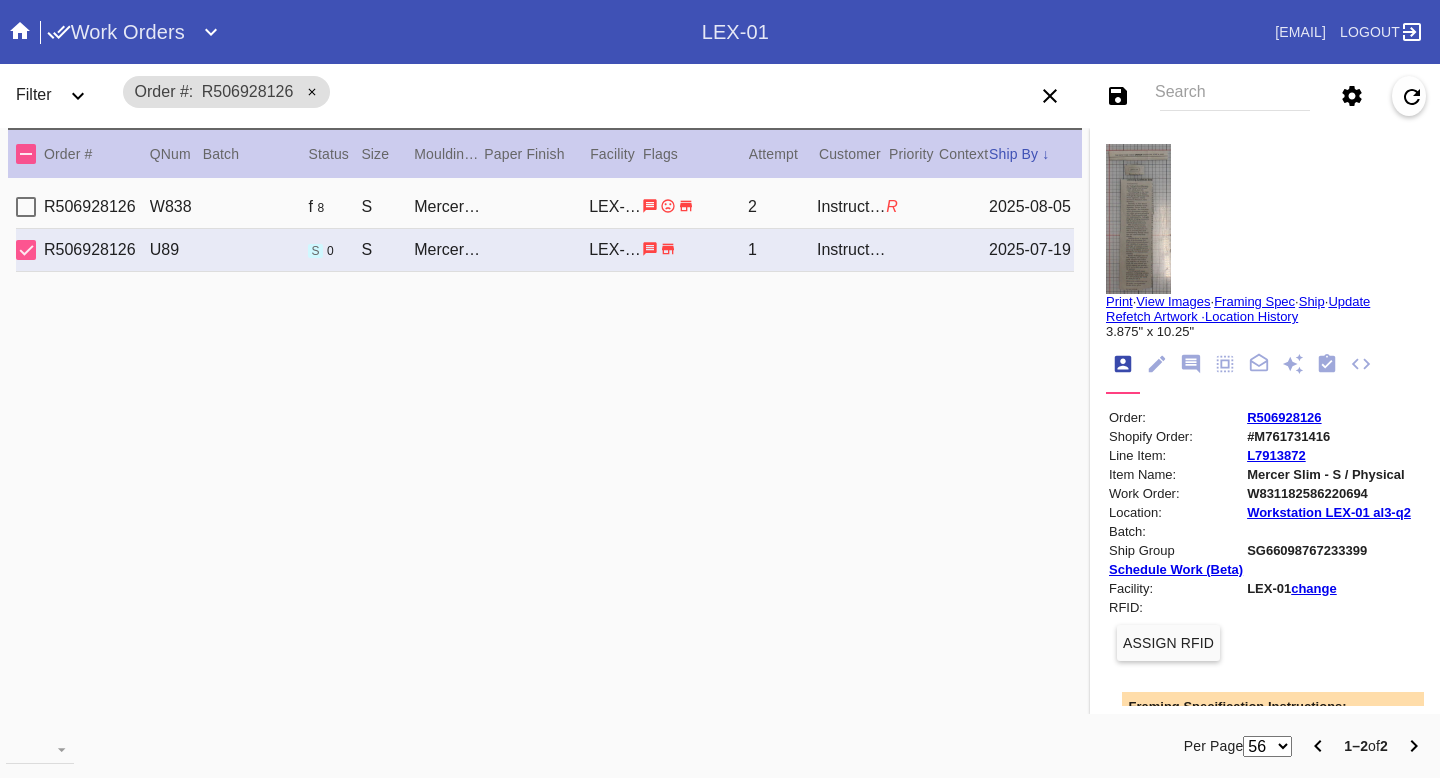 click on "View Images" at bounding box center (1173, 301) 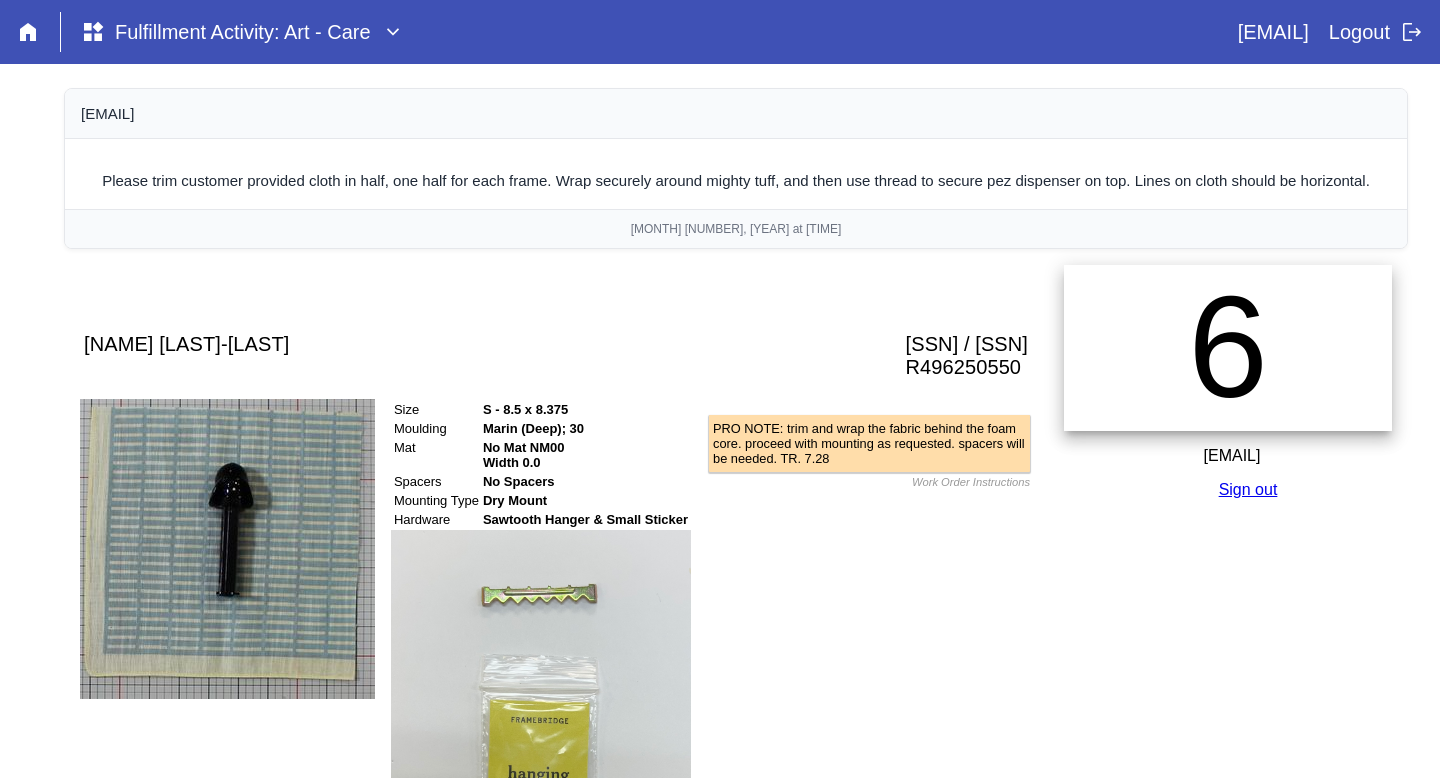 scroll, scrollTop: 0, scrollLeft: 0, axis: both 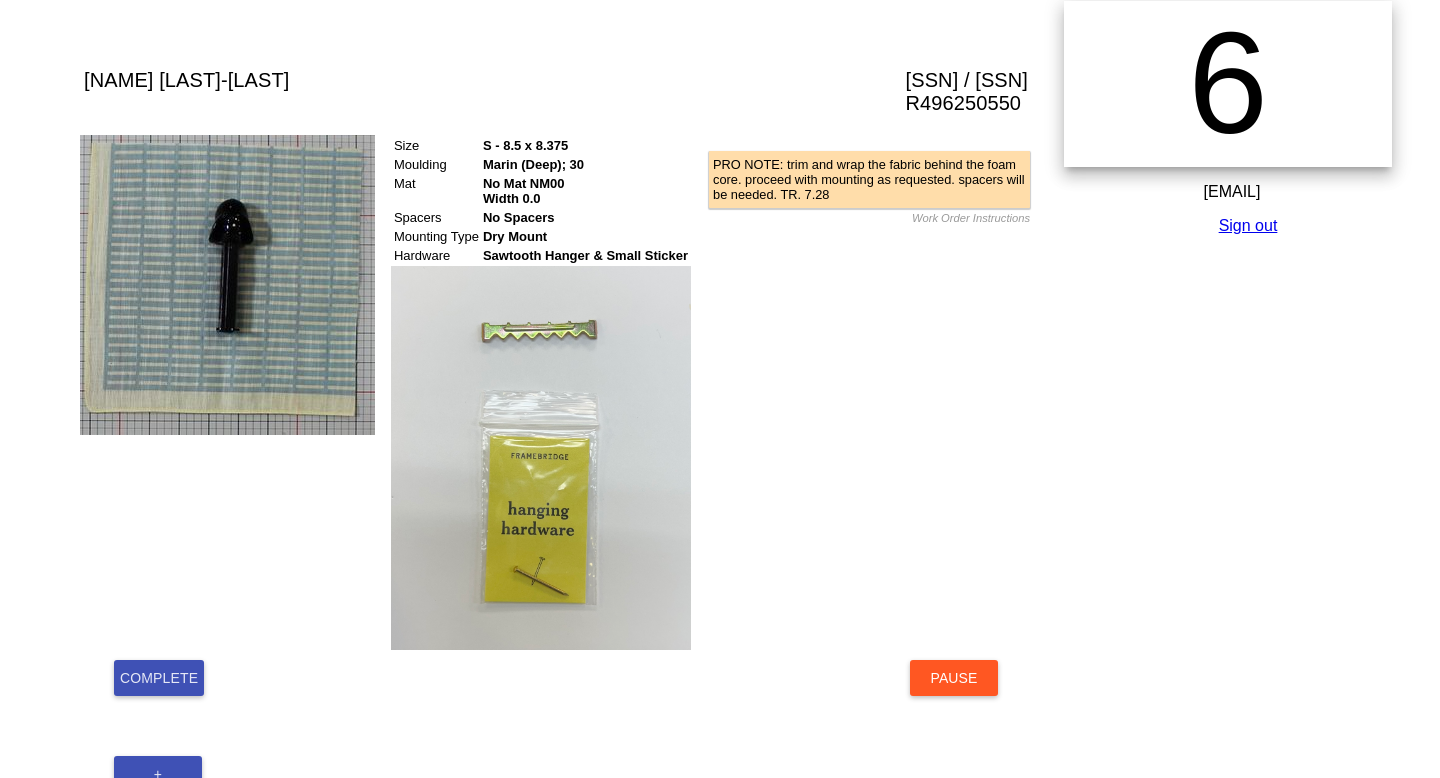 click on "Complete" at bounding box center (159, 678) 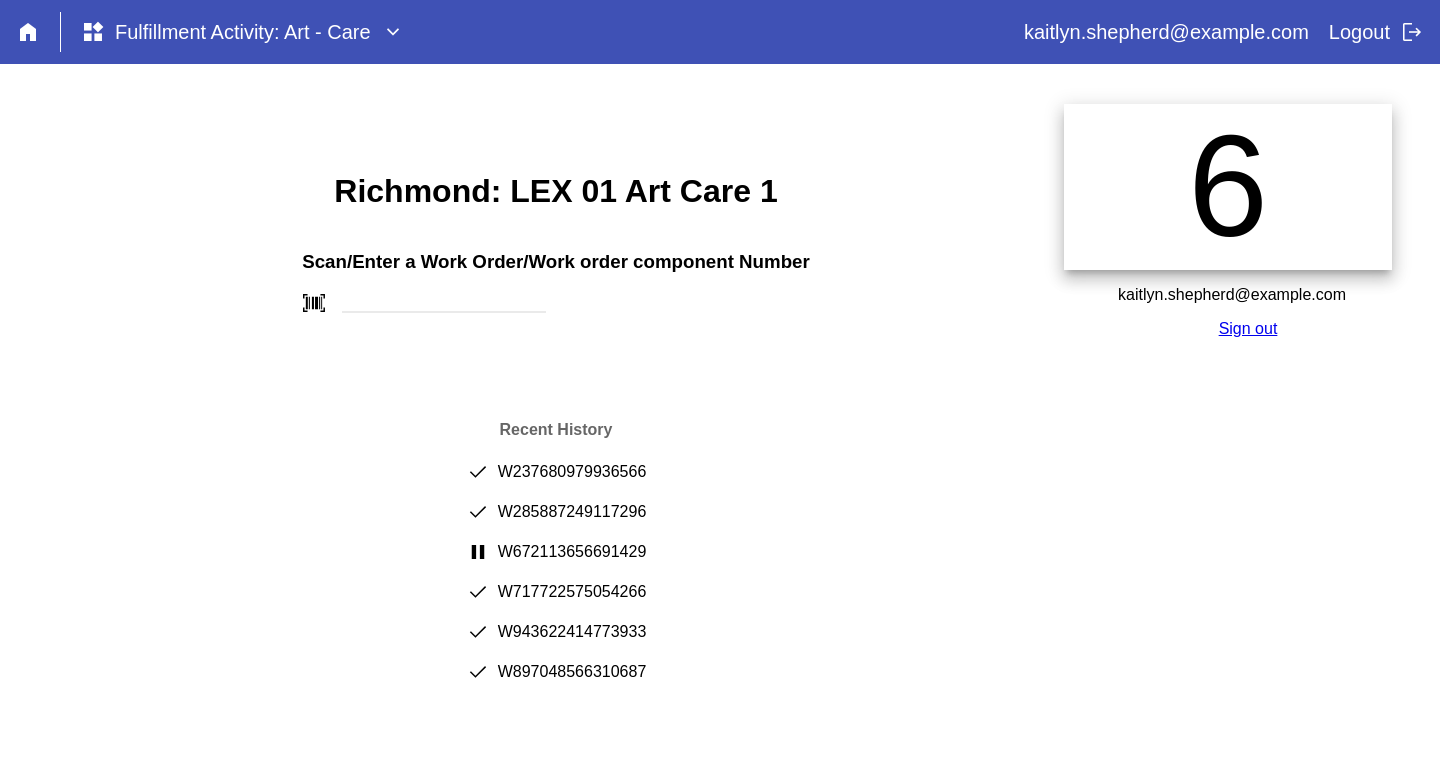 scroll, scrollTop: 0, scrollLeft: 0, axis: both 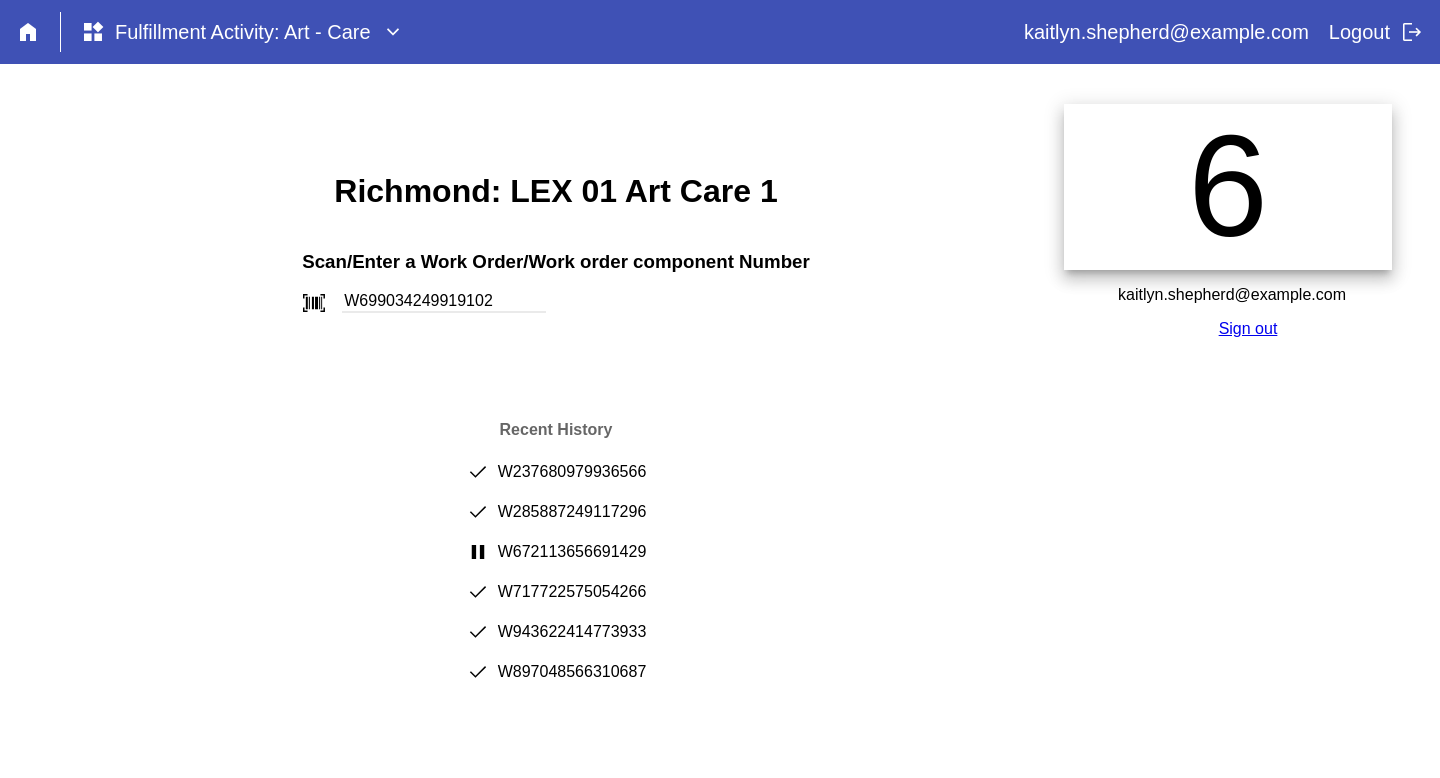 type on "W699034249919102" 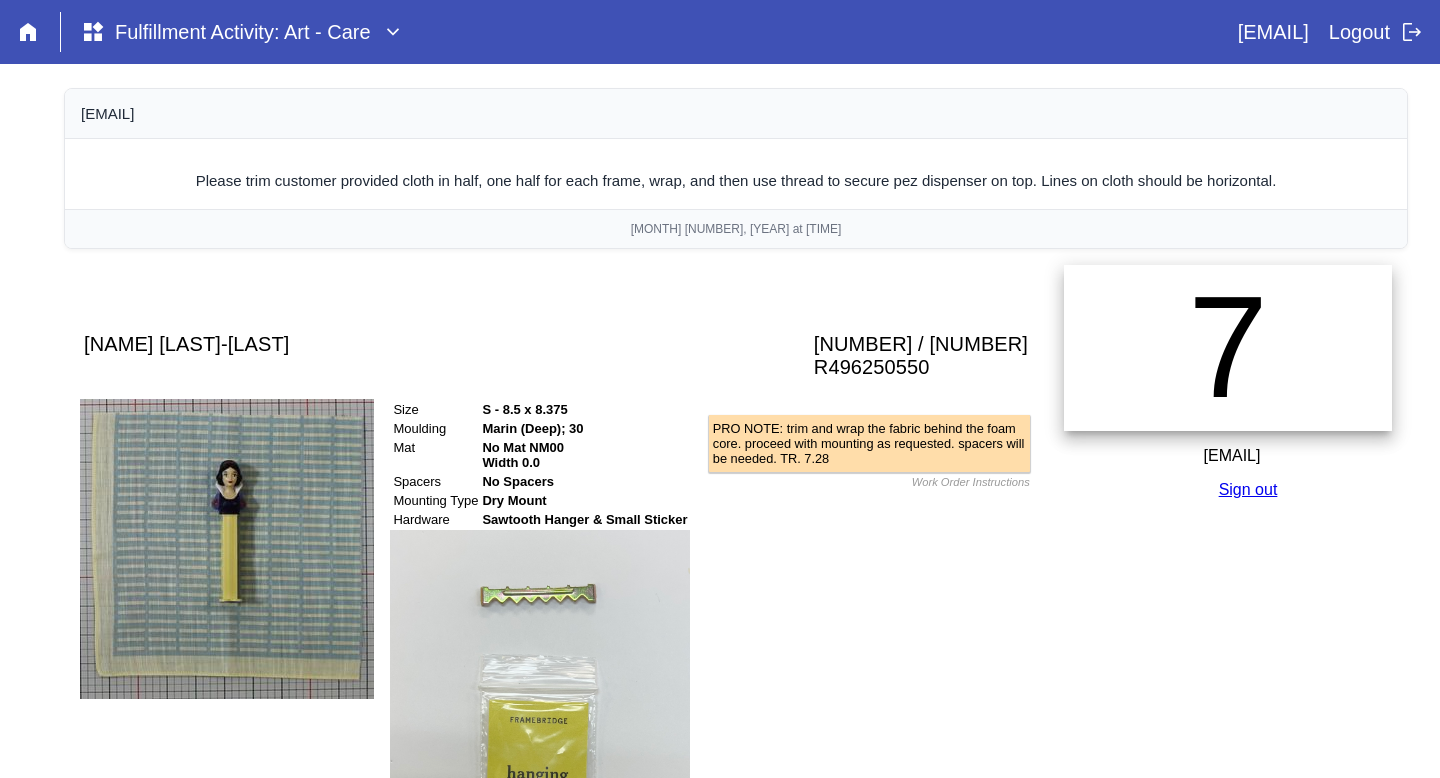 scroll, scrollTop: 0, scrollLeft: 0, axis: both 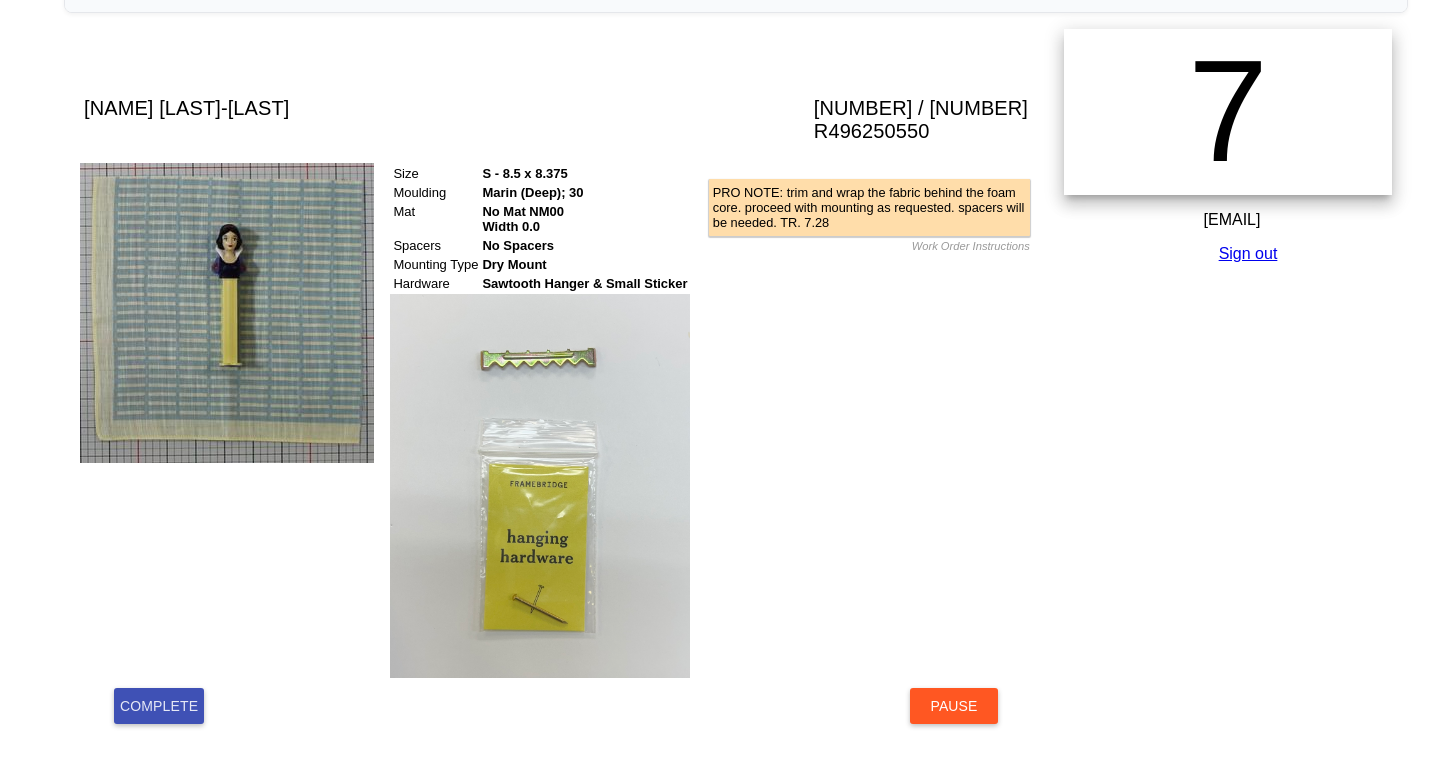 click on "Complete" at bounding box center [159, 706] 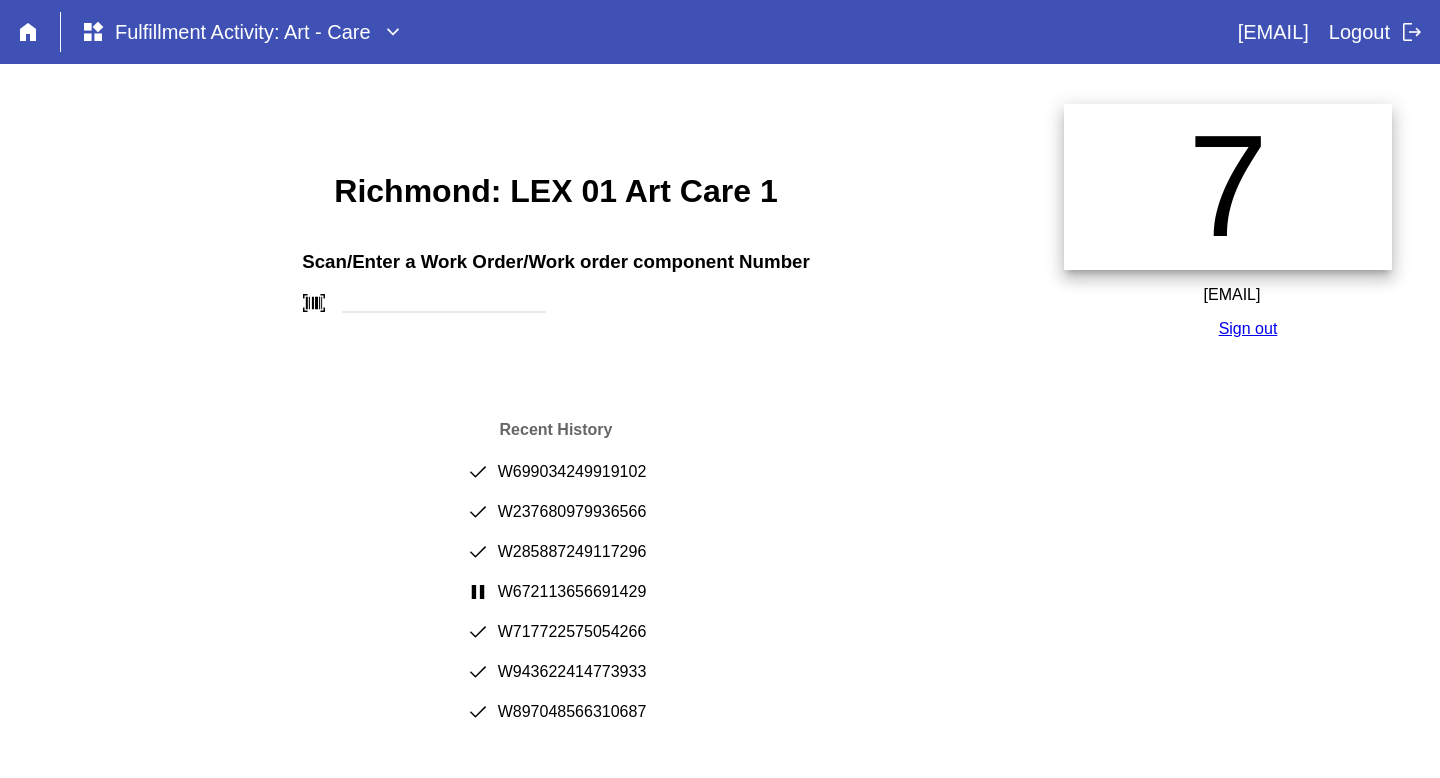 scroll, scrollTop: 0, scrollLeft: 0, axis: both 